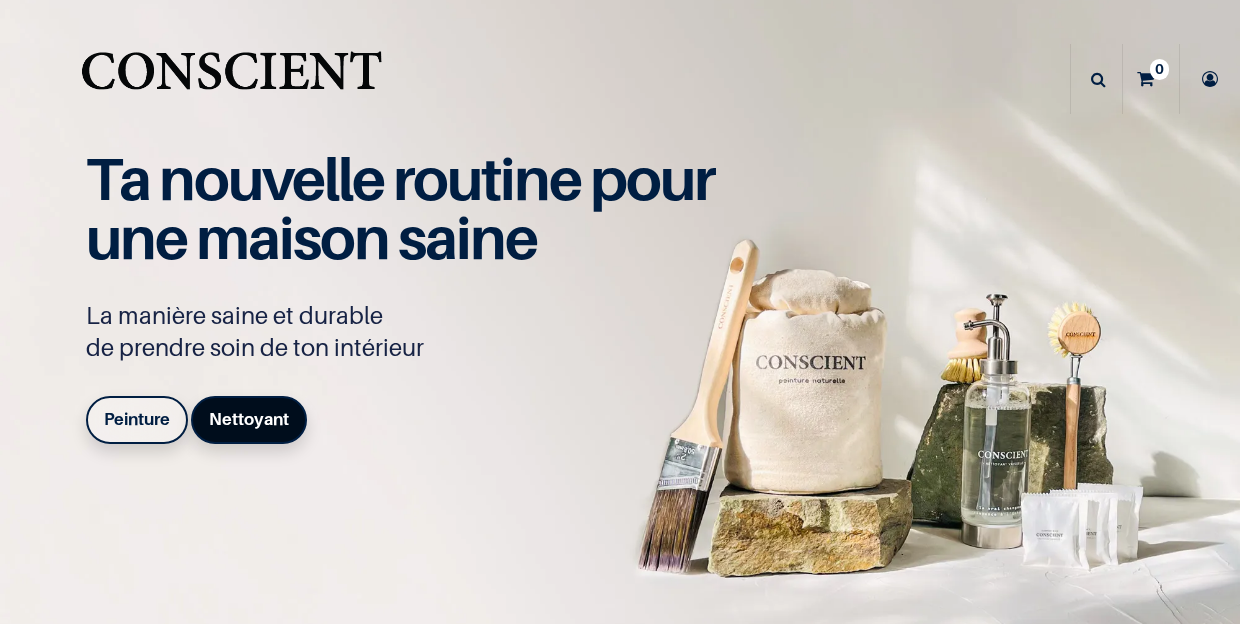 scroll, scrollTop: 0, scrollLeft: 0, axis: both 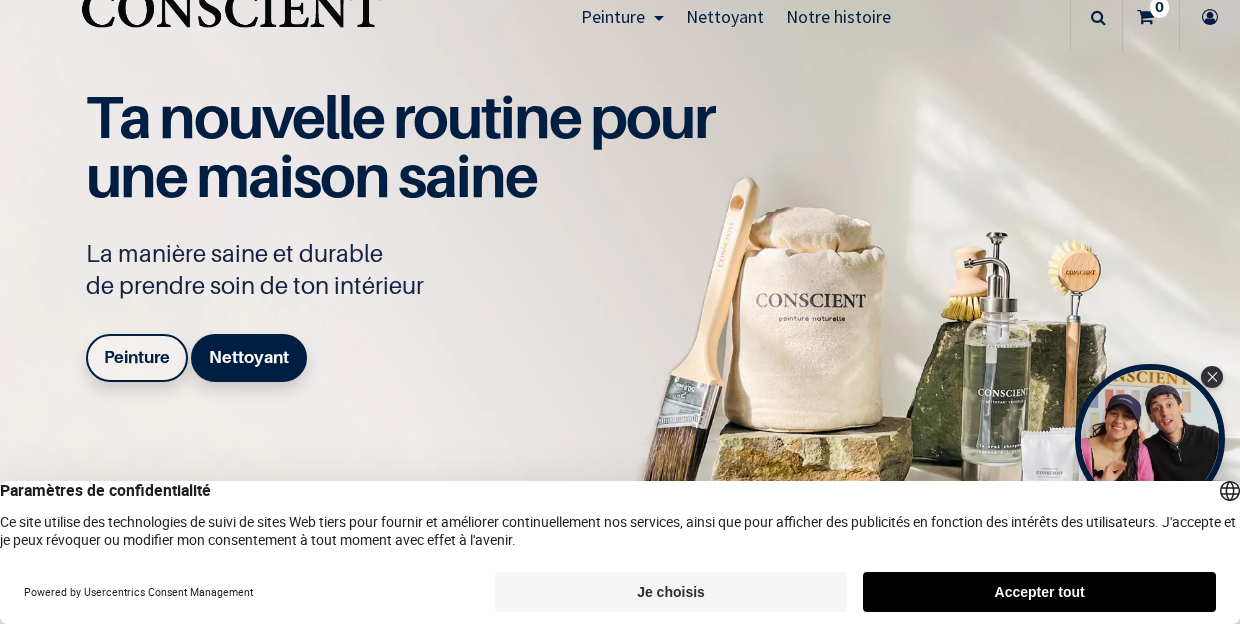 click on "Peinture" at bounding box center (137, 358) 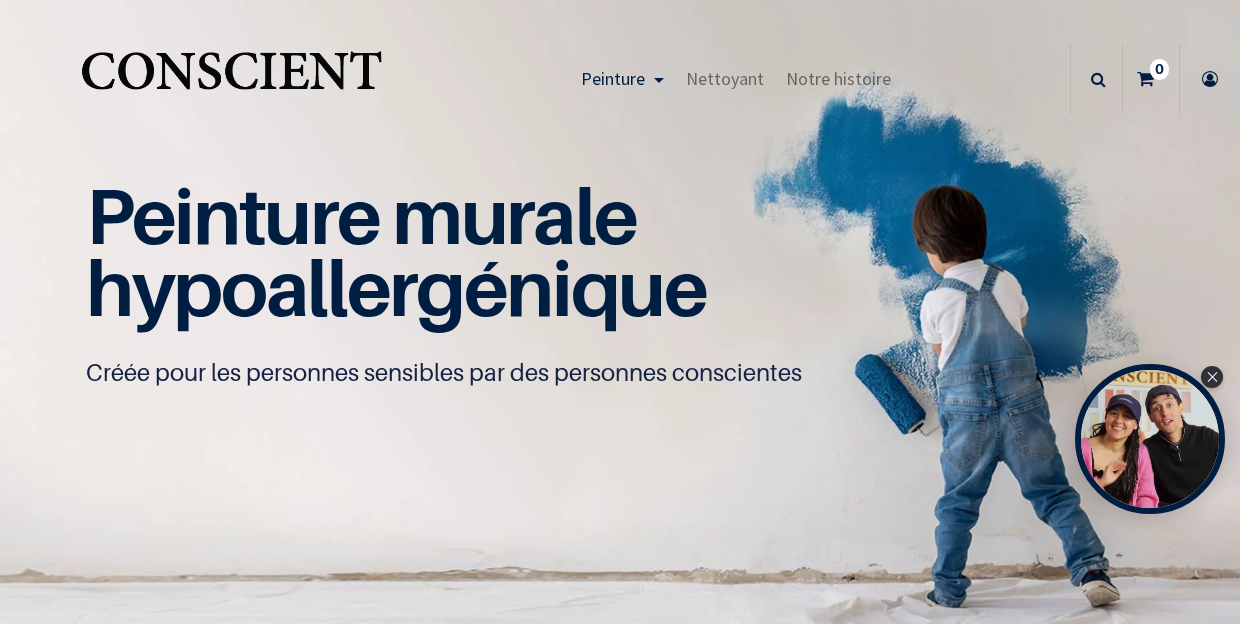 scroll, scrollTop: 0, scrollLeft: 0, axis: both 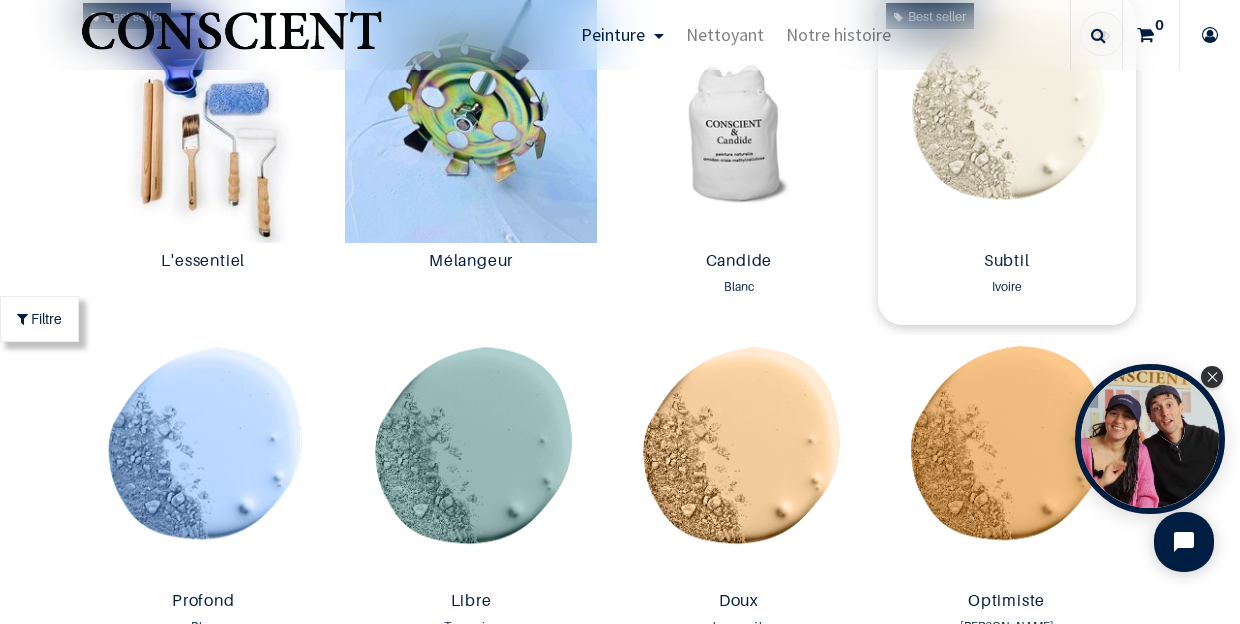 click at bounding box center (1007, 119) 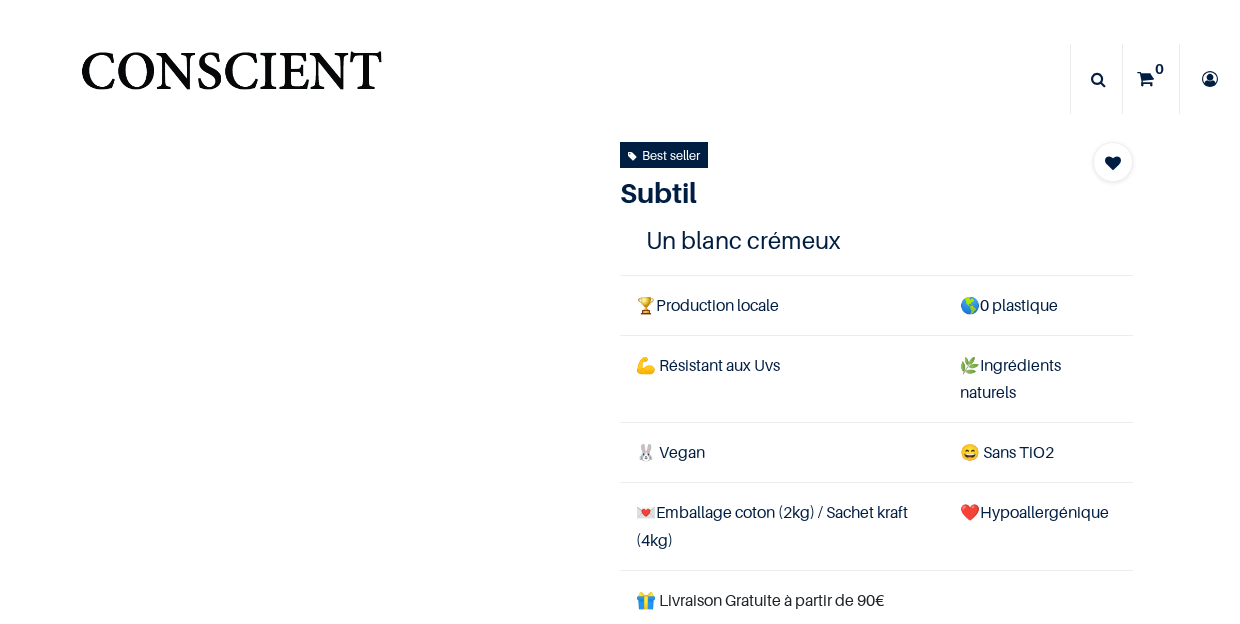 scroll, scrollTop: 0, scrollLeft: 0, axis: both 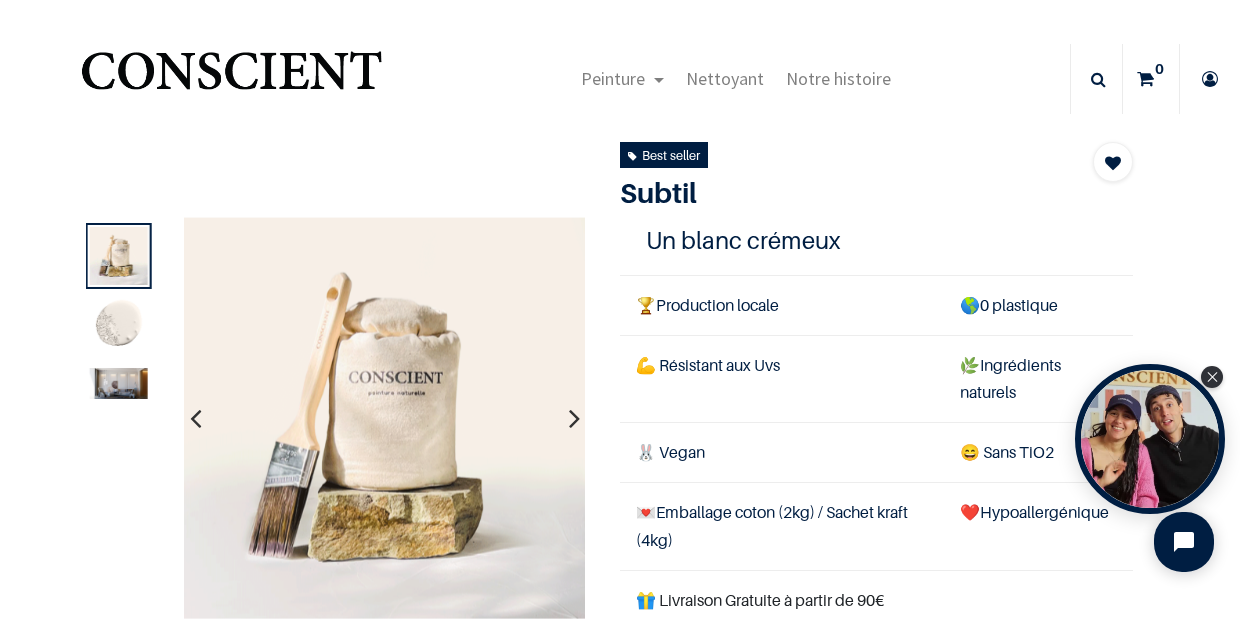 click at bounding box center [574, 418] 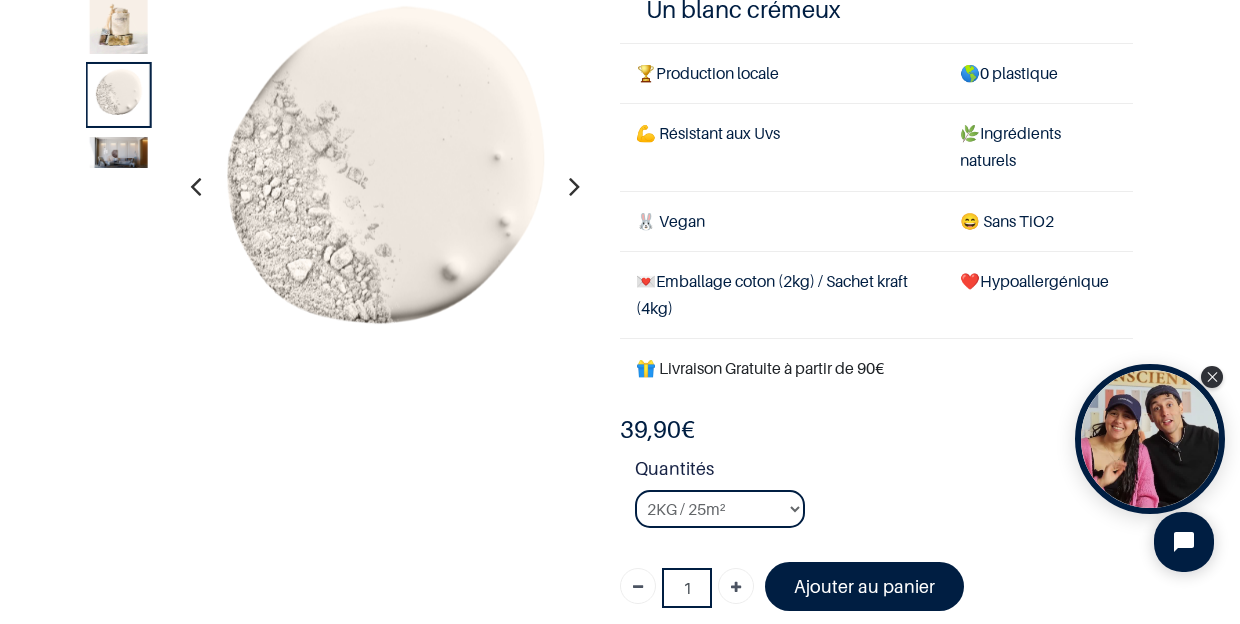 scroll, scrollTop: 170, scrollLeft: 0, axis: vertical 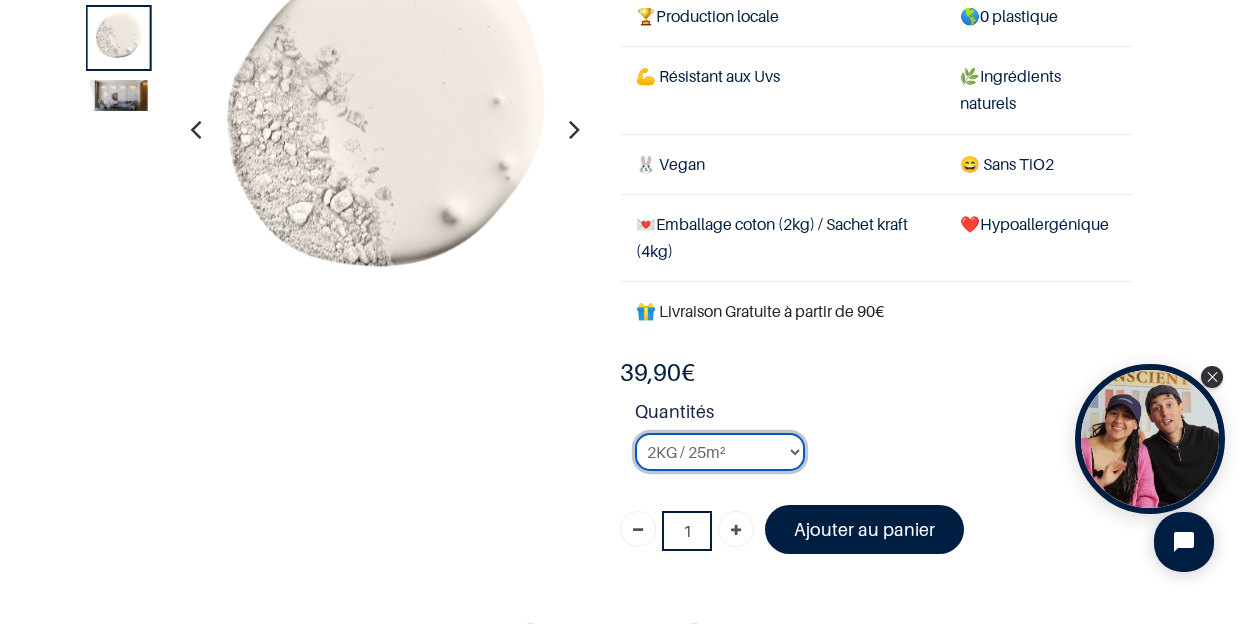 click on "2KG / 25m²
4KG / 50m²
8KG / 100m²
Testeur" at bounding box center (720, 452) 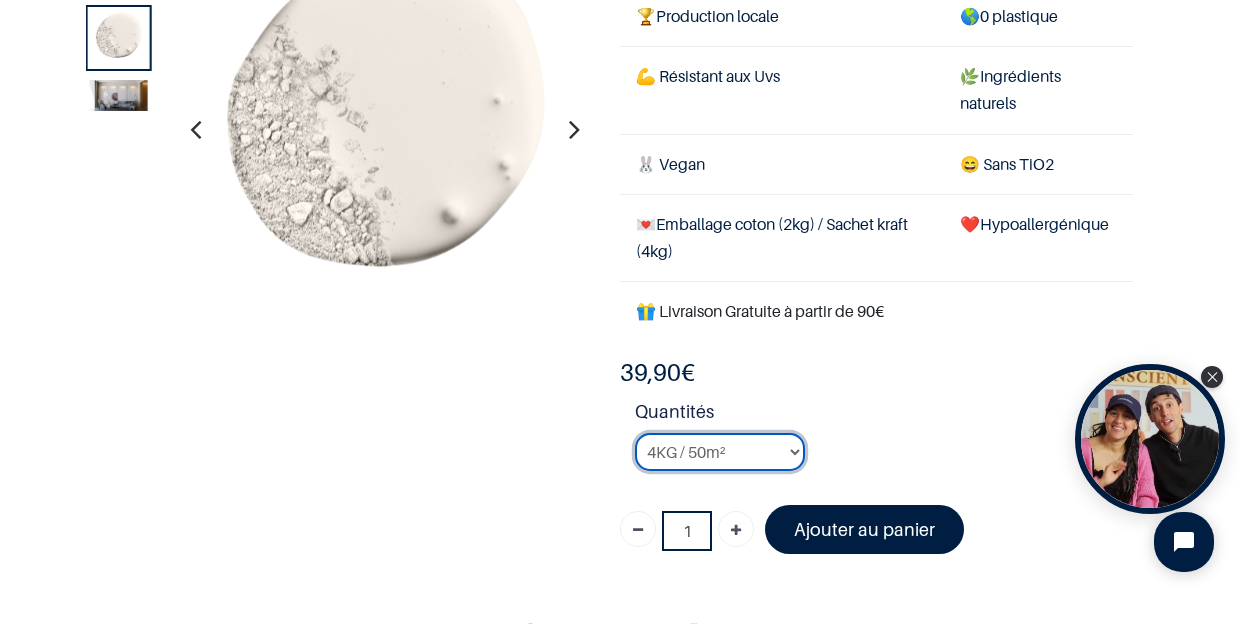 click on "4KG / 50m²" at bounding box center (0, 0) 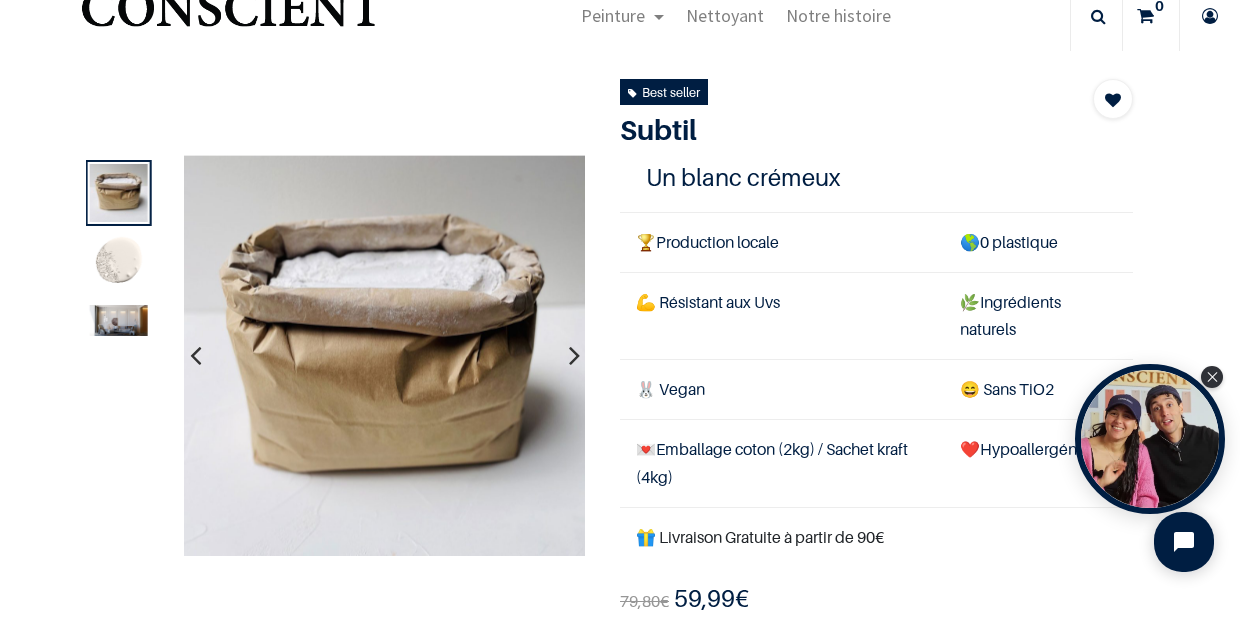 scroll, scrollTop: 57, scrollLeft: 0, axis: vertical 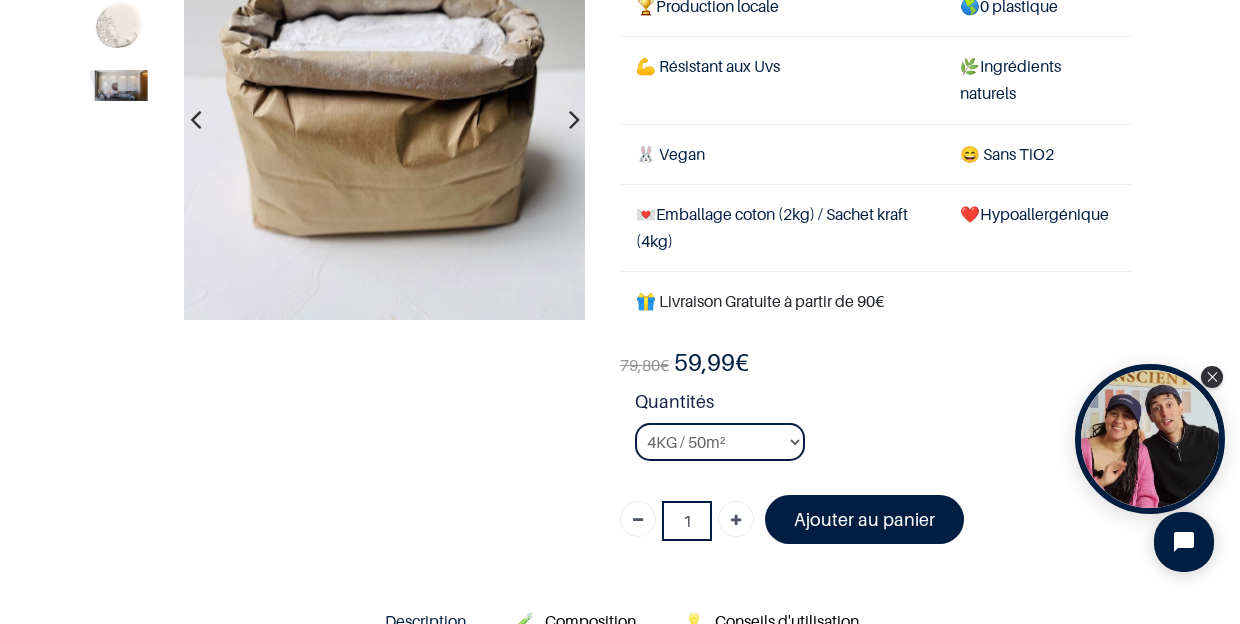 click at bounding box center [574, 119] 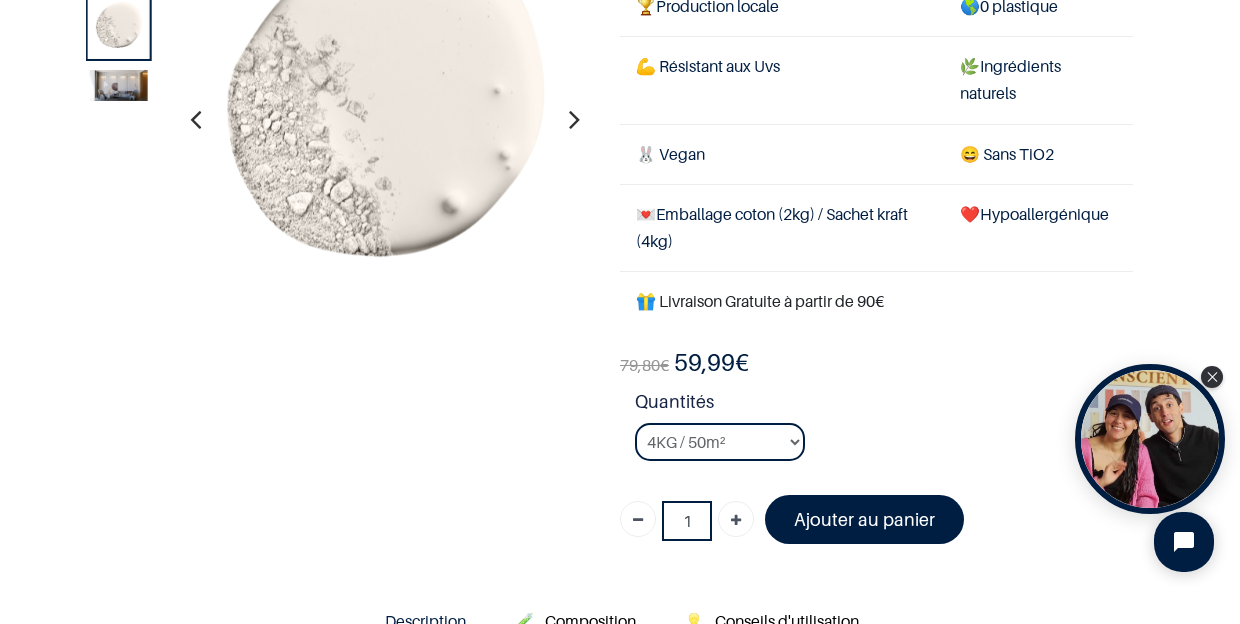 click at bounding box center (574, 119) 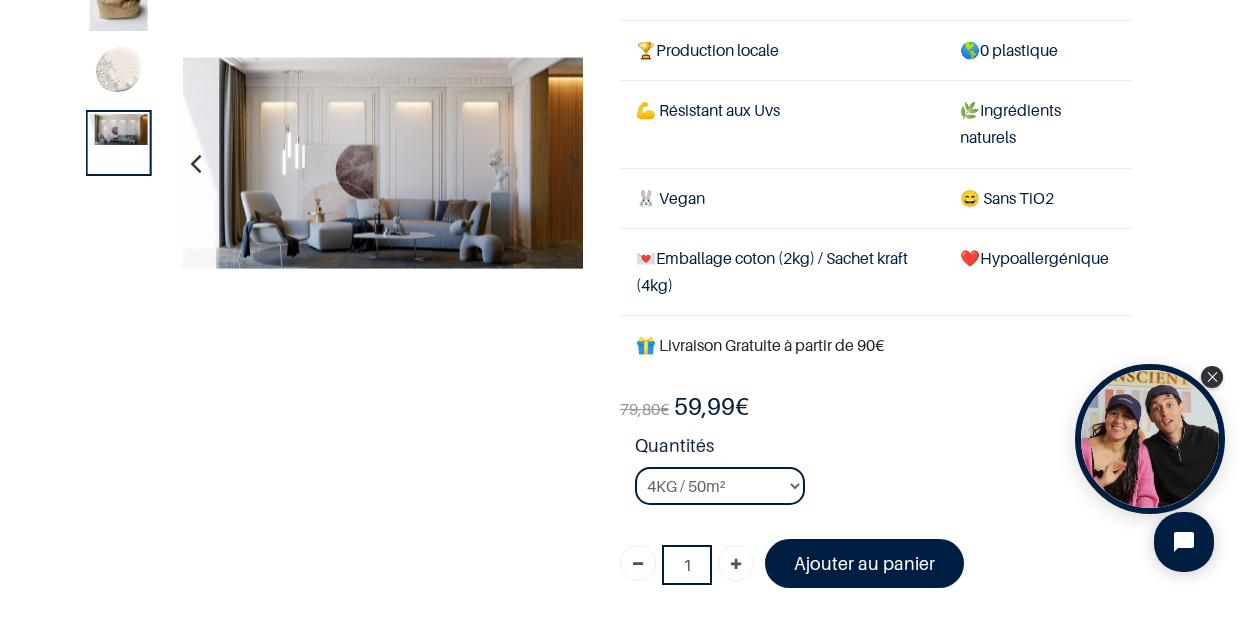 scroll, scrollTop: 81, scrollLeft: 0, axis: vertical 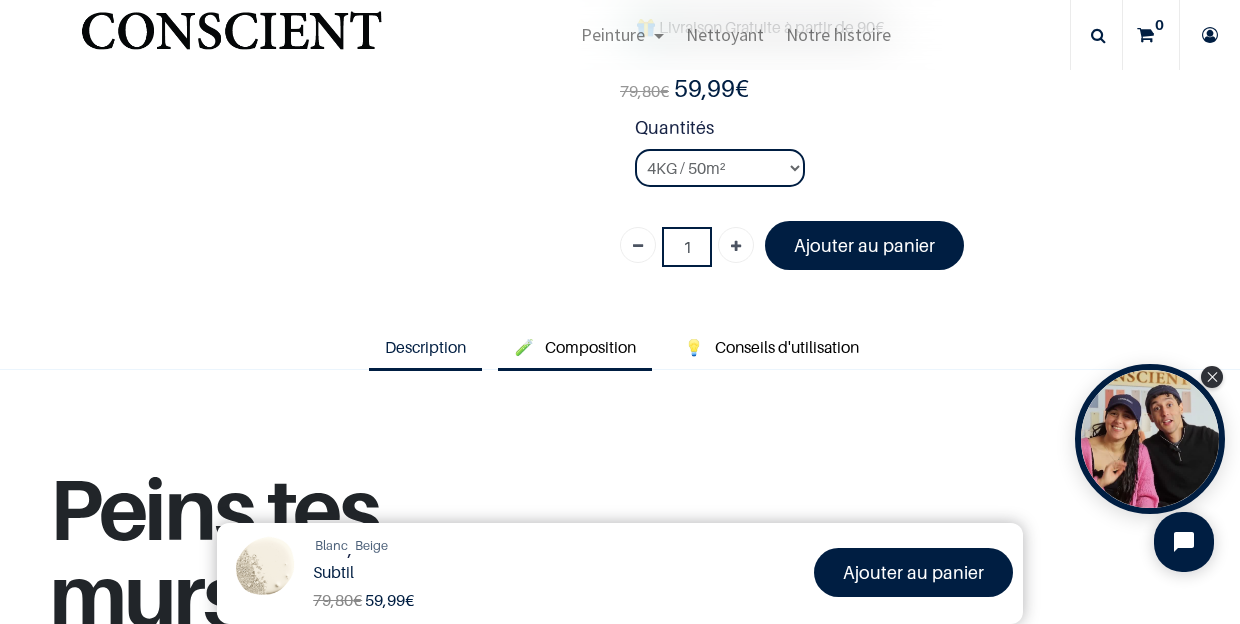 click on "Composition" at bounding box center [590, 347] 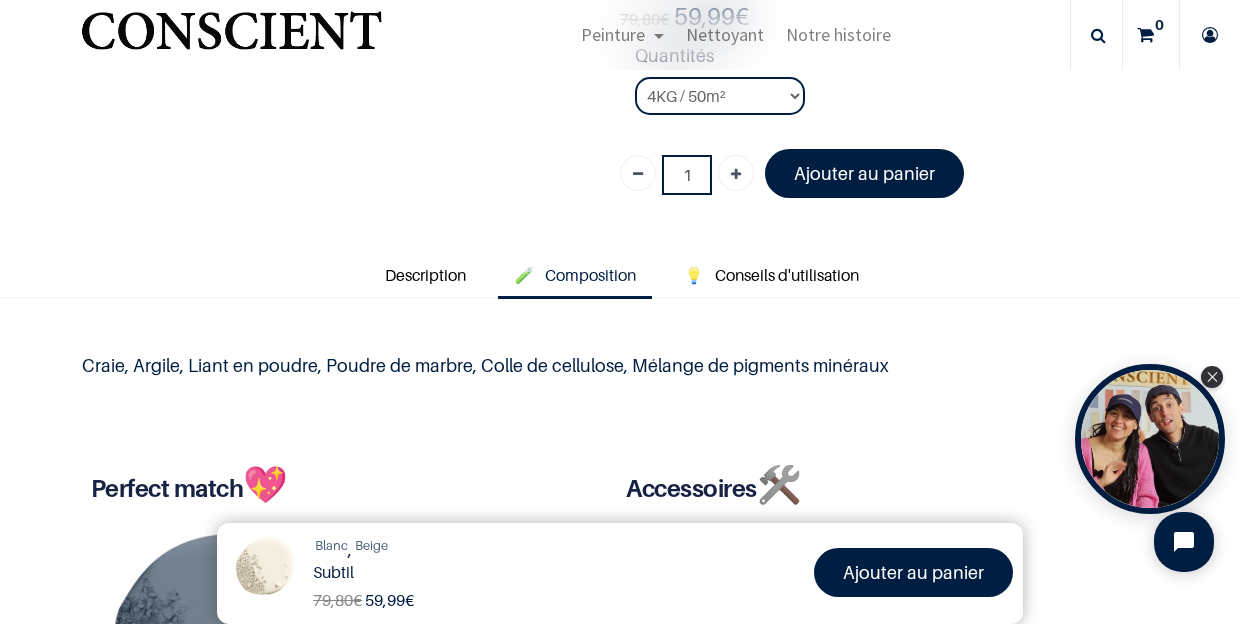 scroll, scrollTop: 532, scrollLeft: 0, axis: vertical 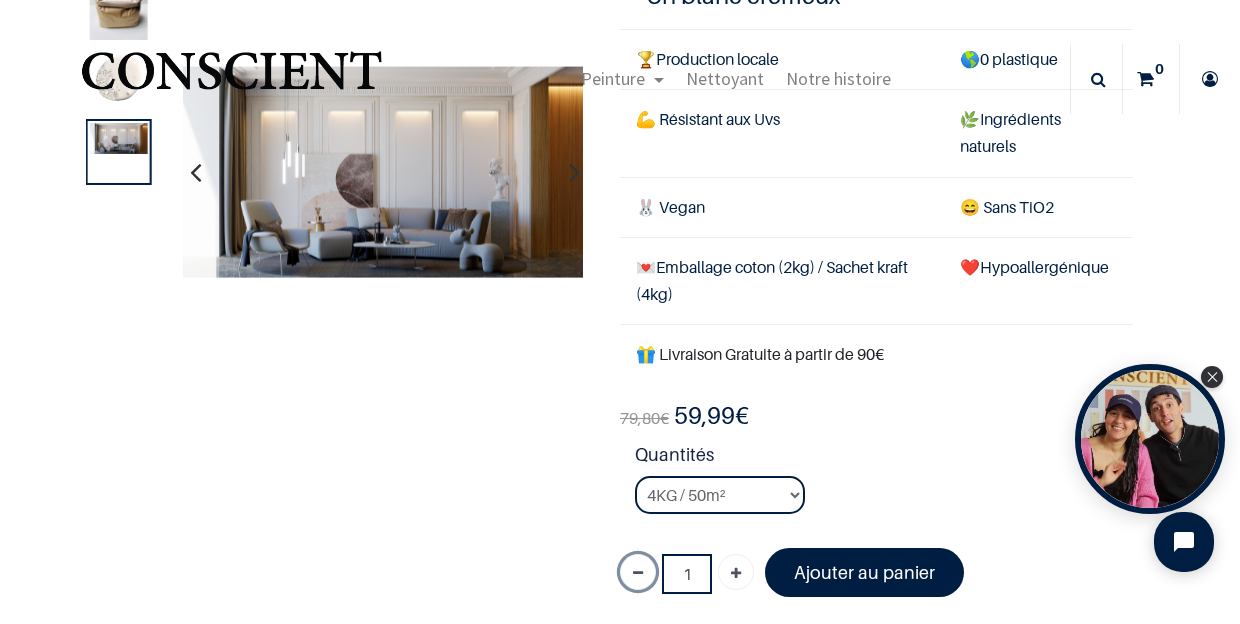 click at bounding box center (638, 574) 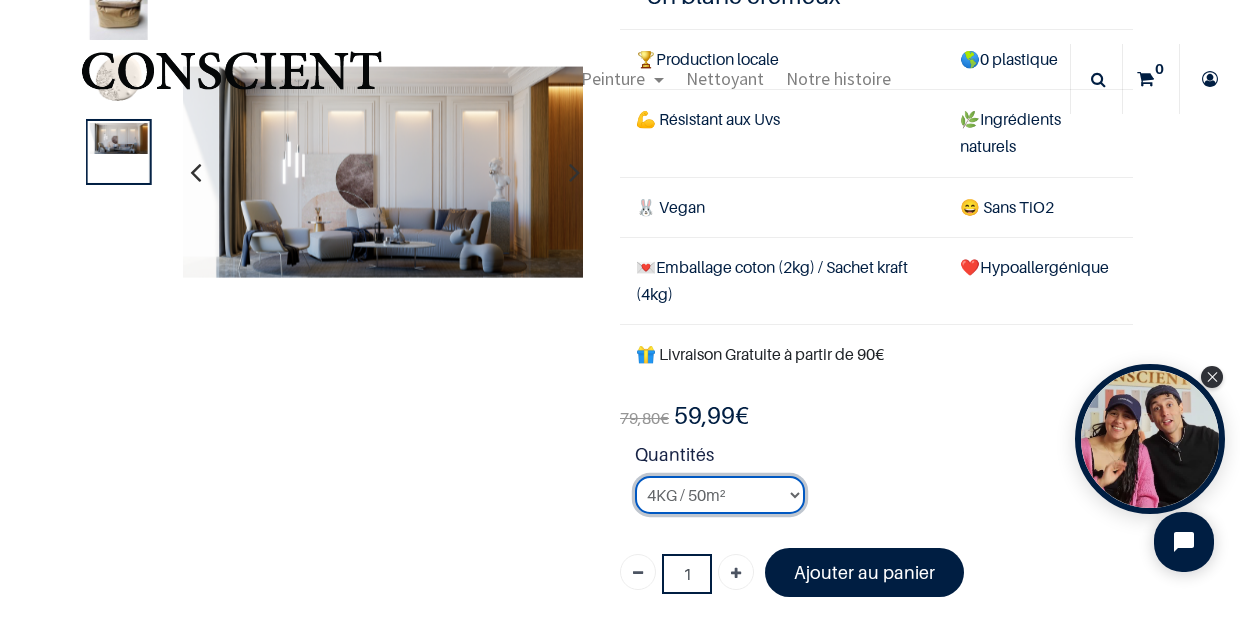 select on "125" 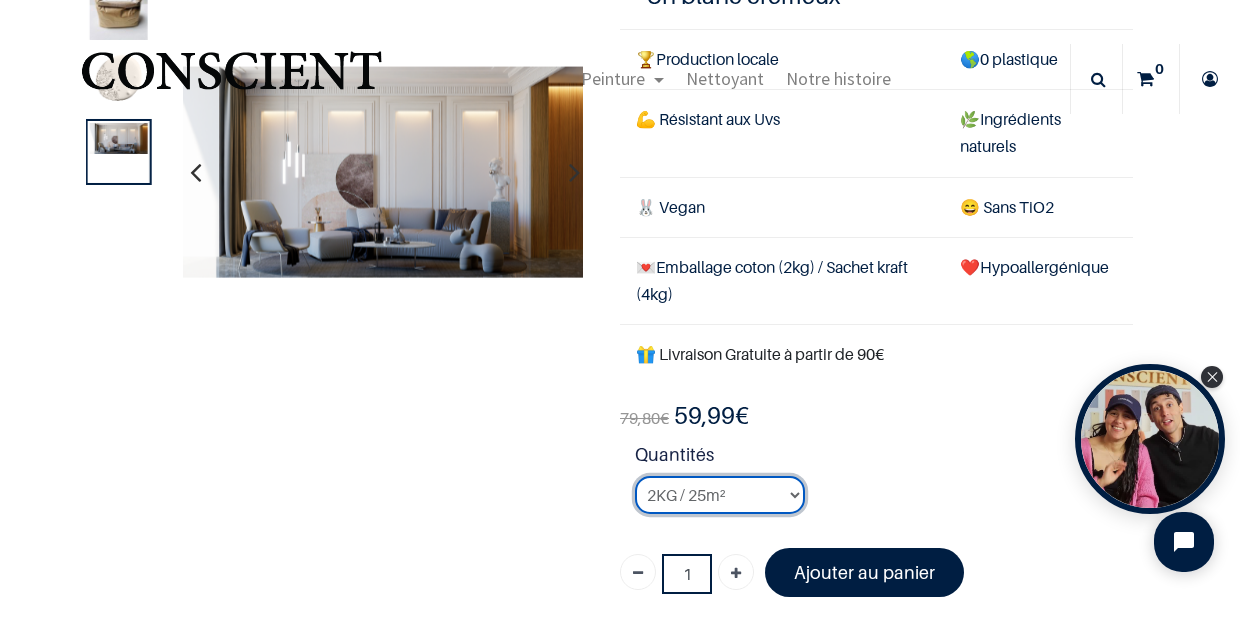 click on "2KG / 25m²" at bounding box center (0, 0) 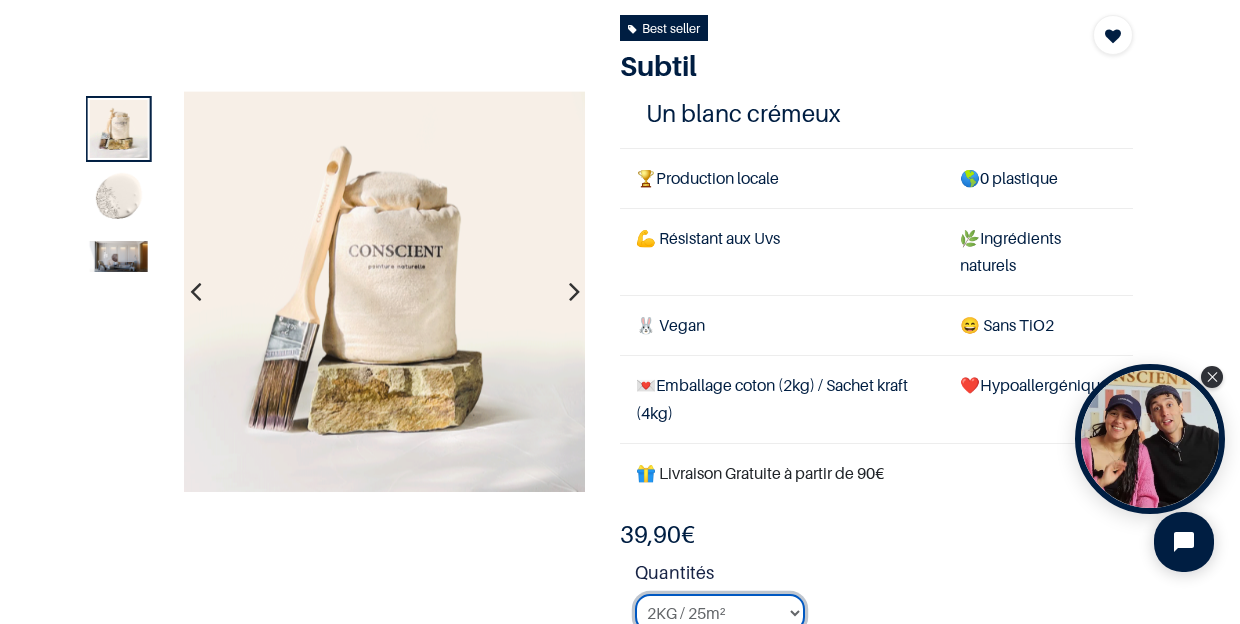 scroll, scrollTop: 0, scrollLeft: 0, axis: both 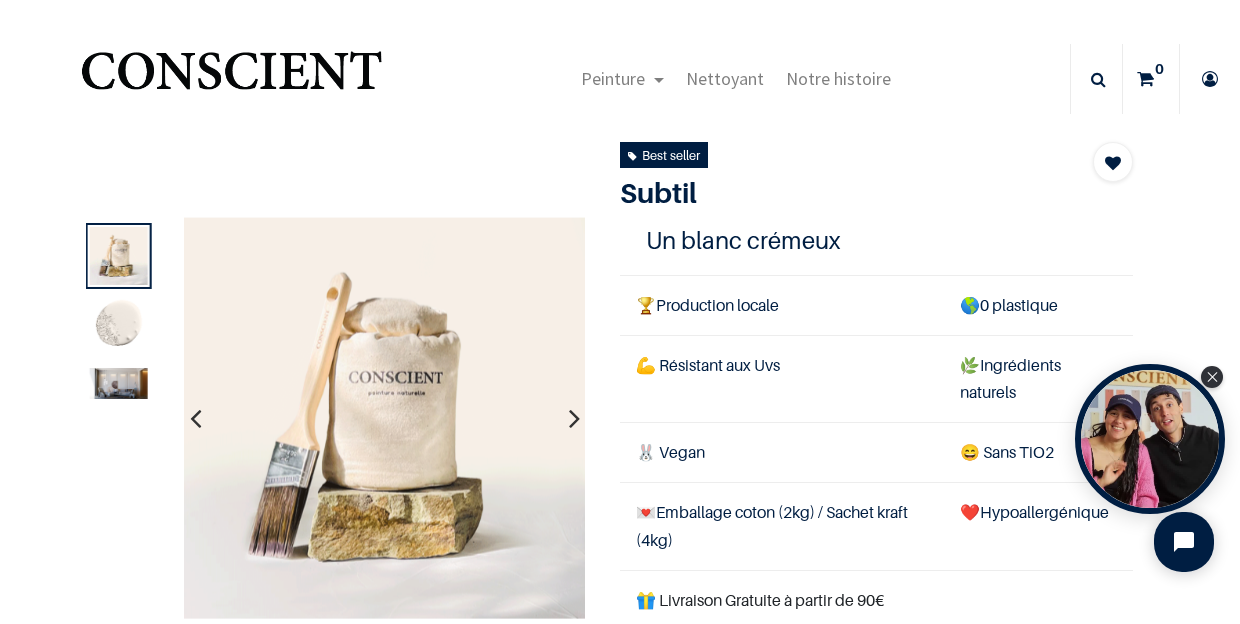 click at bounding box center (574, 418) 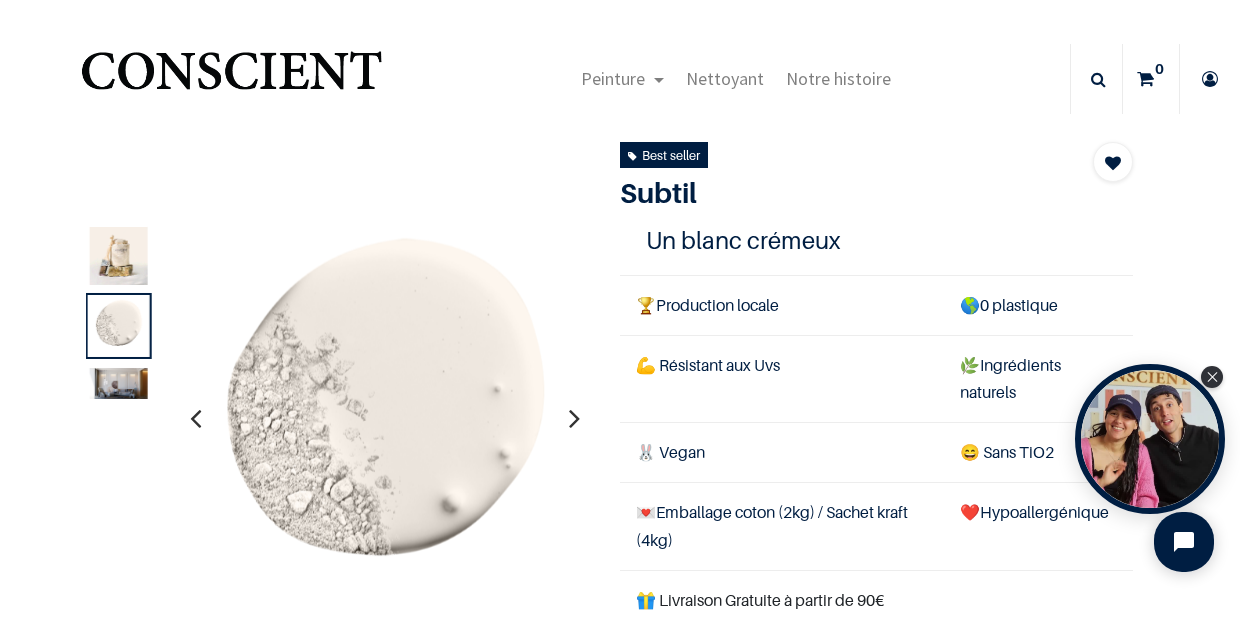 click at bounding box center (574, 418) 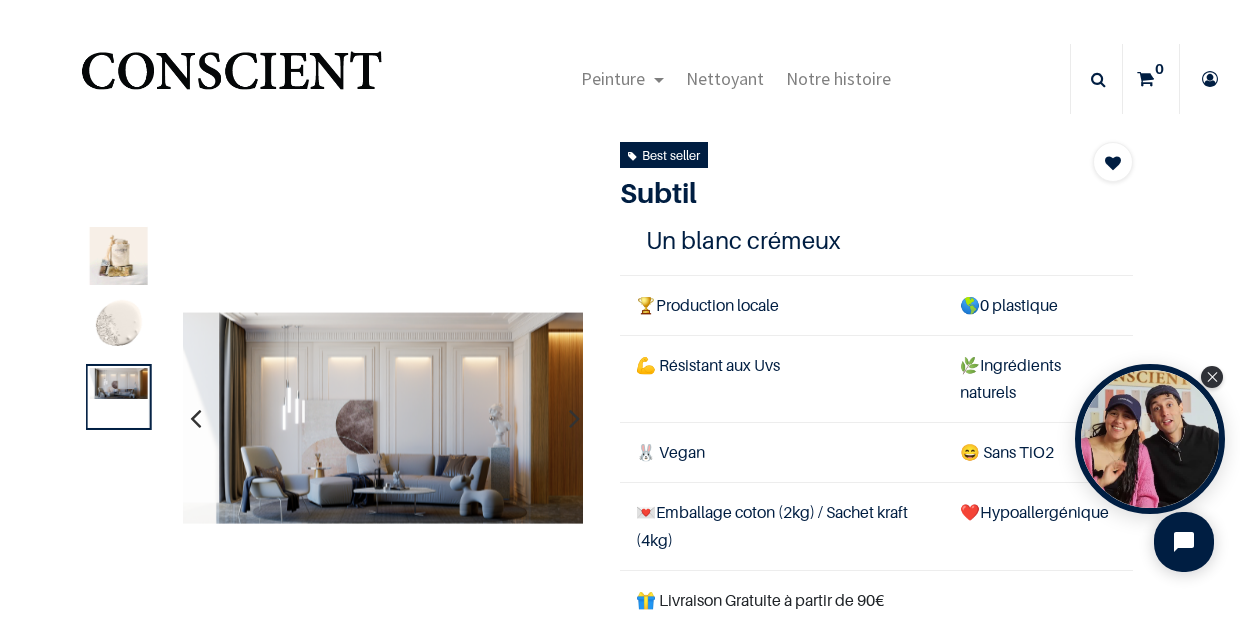 click at bounding box center [574, 418] 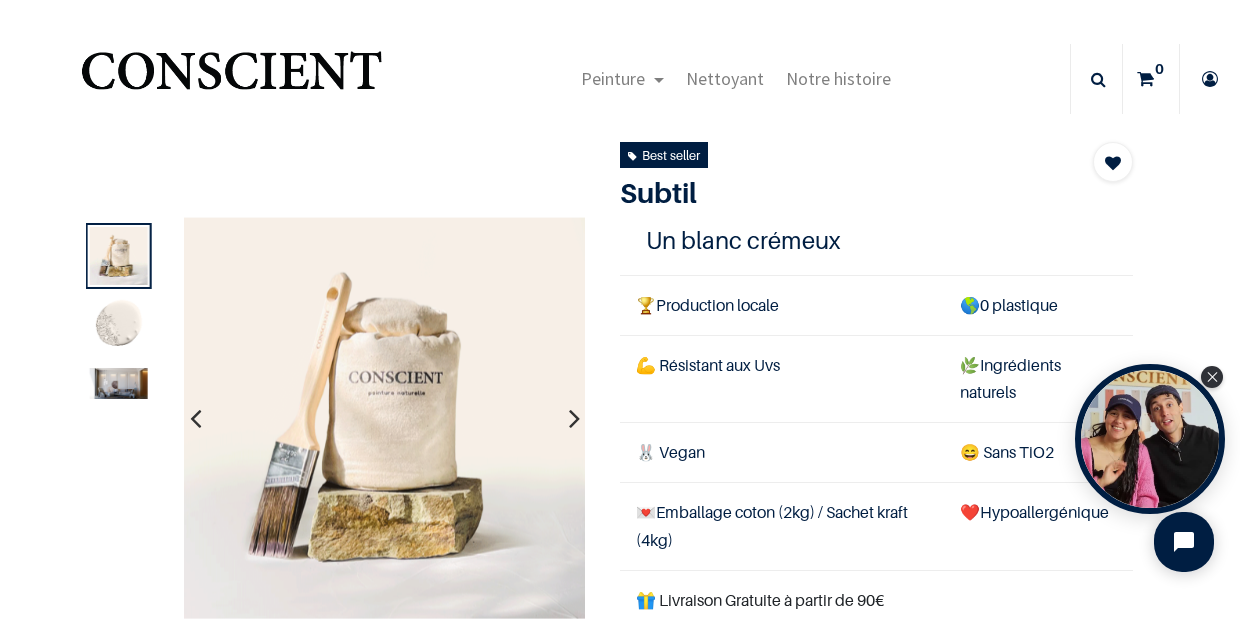 click at bounding box center [574, 418] 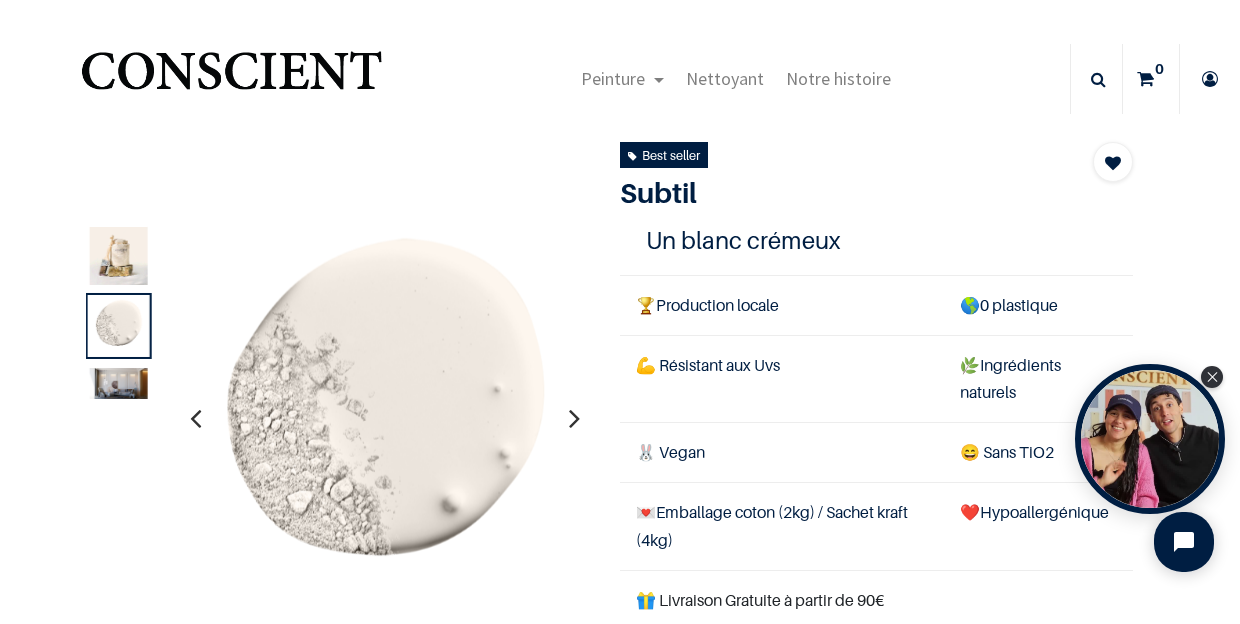 click at bounding box center (383, 418) 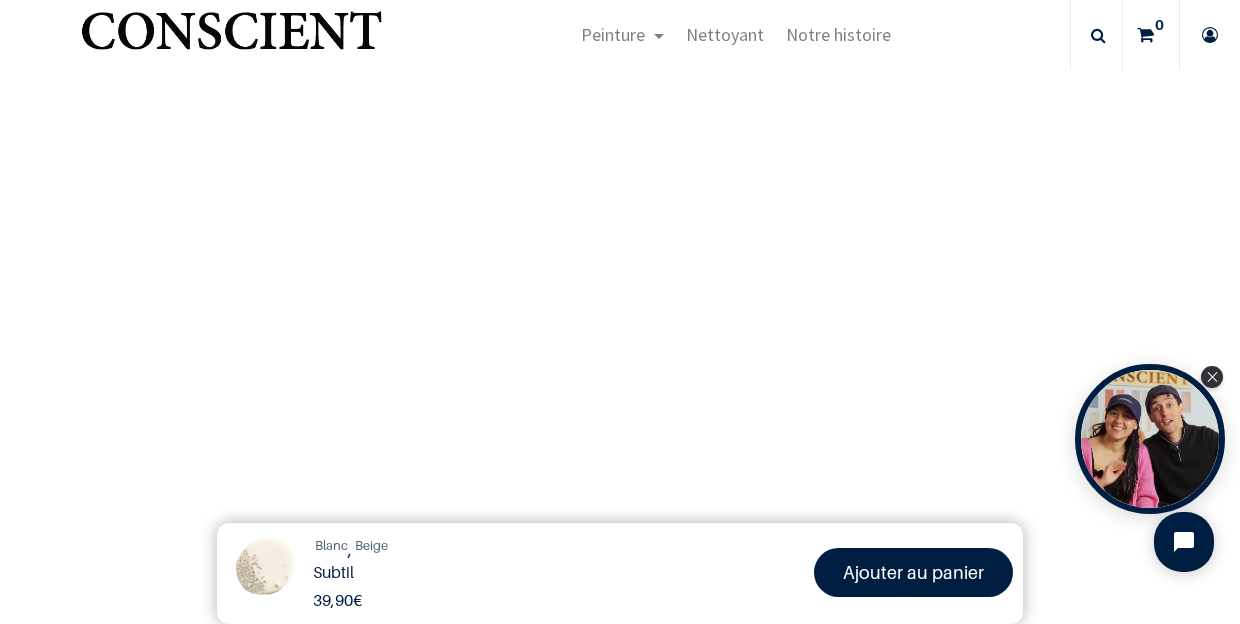 scroll, scrollTop: 625, scrollLeft: 0, axis: vertical 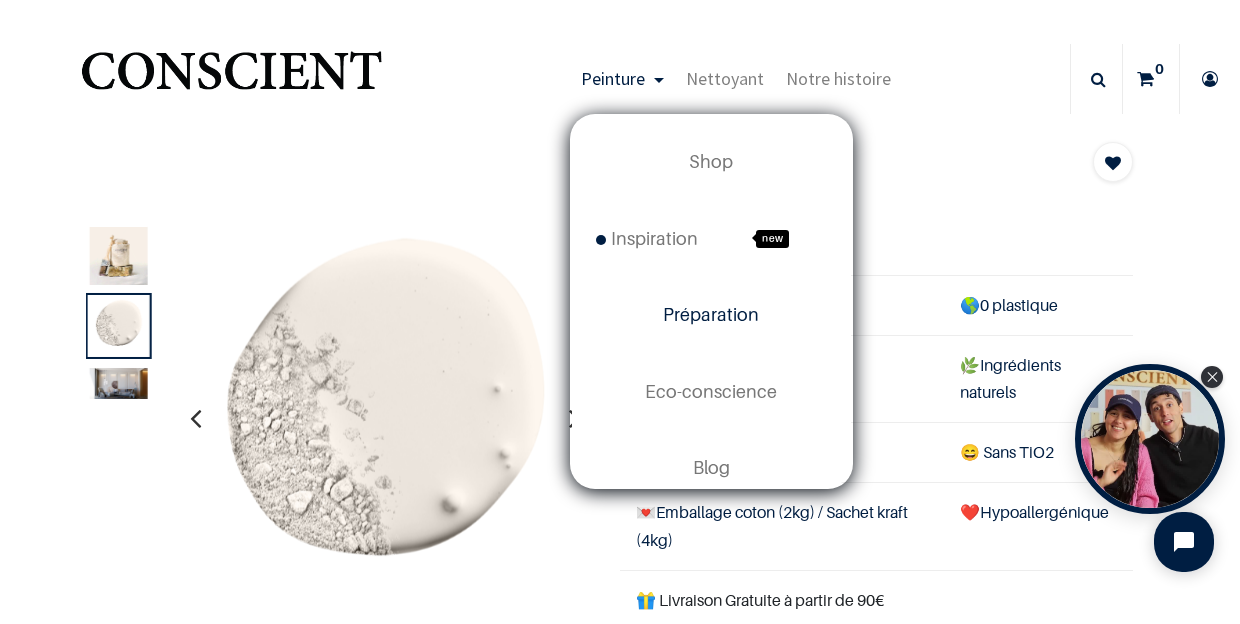 click on "Préparation" at bounding box center [711, 314] 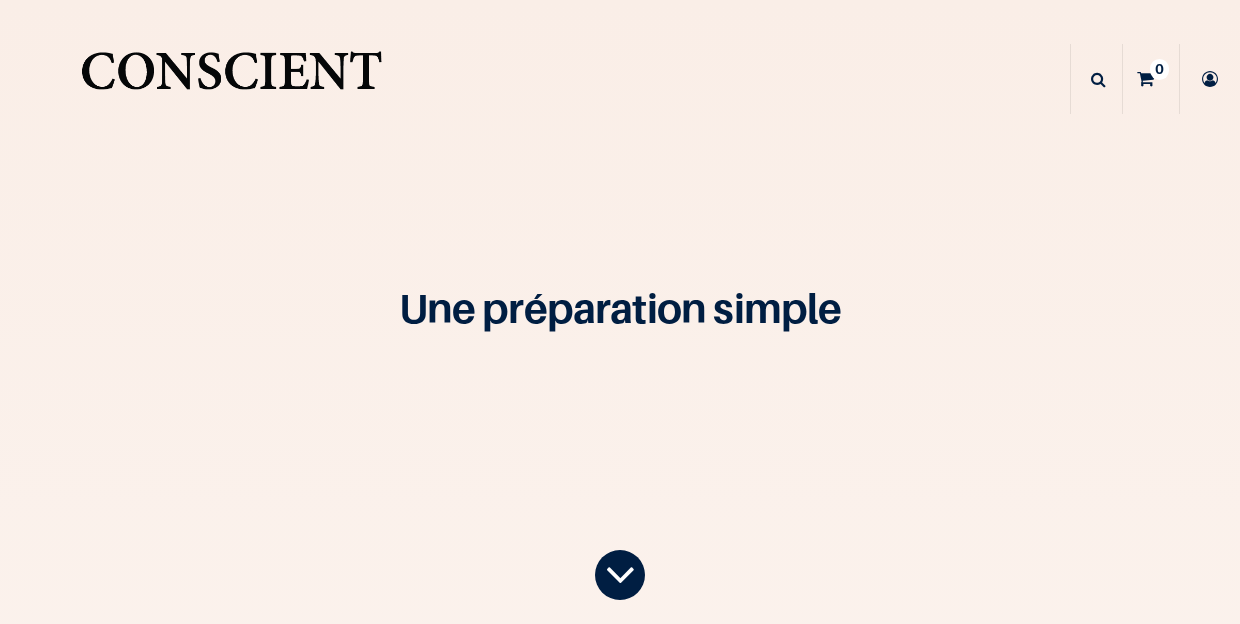 scroll, scrollTop: 0, scrollLeft: 0, axis: both 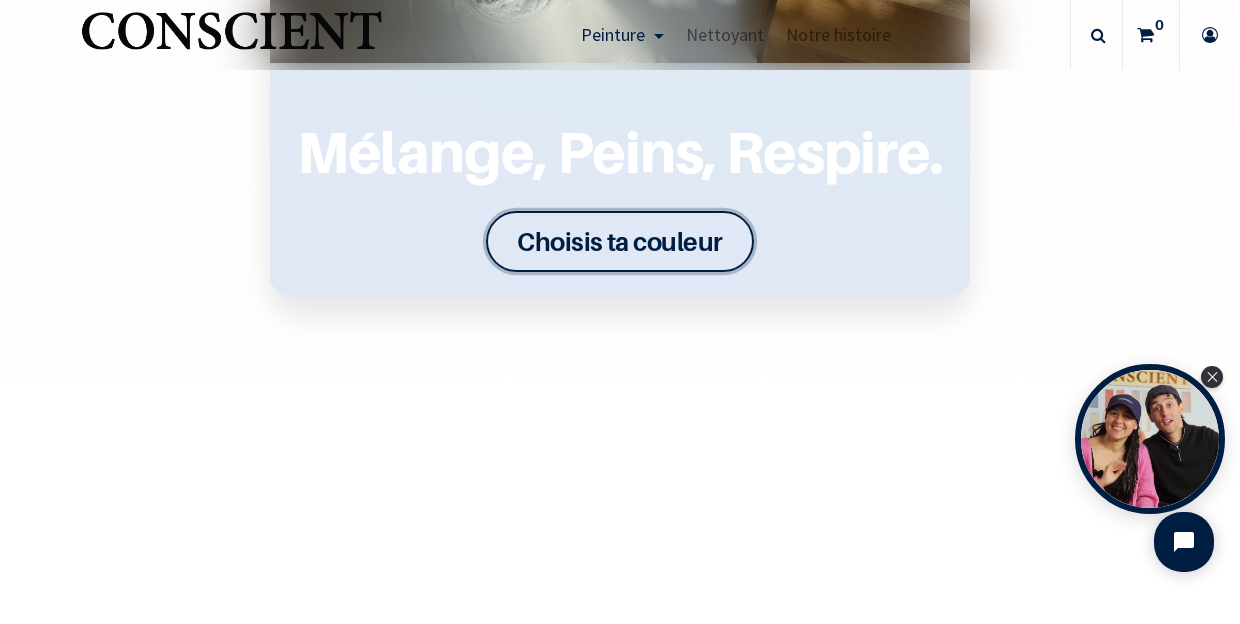 click on "Choisis ta couleur" at bounding box center [620, 241] 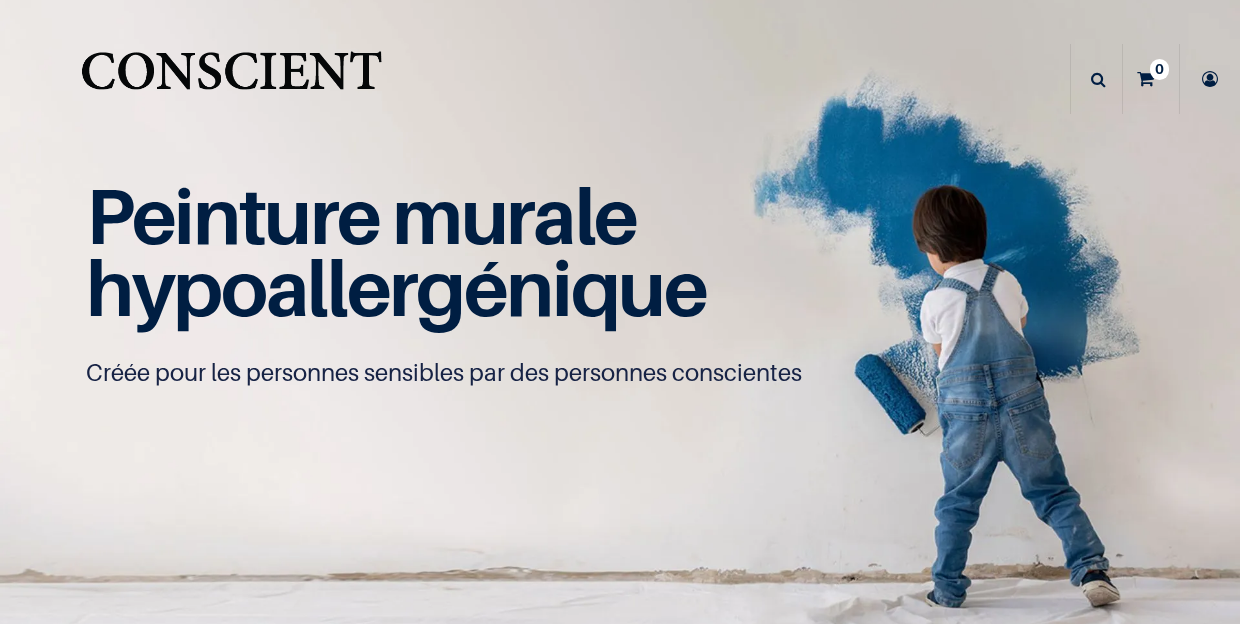 scroll, scrollTop: 0, scrollLeft: 0, axis: both 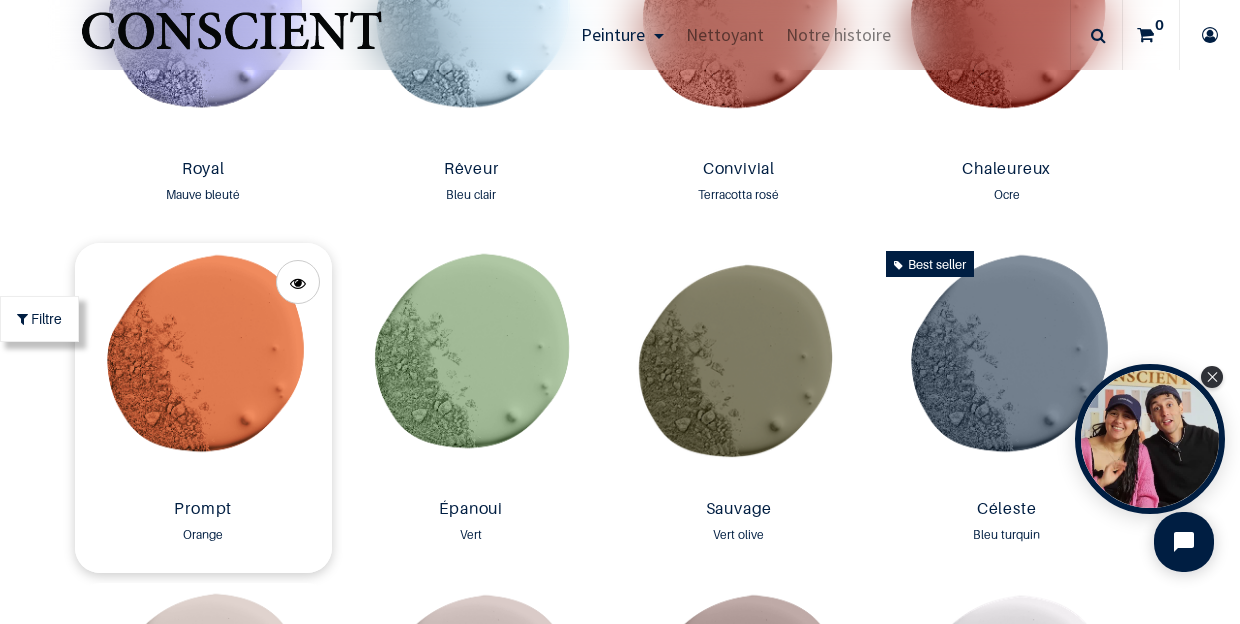 click at bounding box center (204, 367) 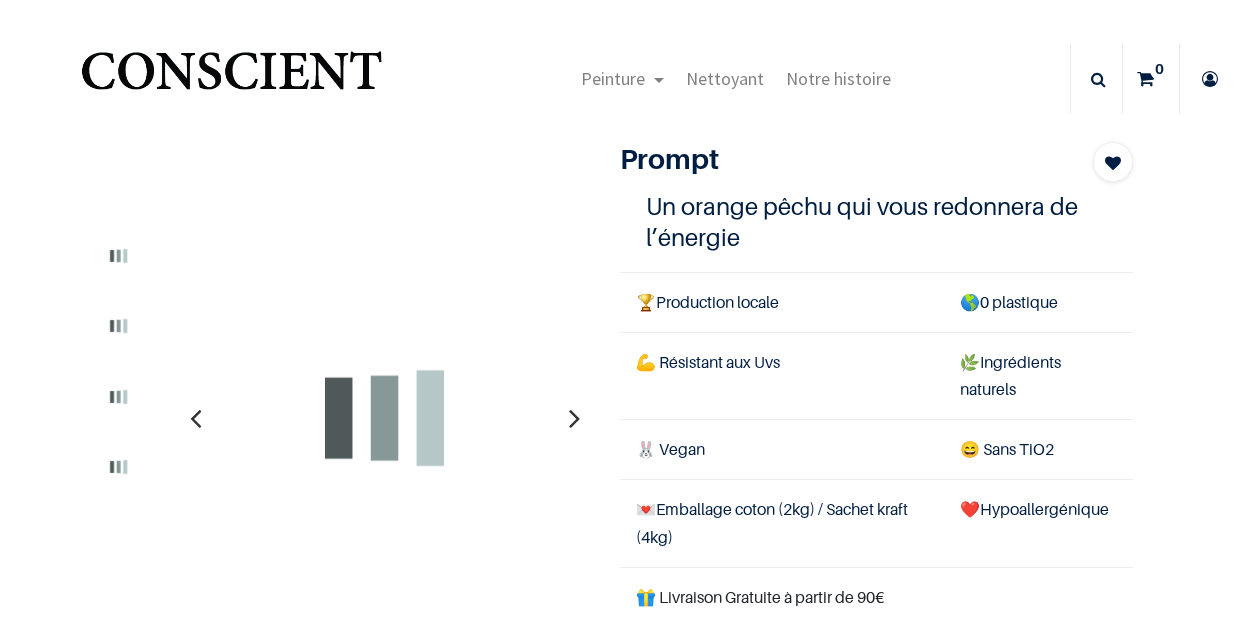 scroll, scrollTop: 0, scrollLeft: 0, axis: both 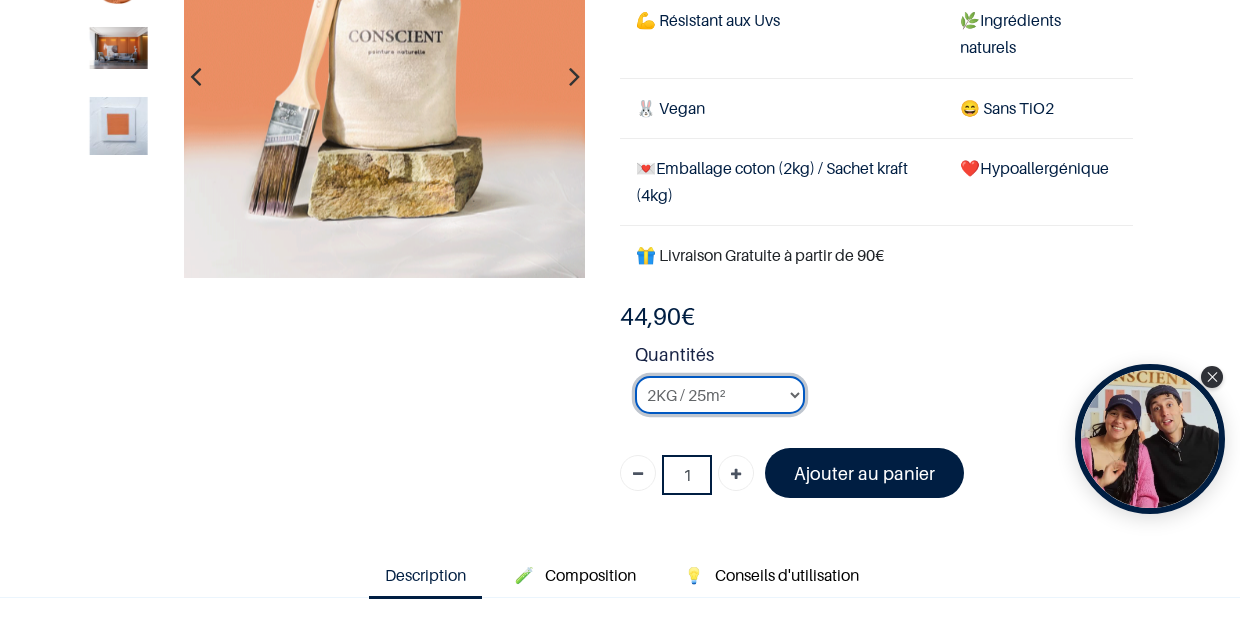 click on "2KG / 25m²
4KG / 50m²
8KG / 100m²
Testeur" at bounding box center [720, 395] 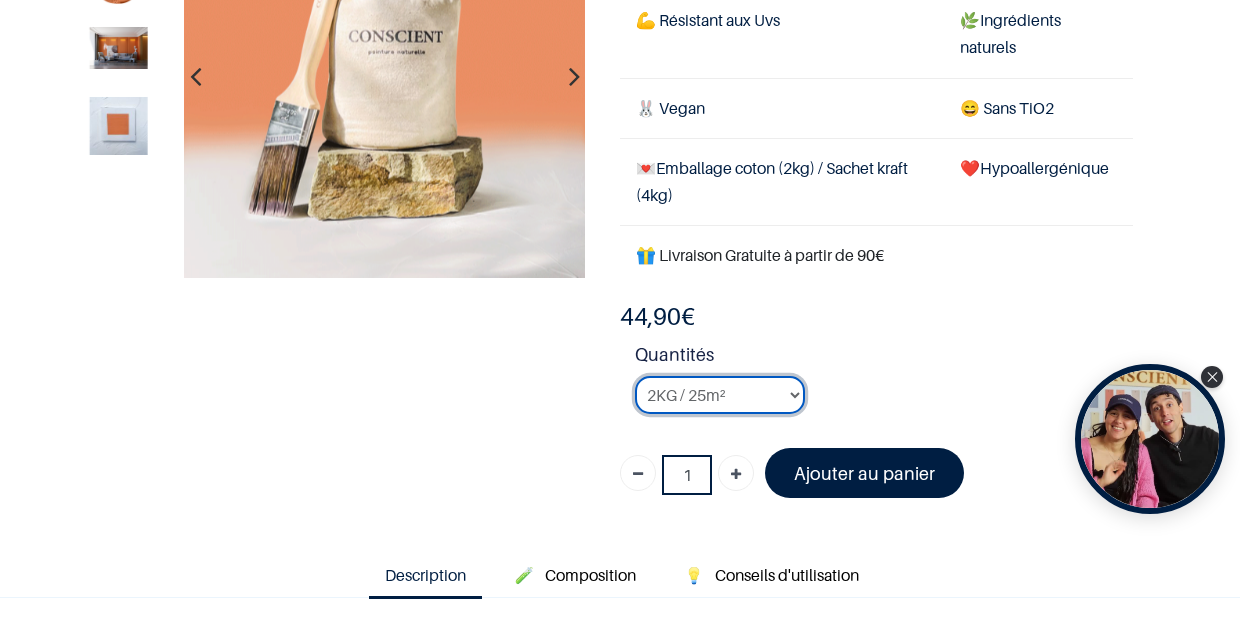 scroll, scrollTop: 0, scrollLeft: 0, axis: both 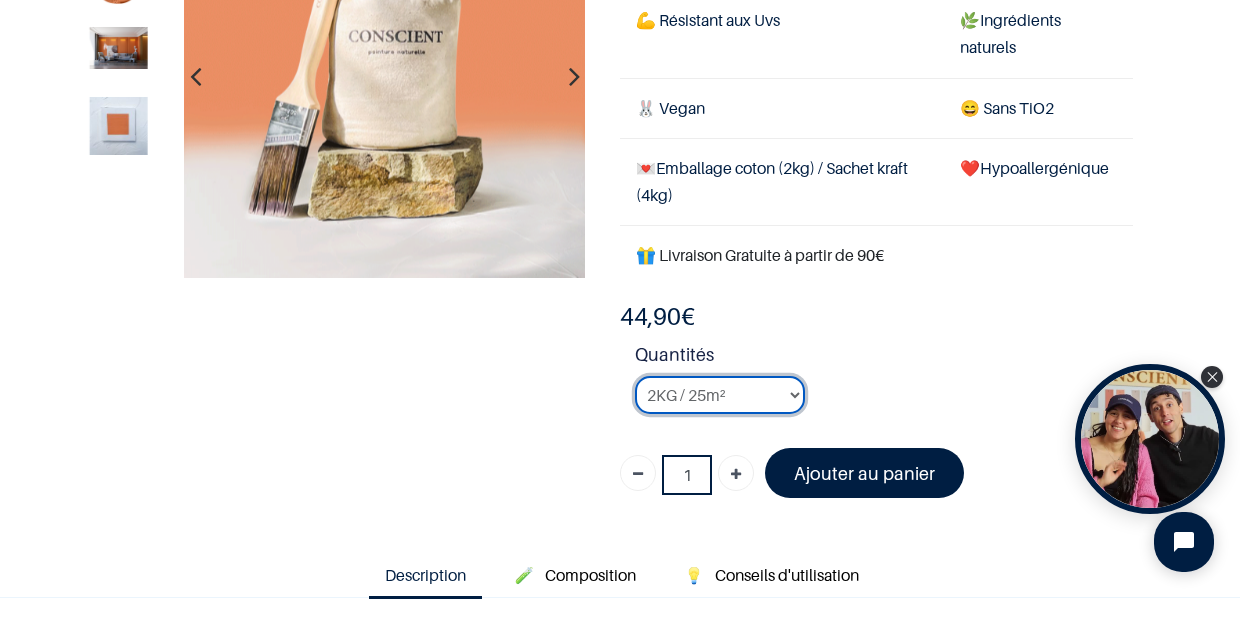 click on "2KG / 25m²" at bounding box center (0, 0) 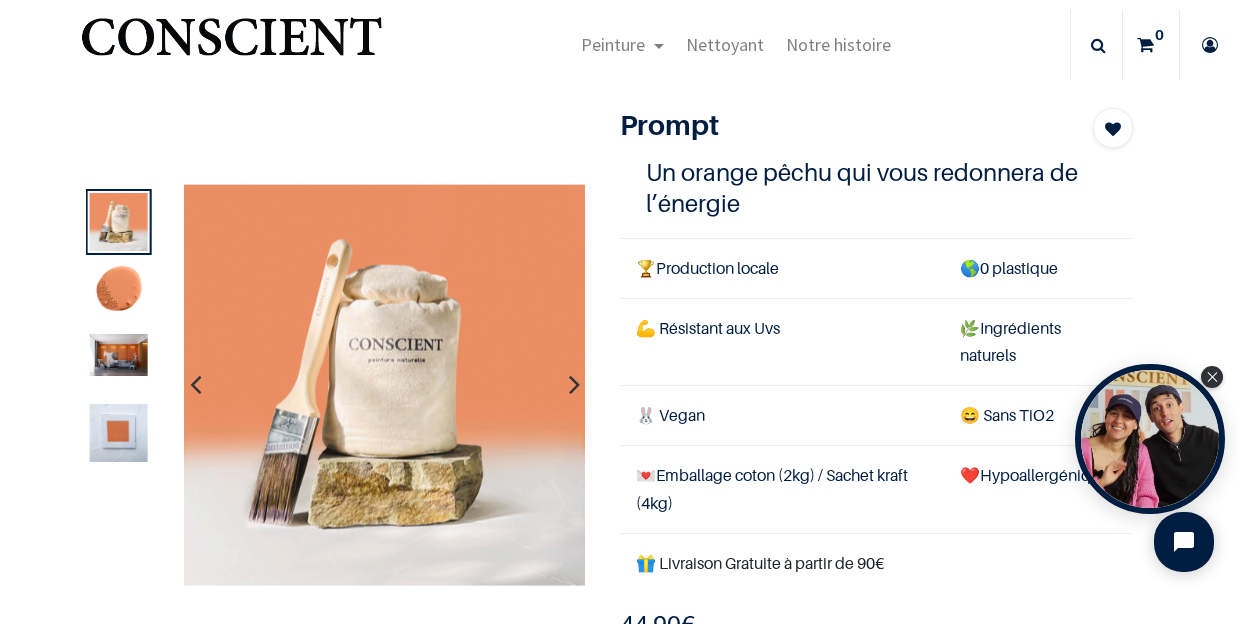 scroll, scrollTop: 36, scrollLeft: 0, axis: vertical 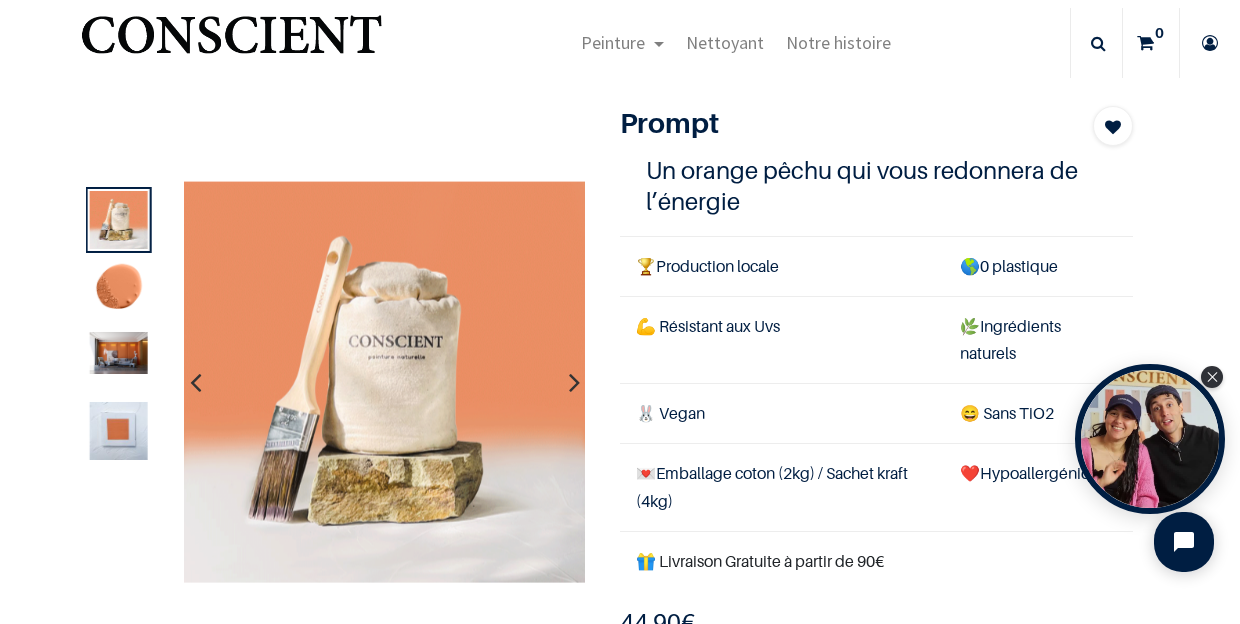 click at bounding box center (574, 382) 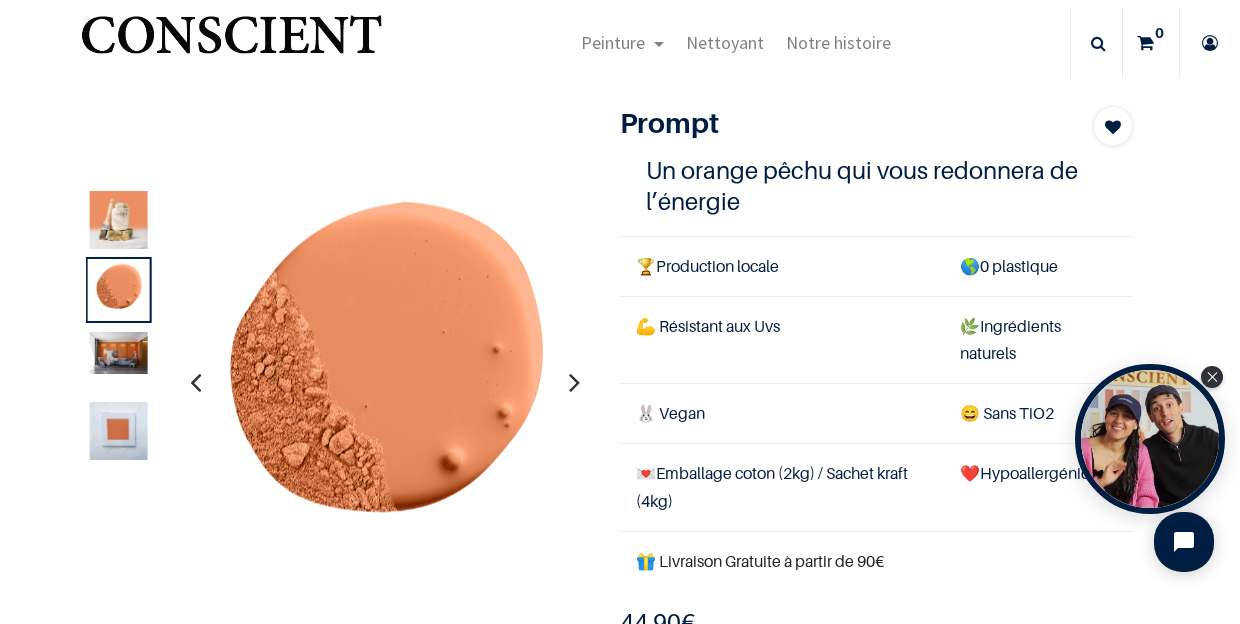click at bounding box center (574, 382) 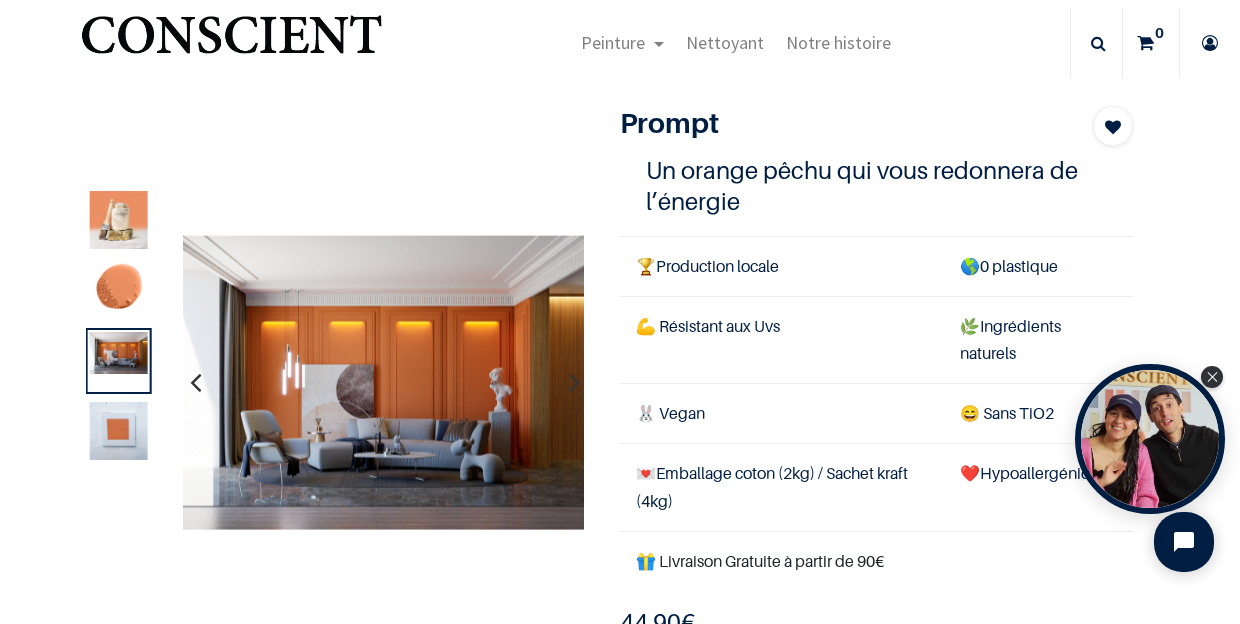 scroll, scrollTop: 0, scrollLeft: 0, axis: both 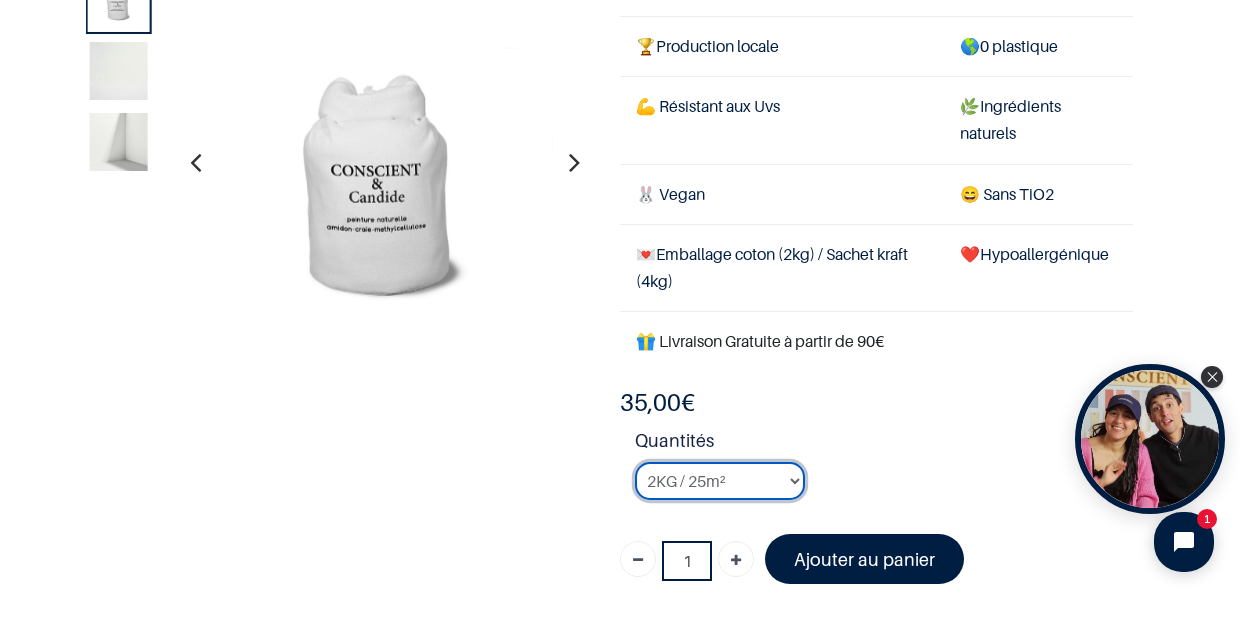 click on "2KG / 25m²
4KG / 50m²
8KG / 100m²
Testeur" at bounding box center (720, 481) 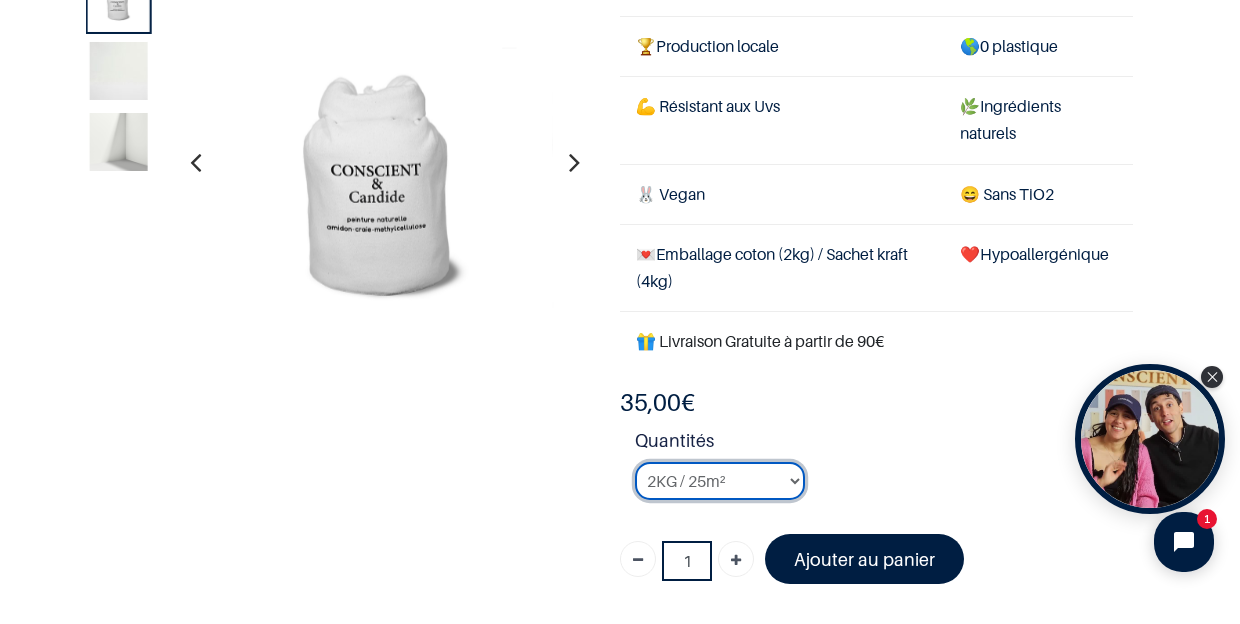 select on "2" 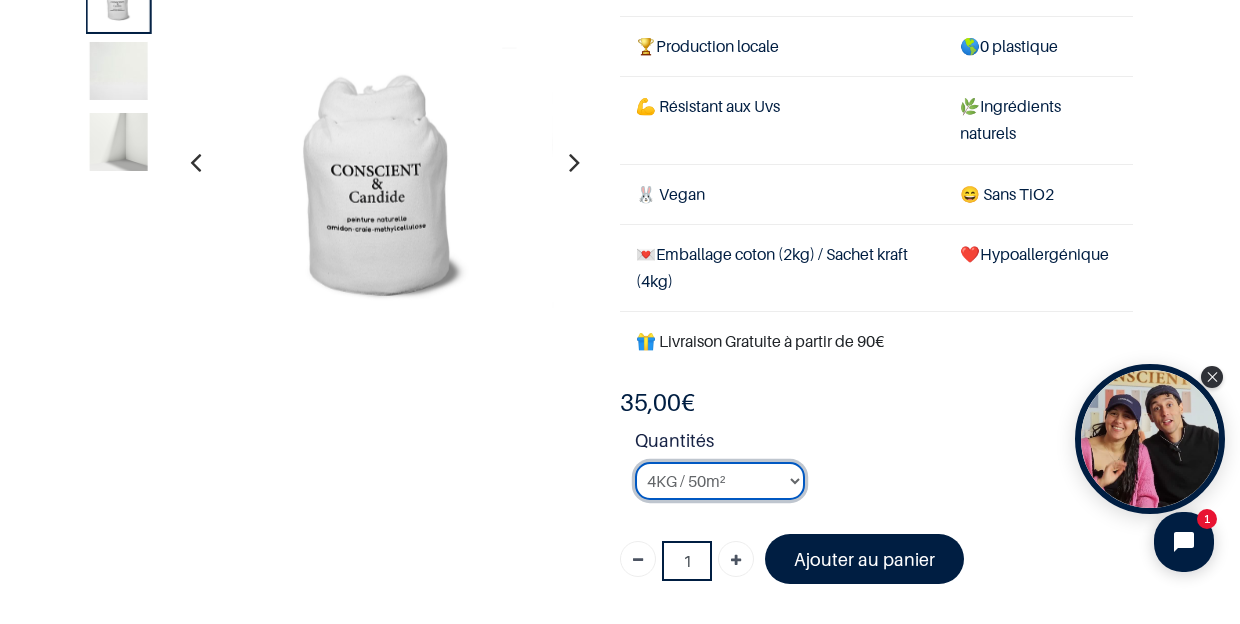 click on "4KG / 50m²" at bounding box center [0, 0] 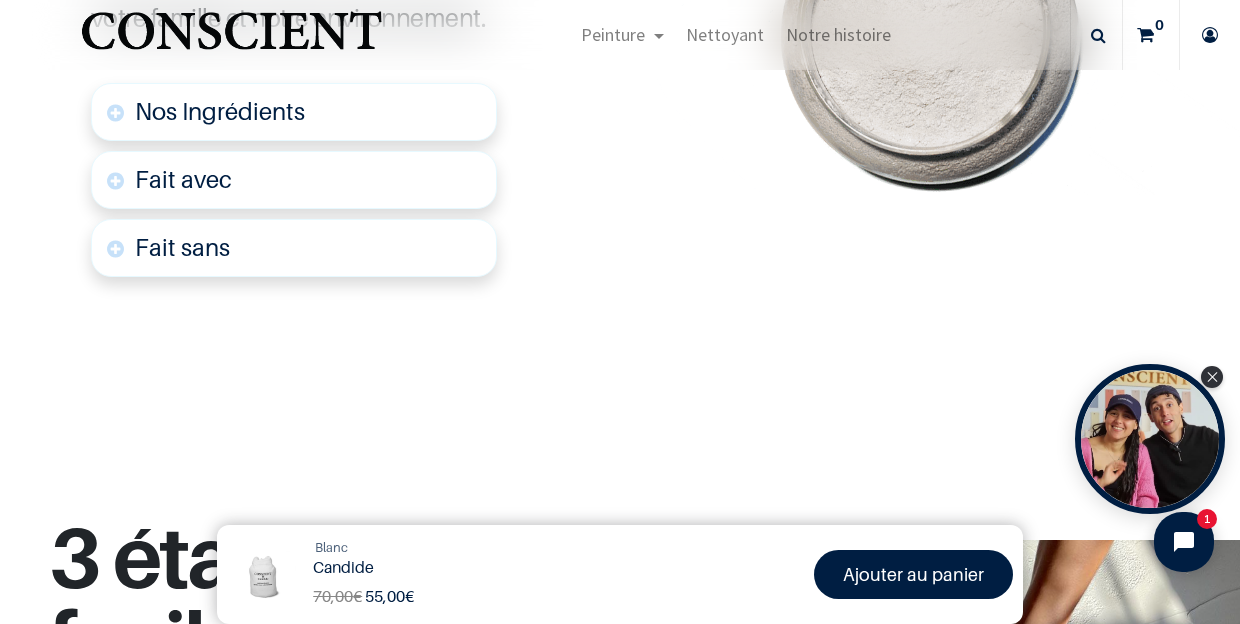 scroll, scrollTop: 701, scrollLeft: 0, axis: vertical 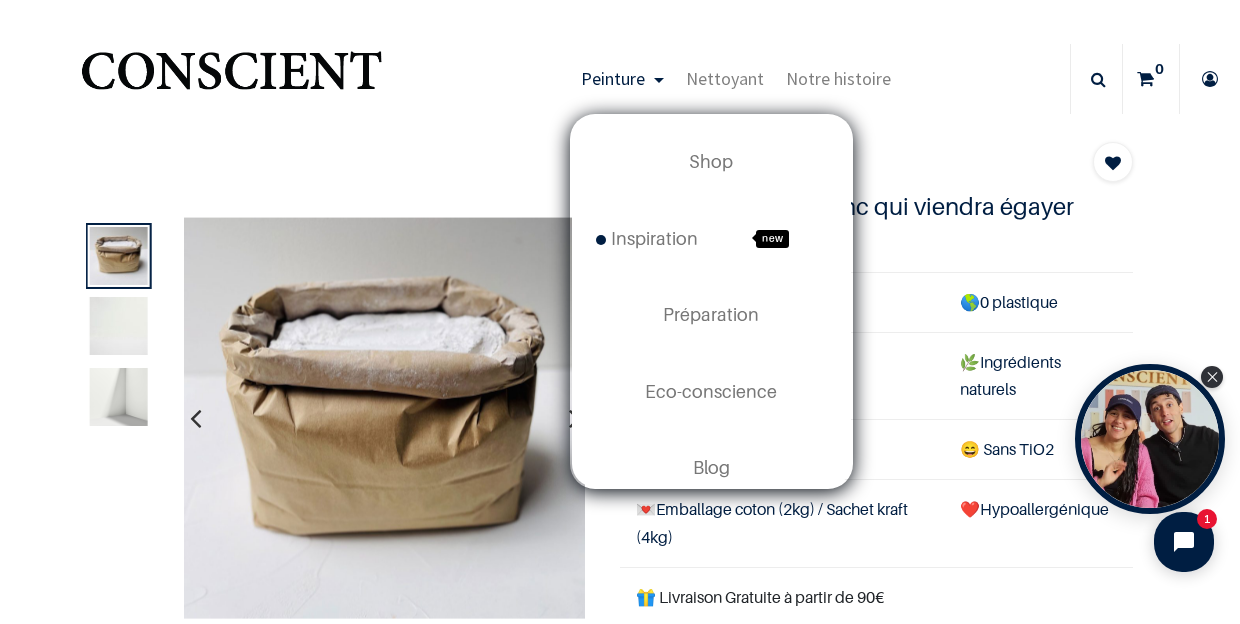 click on "Peinture" at bounding box center (613, 78) 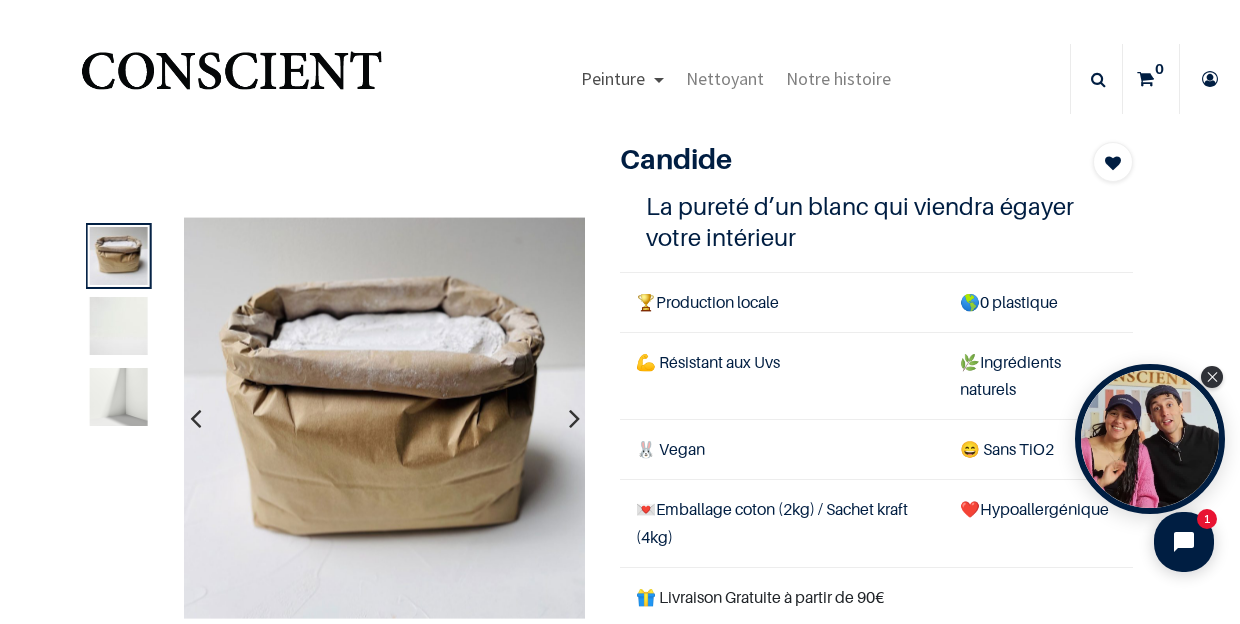 click on "Peinture" at bounding box center [613, 78] 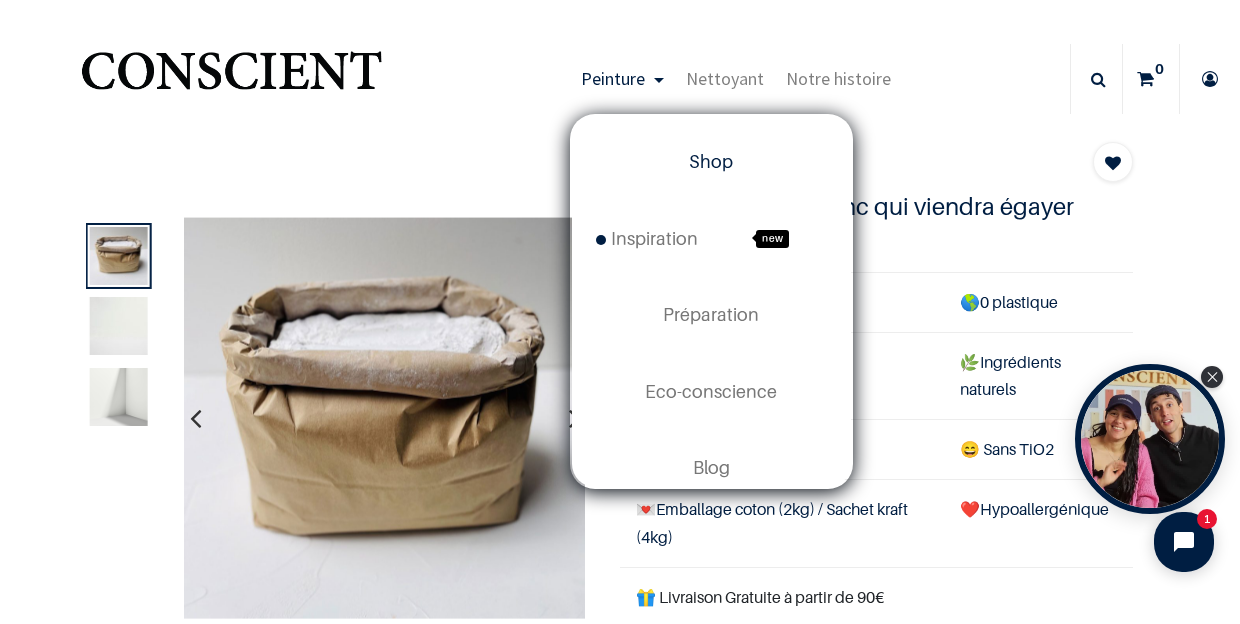 click on "Shop" at bounding box center [711, 161] 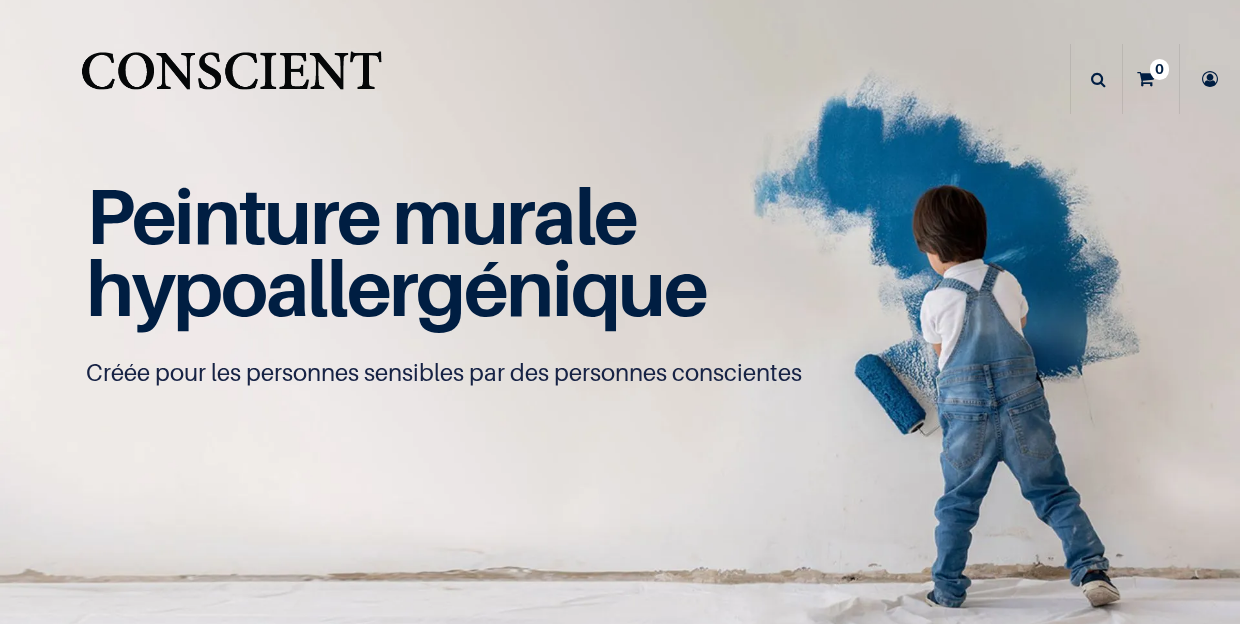 scroll, scrollTop: 0, scrollLeft: 0, axis: both 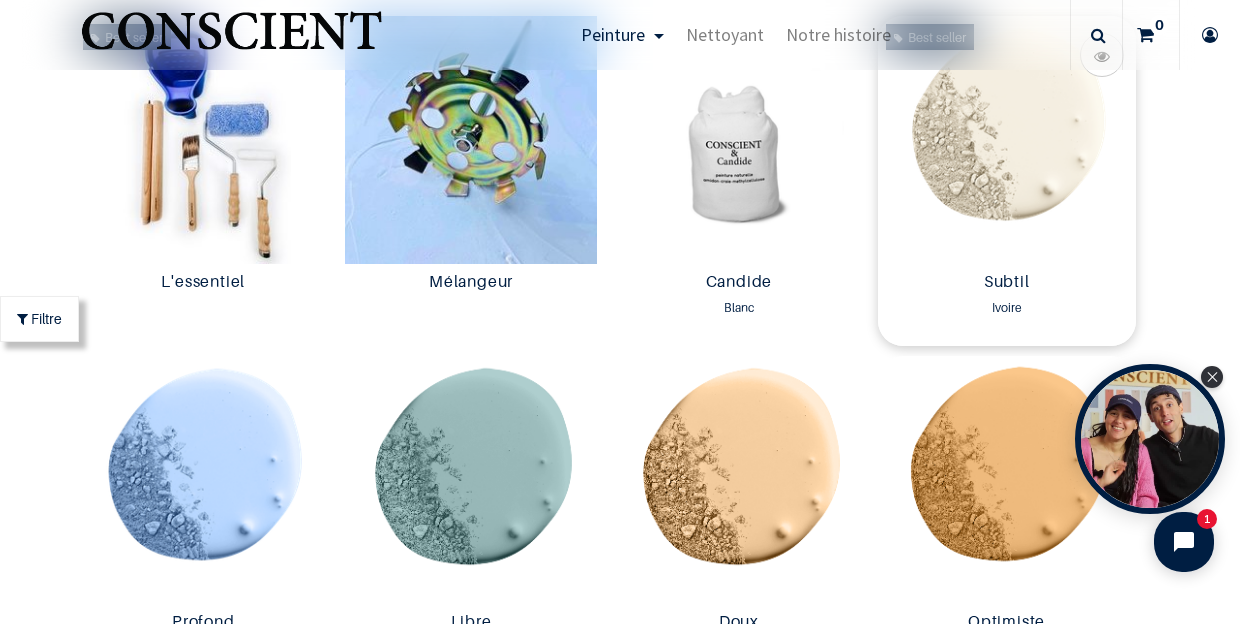 click at bounding box center [1007, 140] 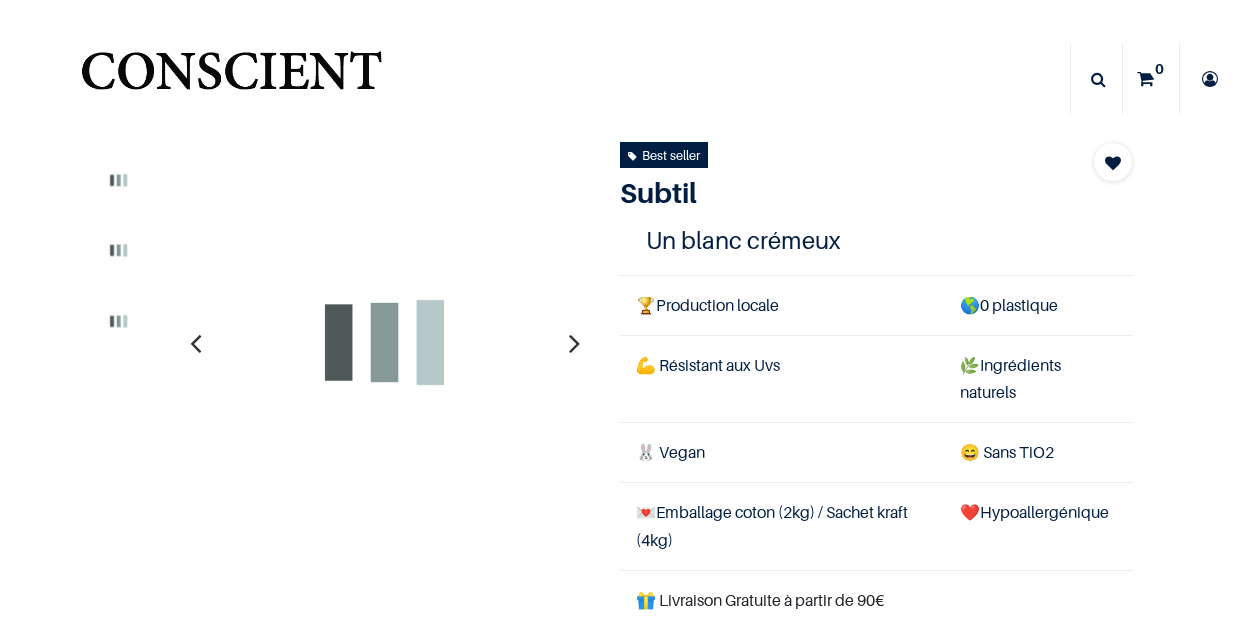 scroll, scrollTop: 0, scrollLeft: 0, axis: both 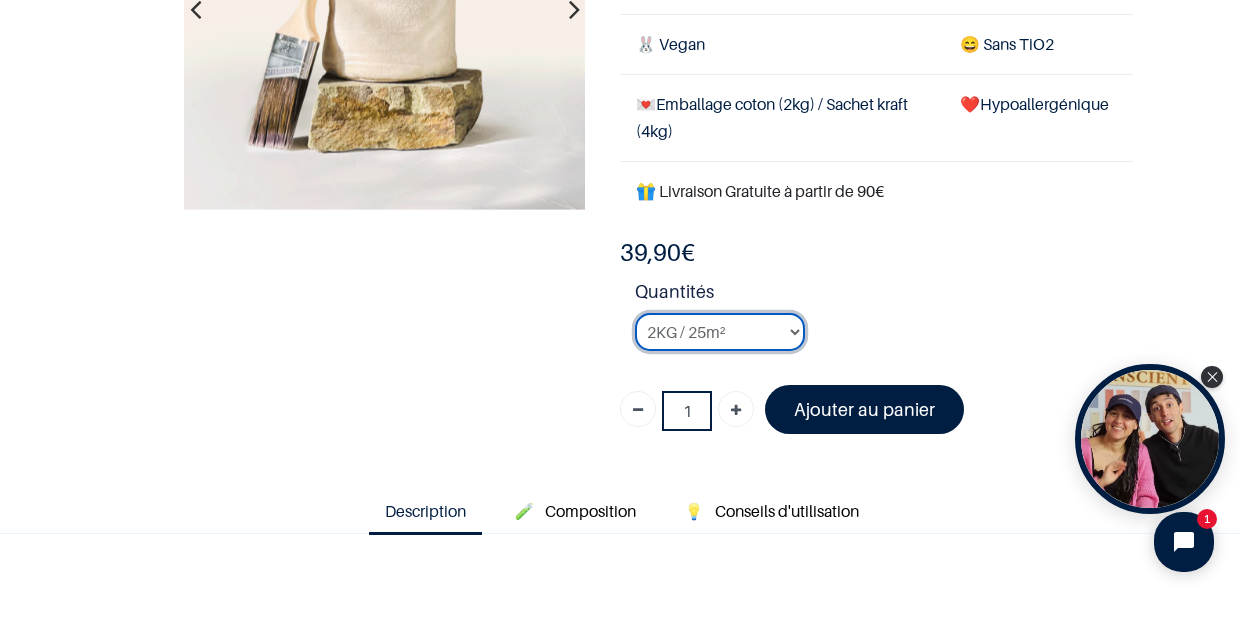 click on "2KG / 25m²
4KG / 50m²
8KG / 100m²
Testeur" at bounding box center [720, 332] 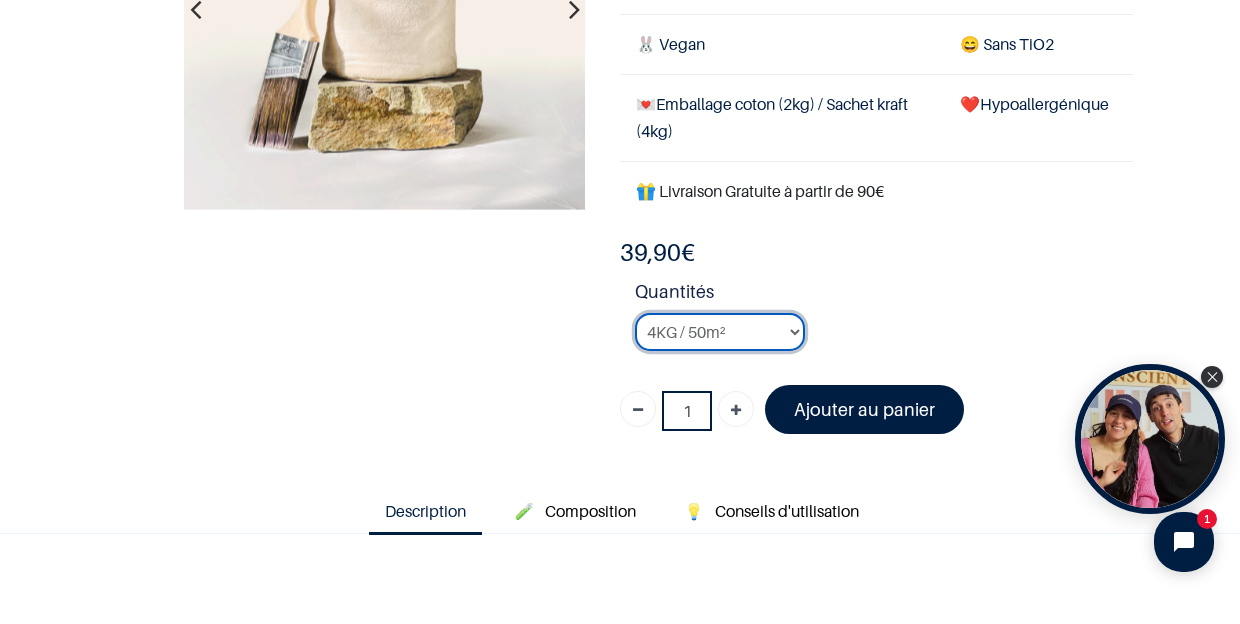 click on "4KG / 50m²" at bounding box center (0, 0) 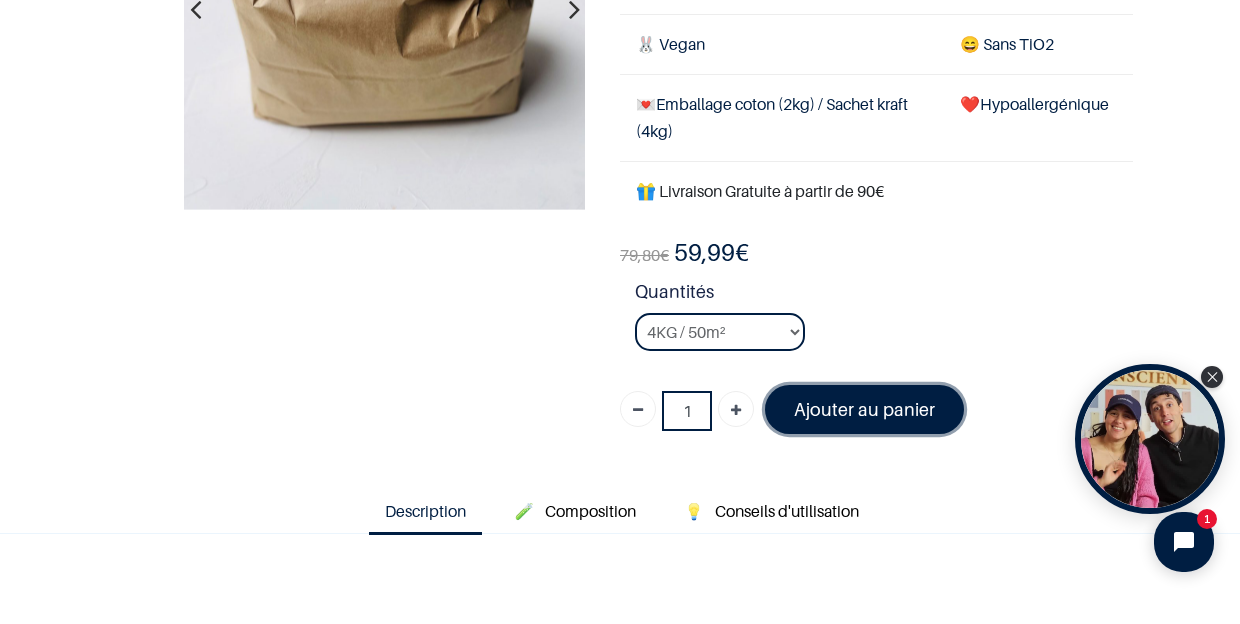 click on "Ajouter au panier" at bounding box center [864, 409] 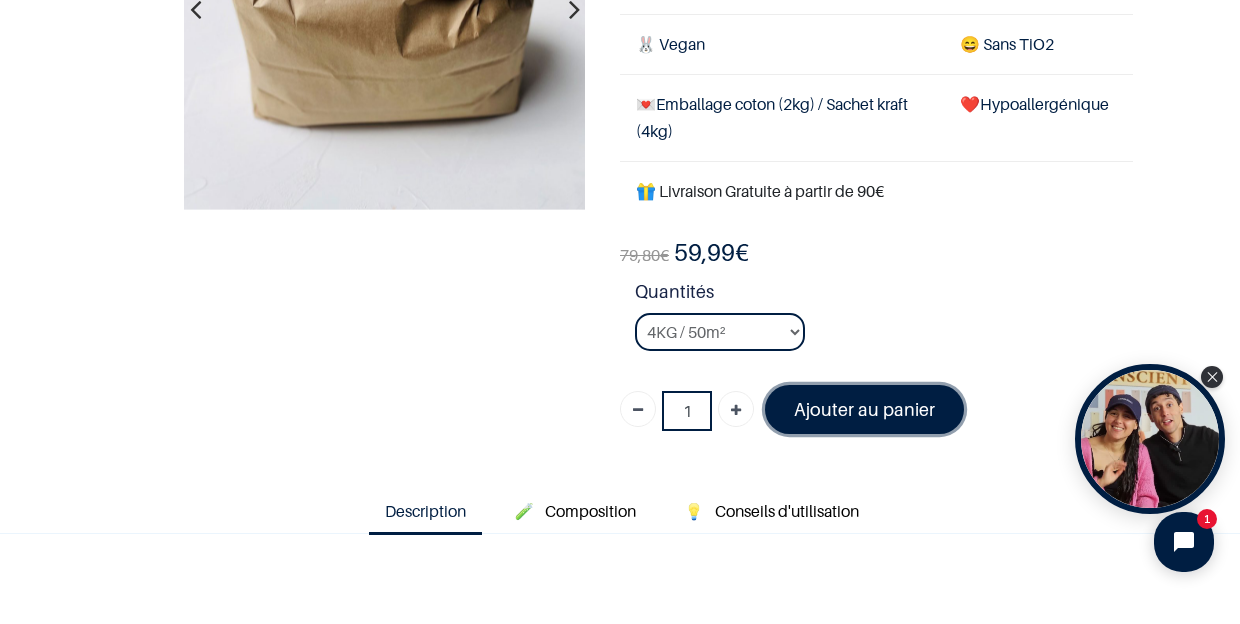 scroll, scrollTop: 290, scrollLeft: 0, axis: vertical 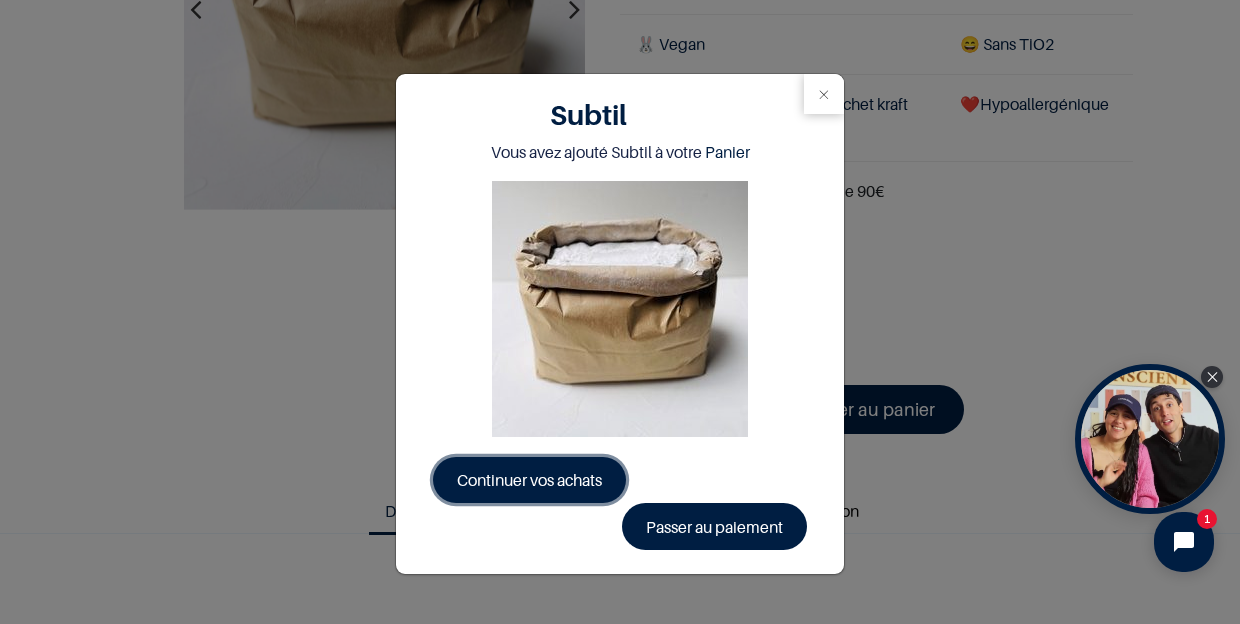 click on "Continuer vos achats" at bounding box center [529, 480] 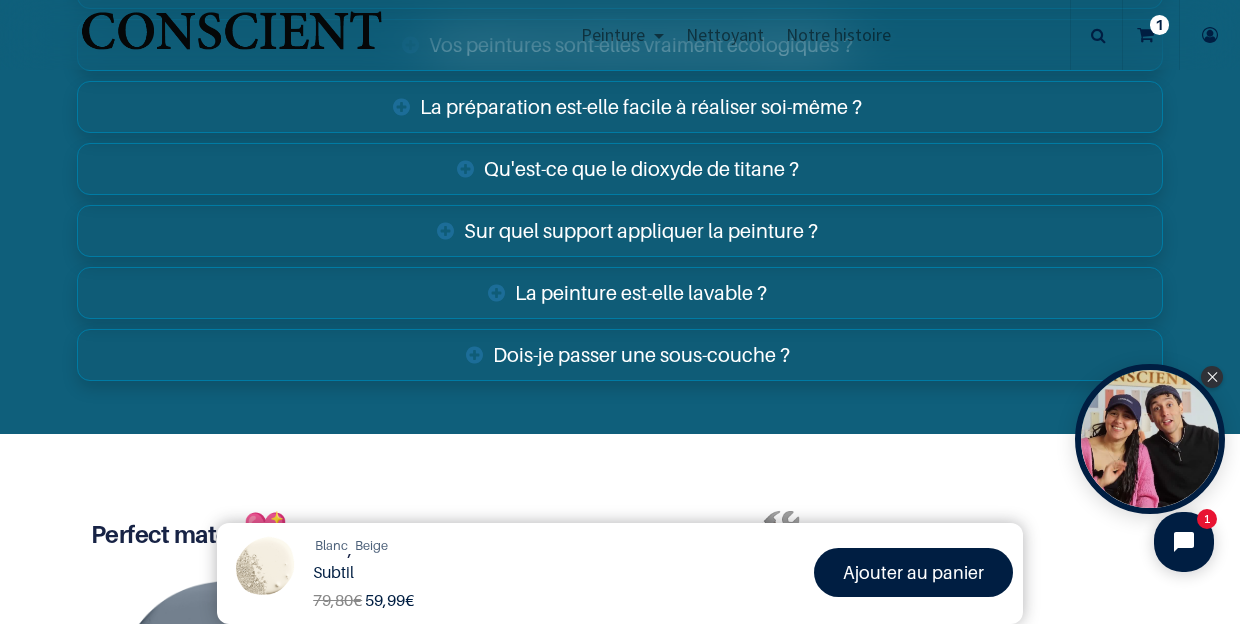 scroll, scrollTop: 3431, scrollLeft: 0, axis: vertical 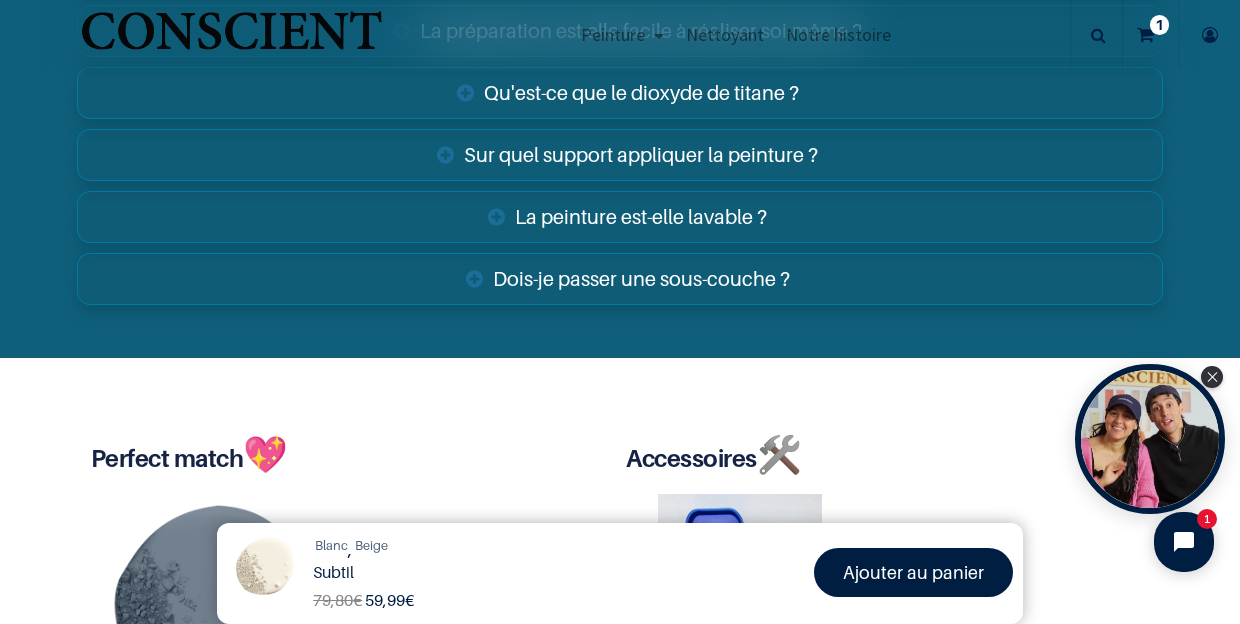 click on "Dois-je passer une sous-couche ?" at bounding box center [620, 279] 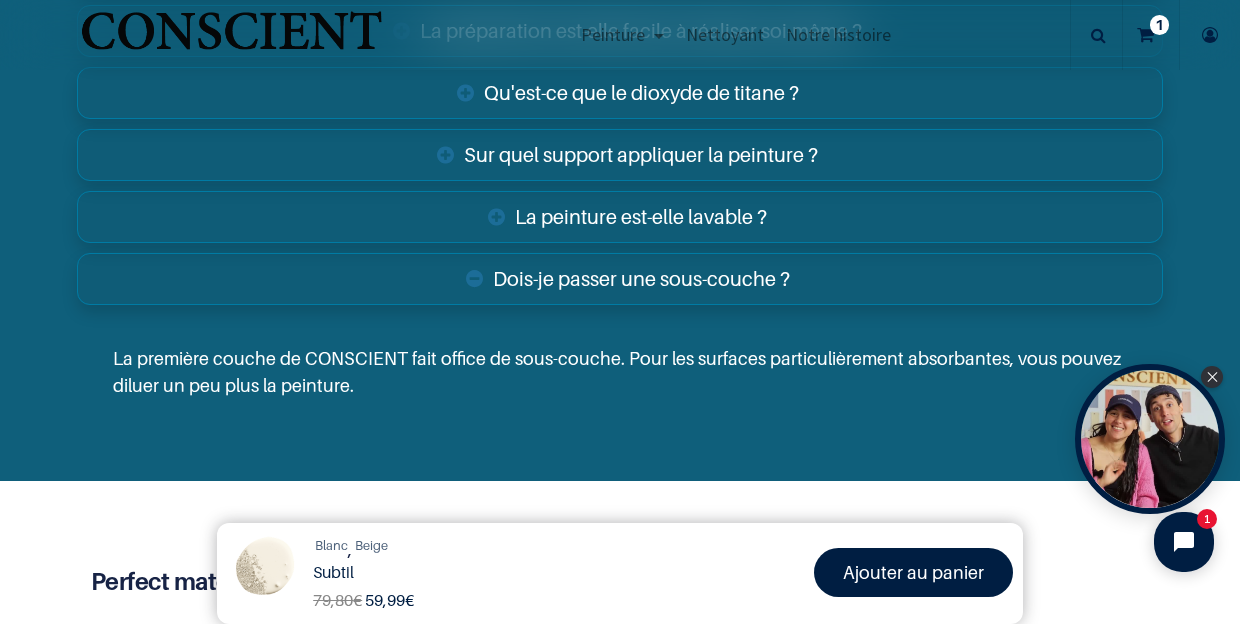 click on "Dois-je passer une sous-couche ?" at bounding box center [620, 279] 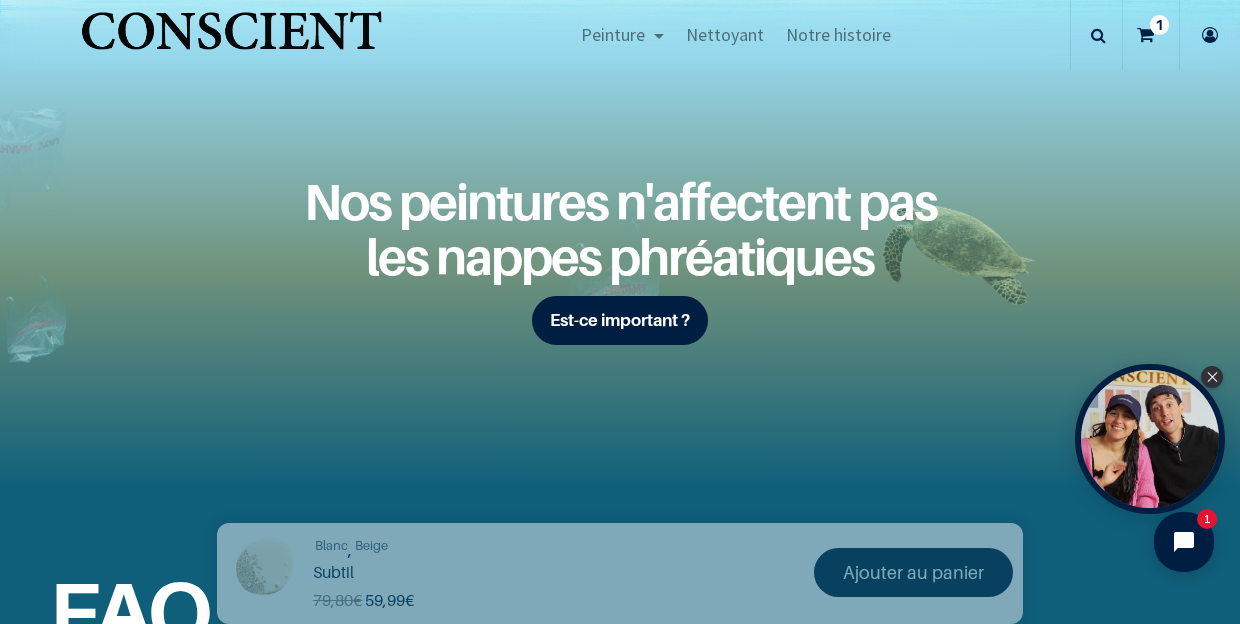 scroll, scrollTop: 1328, scrollLeft: 0, axis: vertical 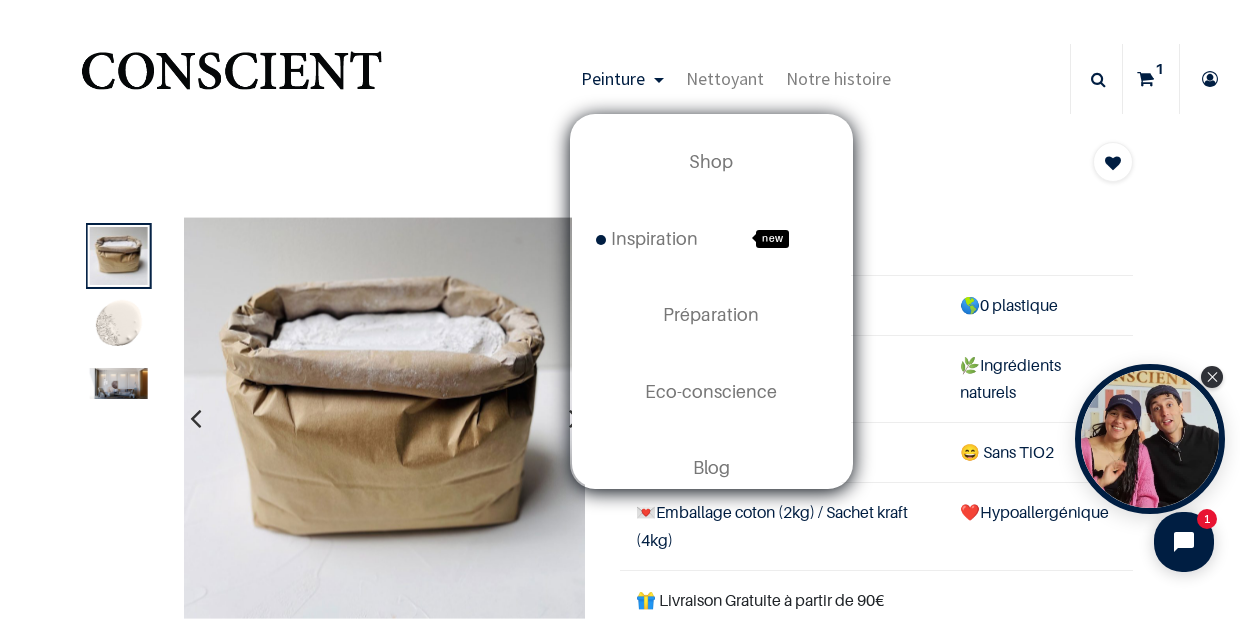 click on "Peinture" at bounding box center [622, 79] 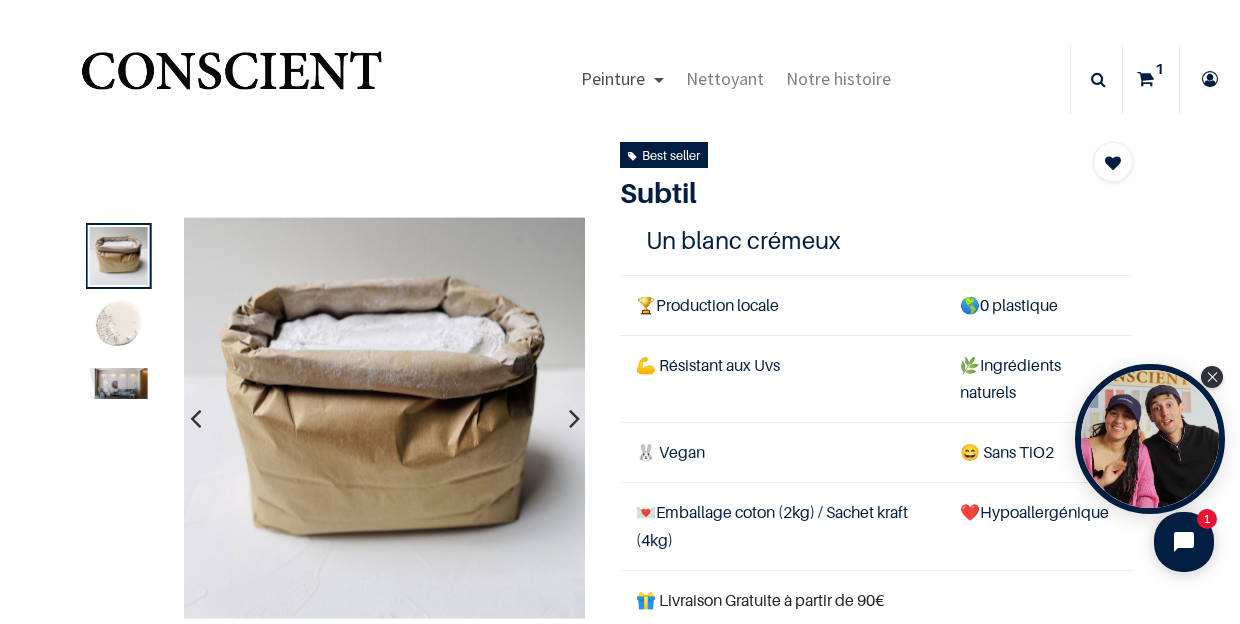 click on "Peinture" at bounding box center [622, 79] 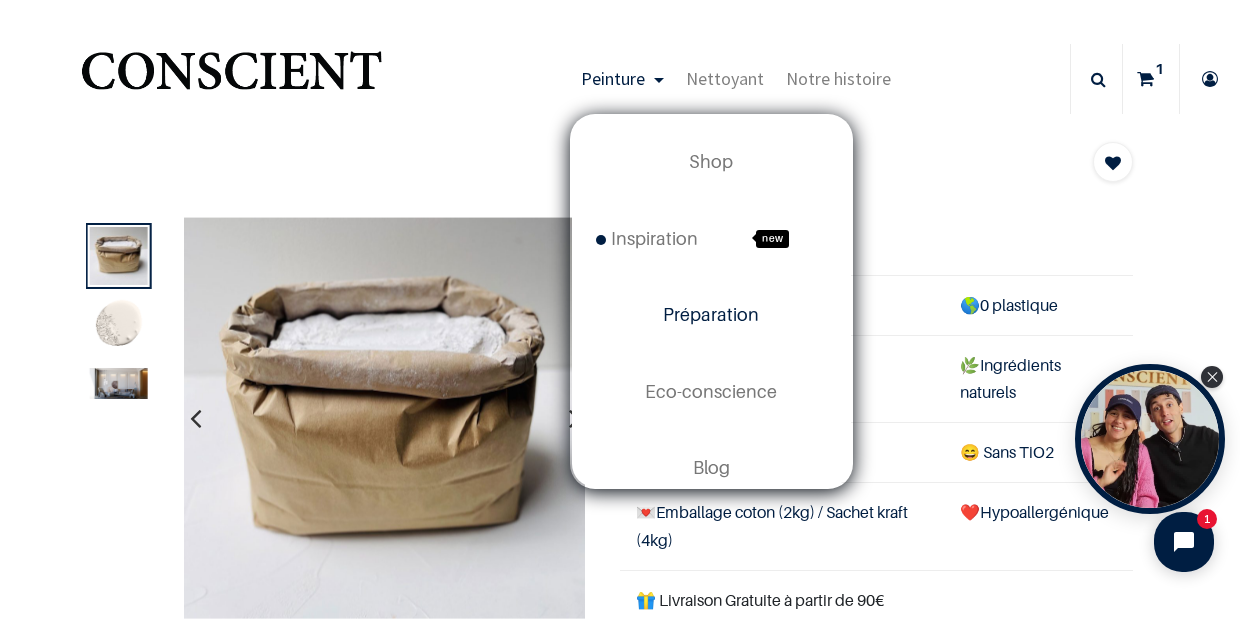 scroll, scrollTop: 27, scrollLeft: 0, axis: vertical 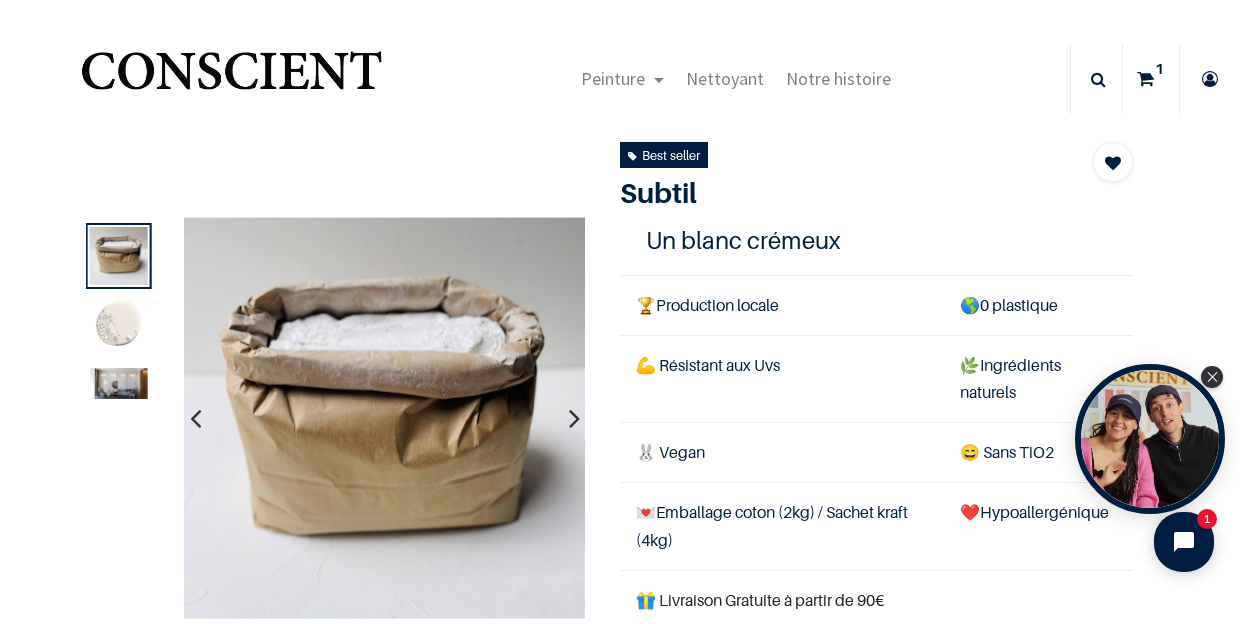 click on "Best seller
Subtil
Ivoire
1
Un blanc crémeux
🏆  Production locale 🌎  0 plastique 💪 Résistant aux Uvs 🌿 Ingrédients naturels 🐰 Vegan 😄 S ans TiO2 💌   Emballage coton (2kg) / Sachet kraft (4kg) ❤️Hypoallergénique 🎁 Livraison Gratuite à partir de 90€
/shop/peintureblanche-86
79,80  €
59,99  €
39.9" at bounding box center (876, 500) 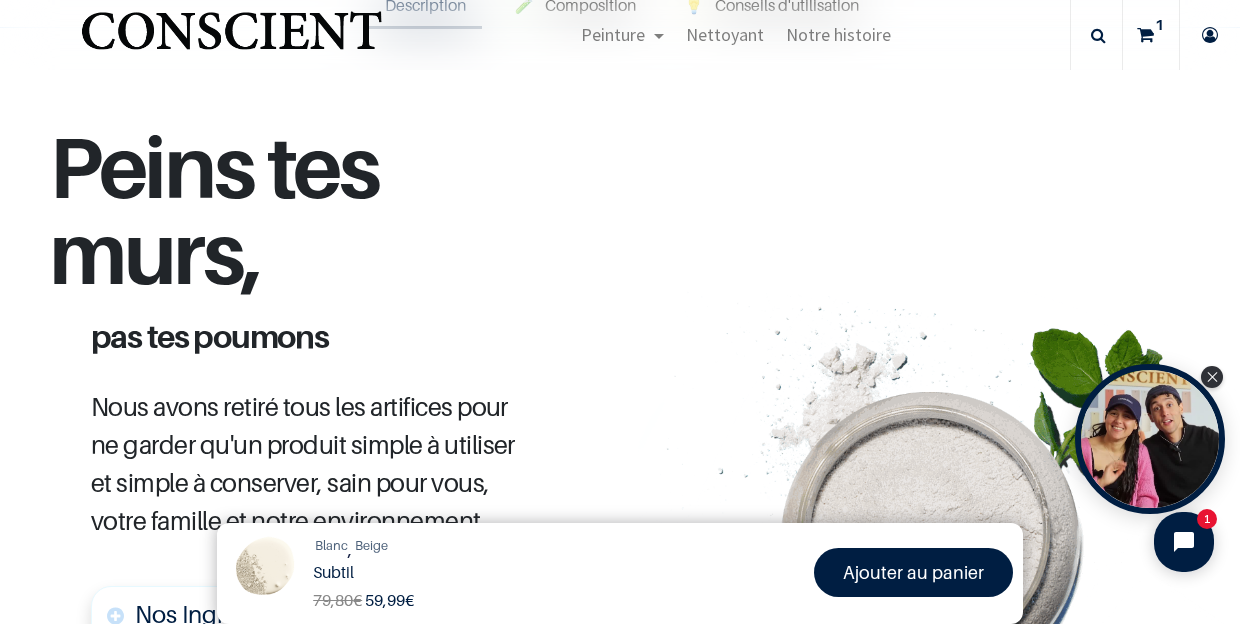 scroll, scrollTop: 502, scrollLeft: 0, axis: vertical 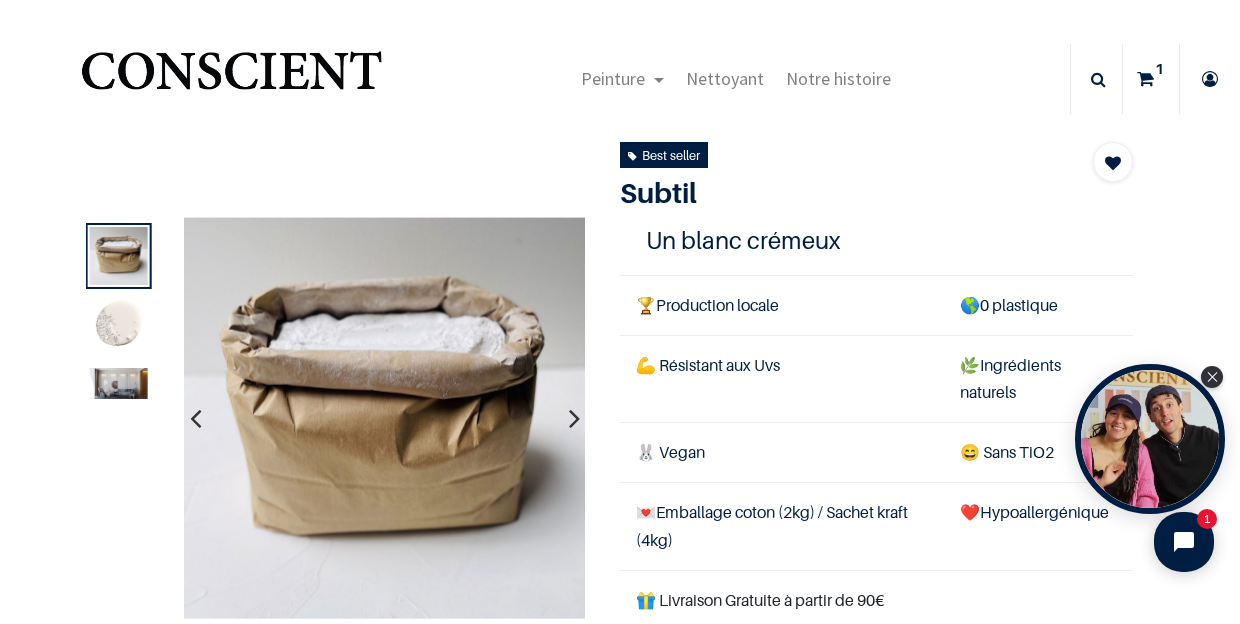 click at bounding box center (231, 79) 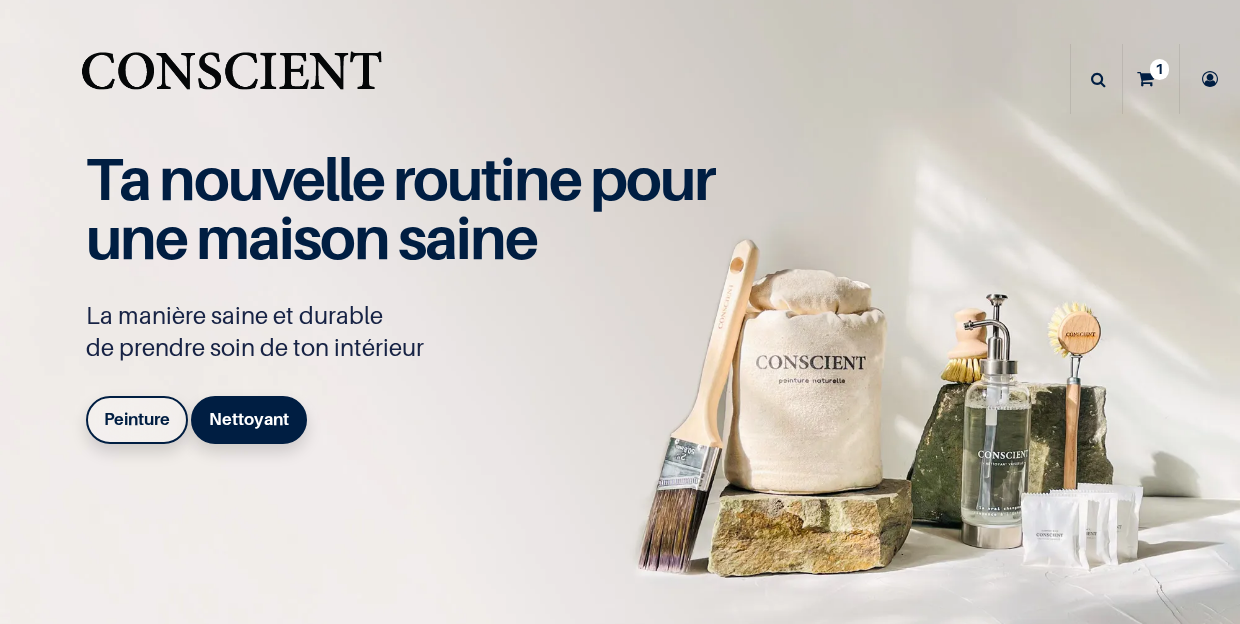 scroll, scrollTop: 0, scrollLeft: 0, axis: both 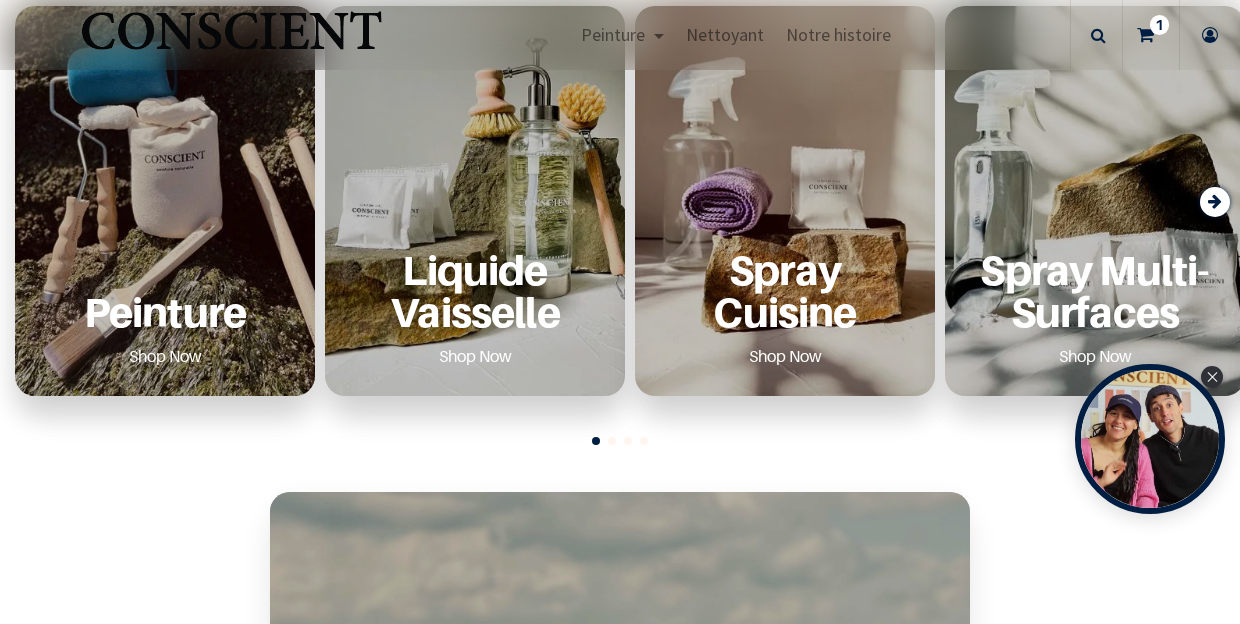 click on "Peinture" at bounding box center [165, 311] 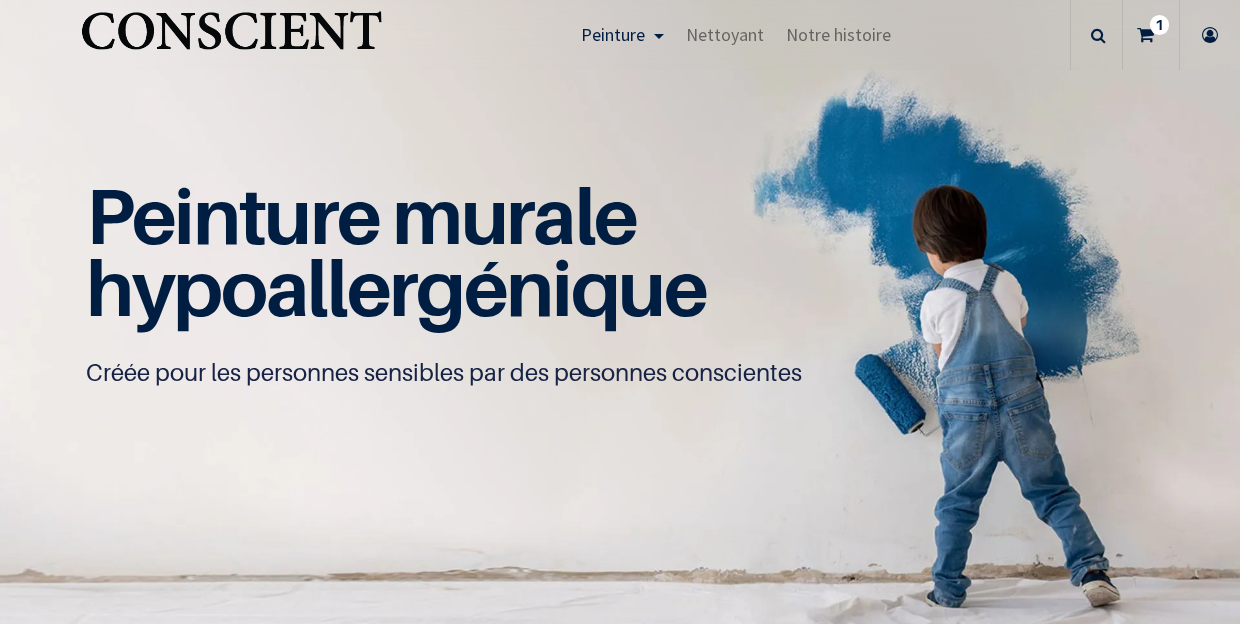 scroll, scrollTop: 0, scrollLeft: 0, axis: both 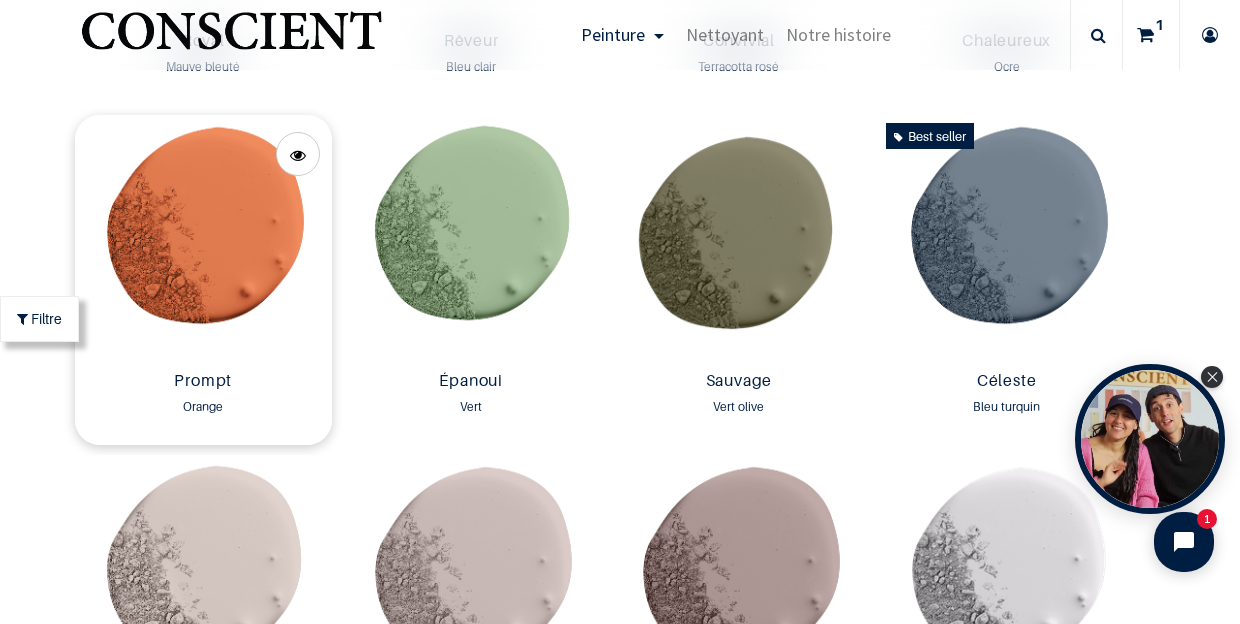 click at bounding box center [204, 239] 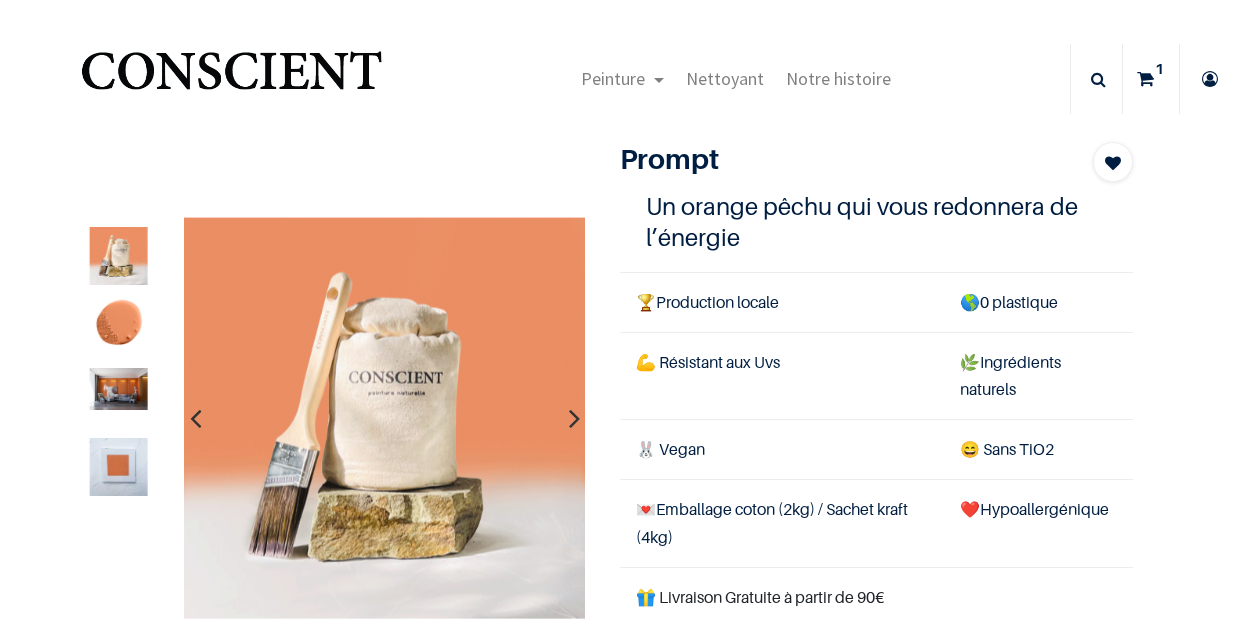 scroll, scrollTop: 0, scrollLeft: 0, axis: both 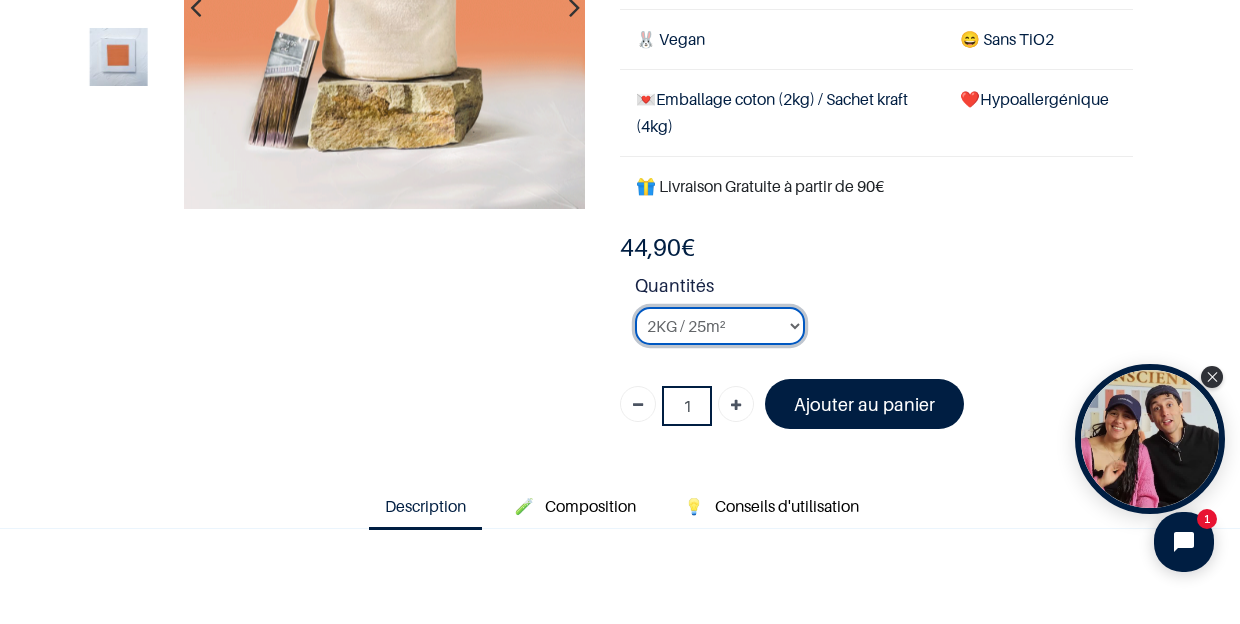 click on "2KG / 25m²
4KG / 50m²
8KG / 100m²
Testeur" at bounding box center (720, 326) 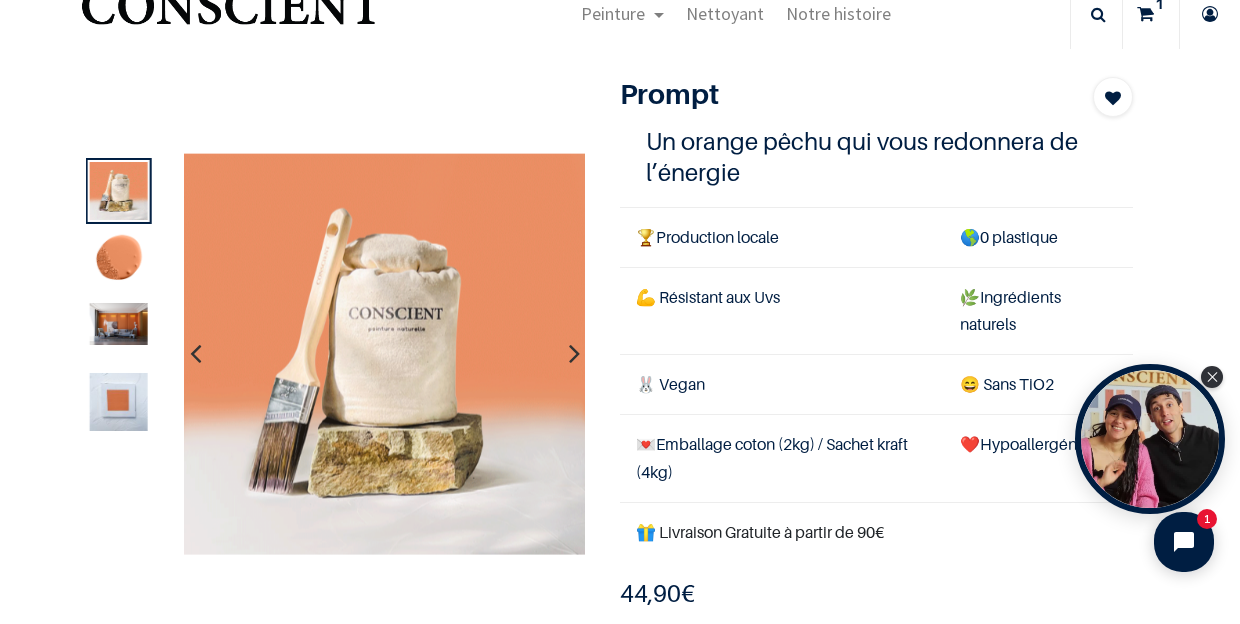 scroll, scrollTop: 66, scrollLeft: 0, axis: vertical 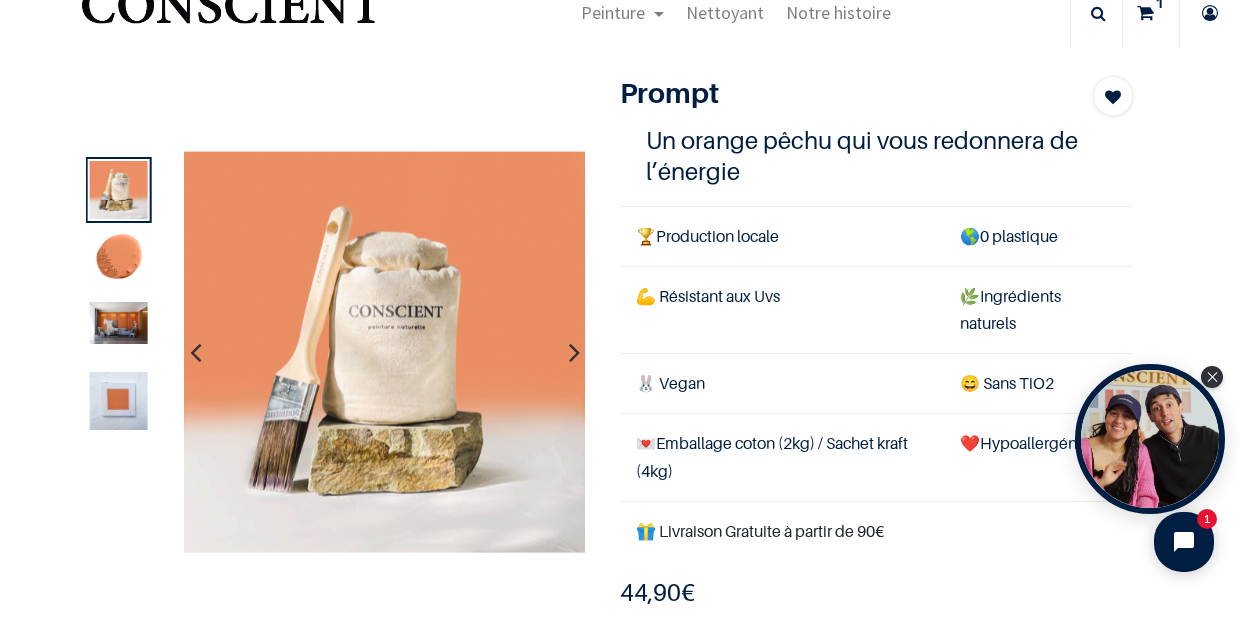 click at bounding box center [574, 352] 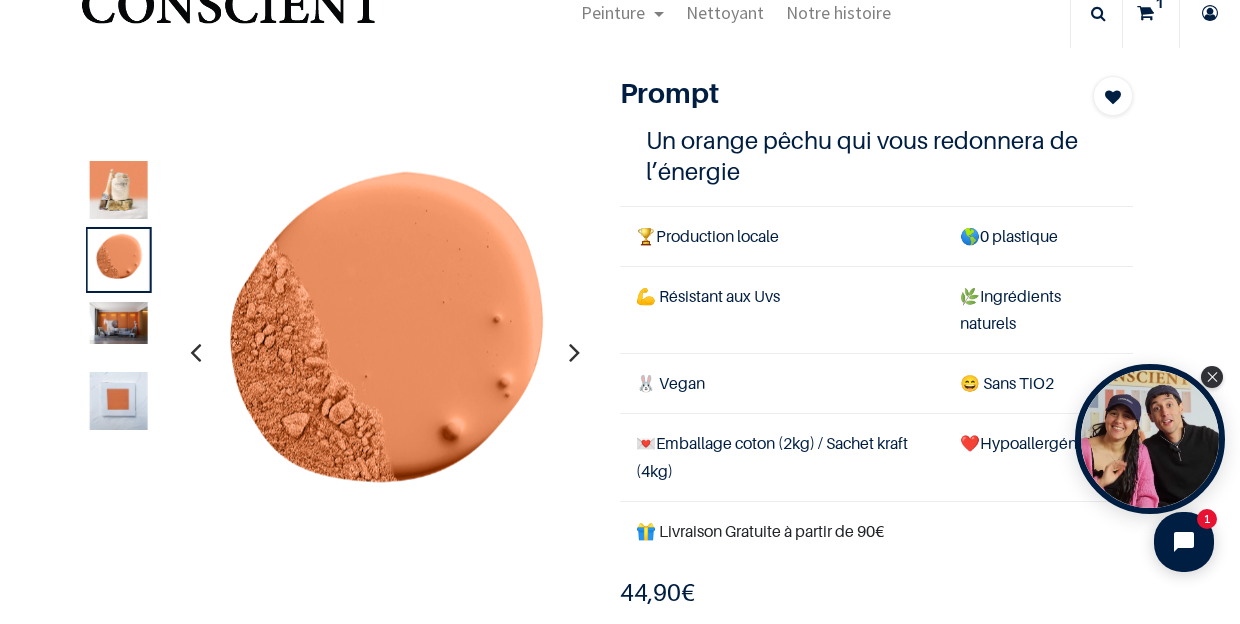 click at bounding box center (574, 352) 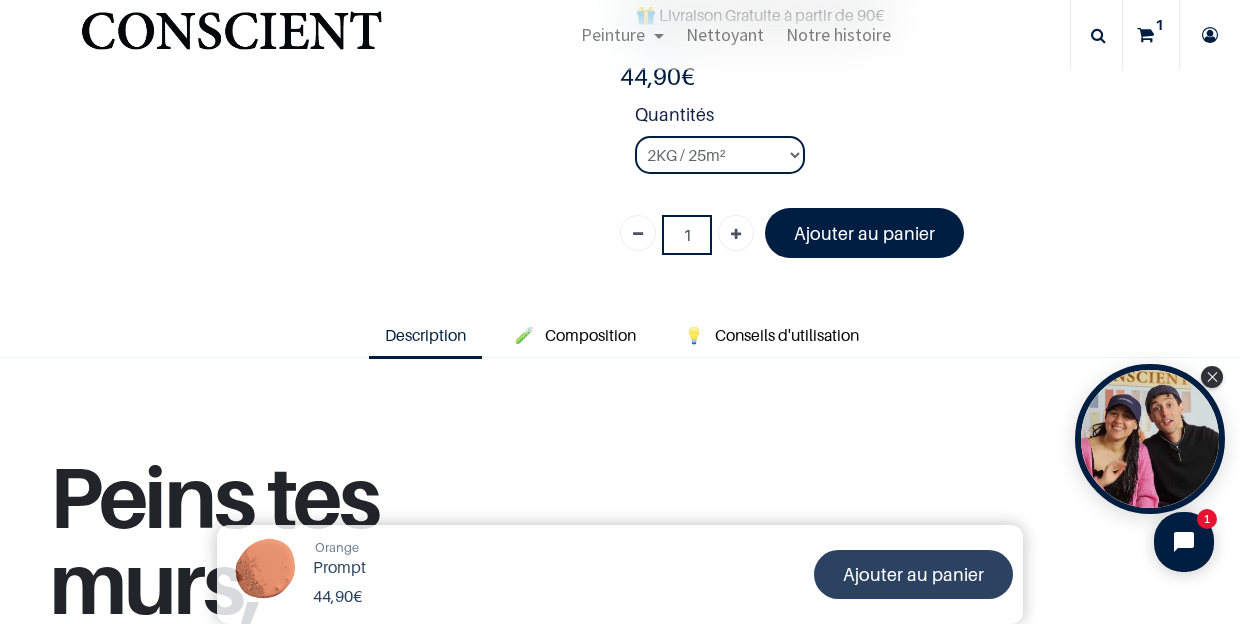 scroll, scrollTop: 466, scrollLeft: 0, axis: vertical 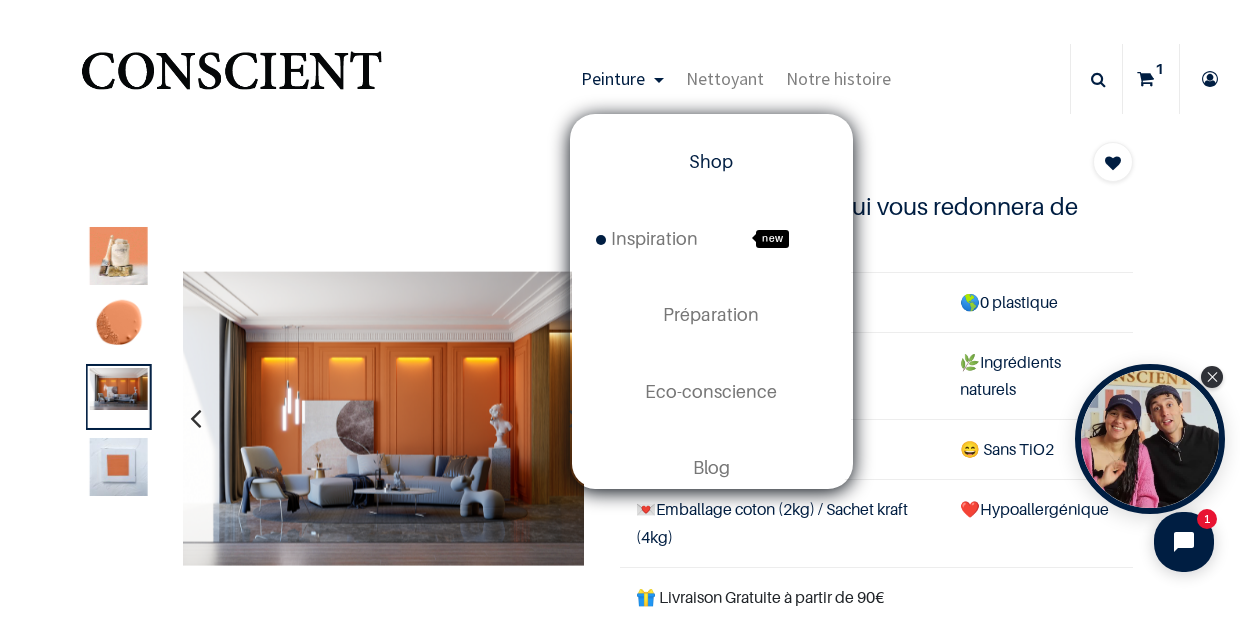 click on "Shop" at bounding box center (711, 162) 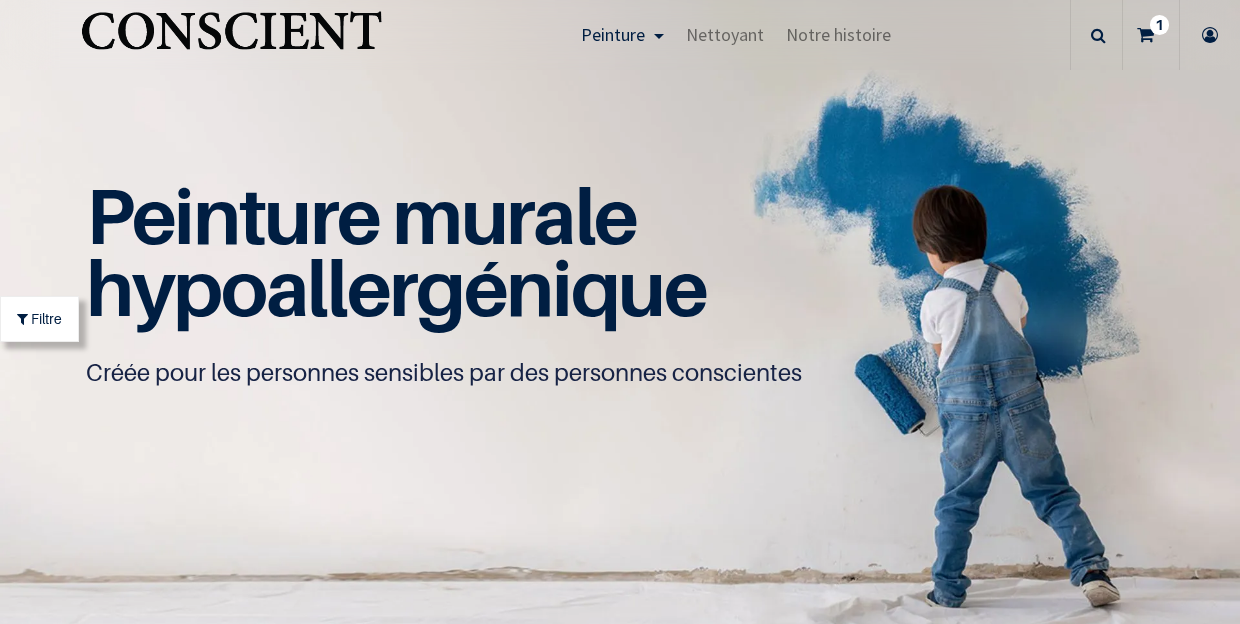 scroll, scrollTop: 0, scrollLeft: 0, axis: both 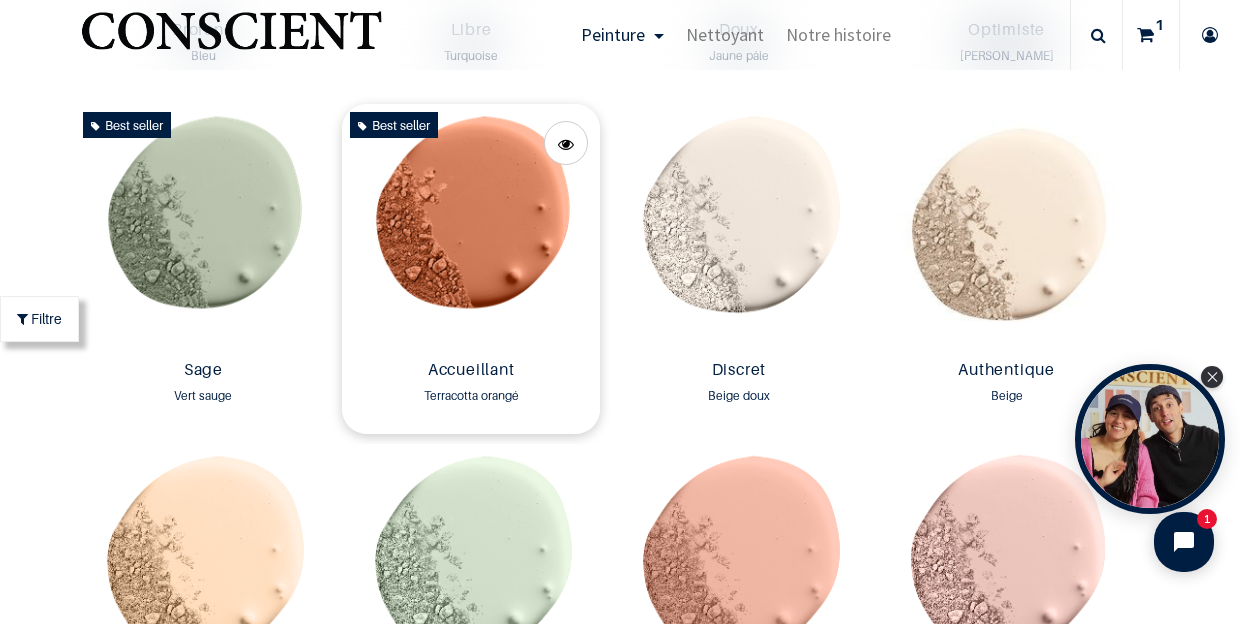 click at bounding box center (471, 228) 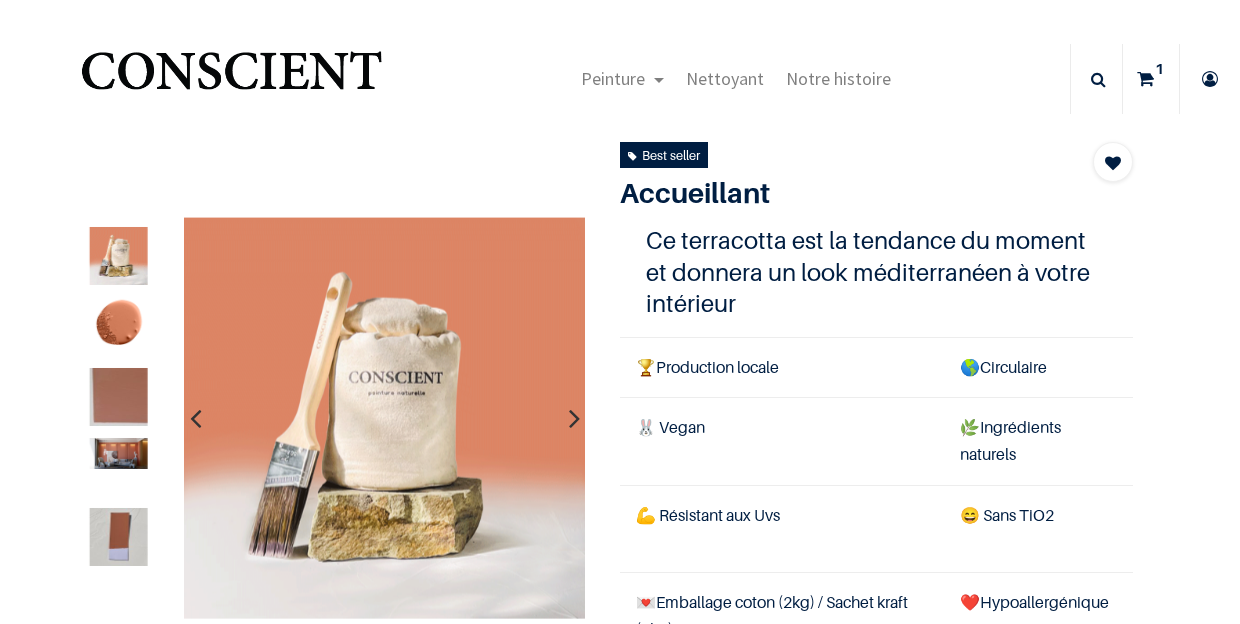 scroll, scrollTop: 0, scrollLeft: 0, axis: both 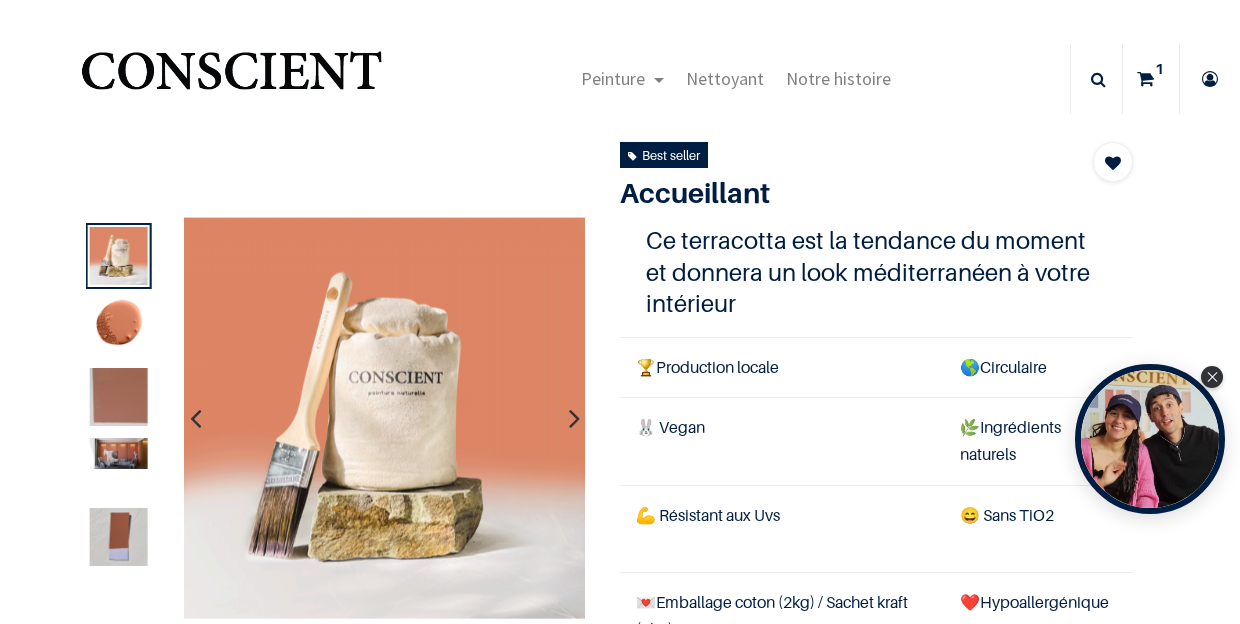 click at bounding box center [574, 418] 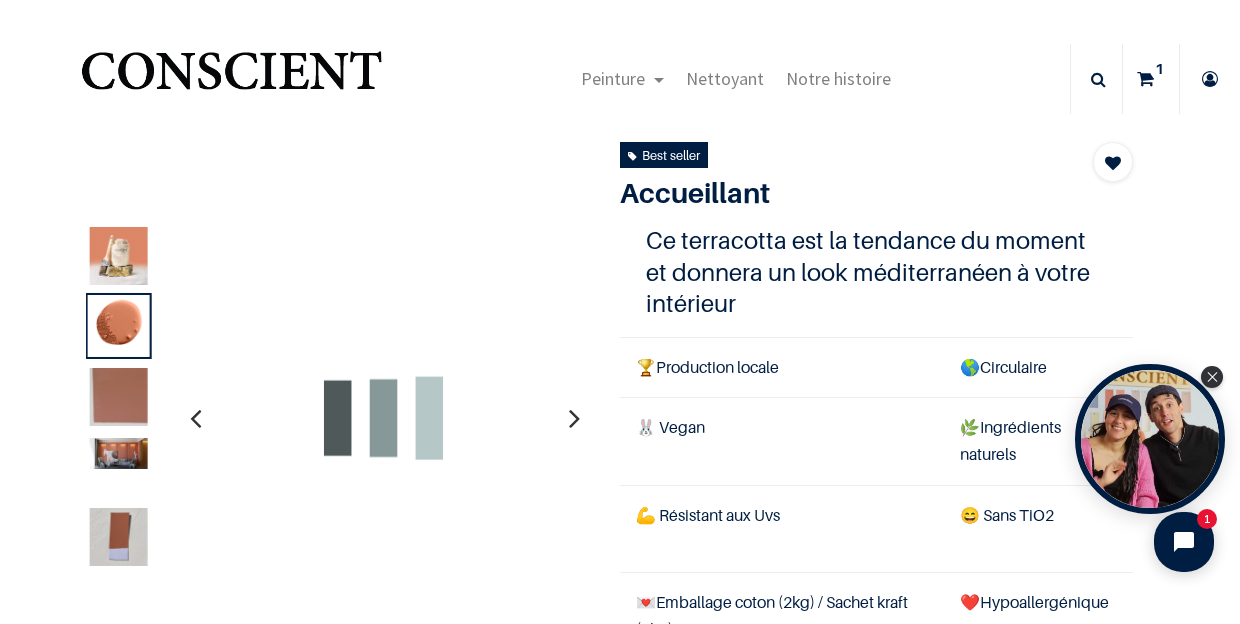 scroll, scrollTop: 0, scrollLeft: 0, axis: both 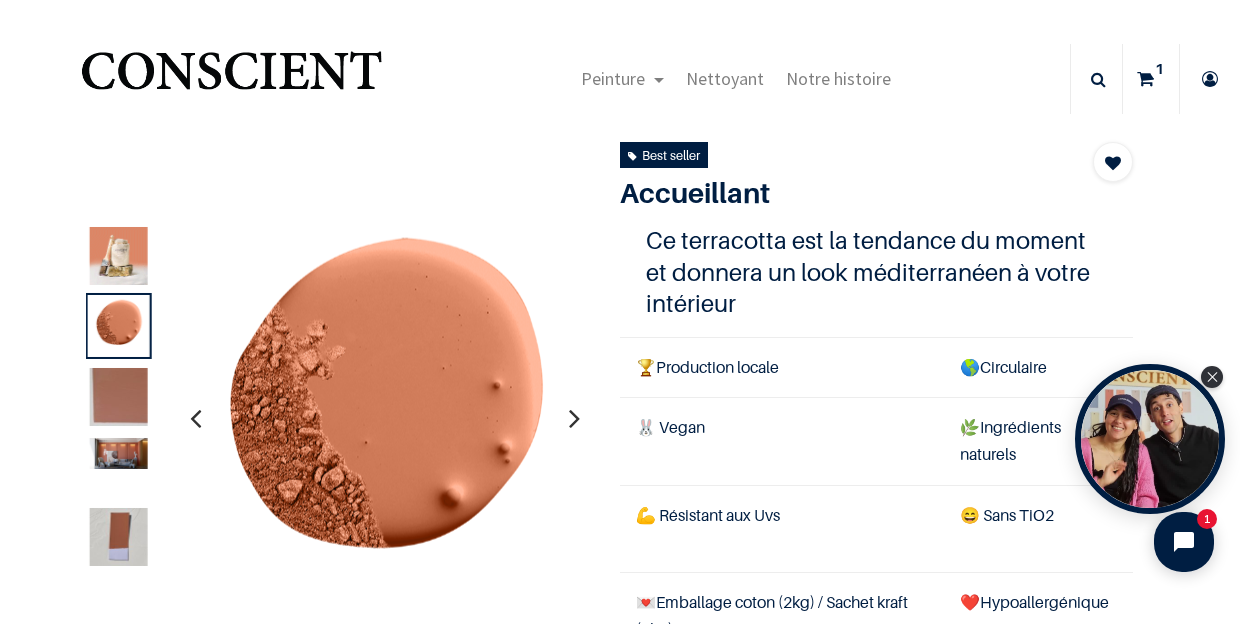 click at bounding box center [574, 418] 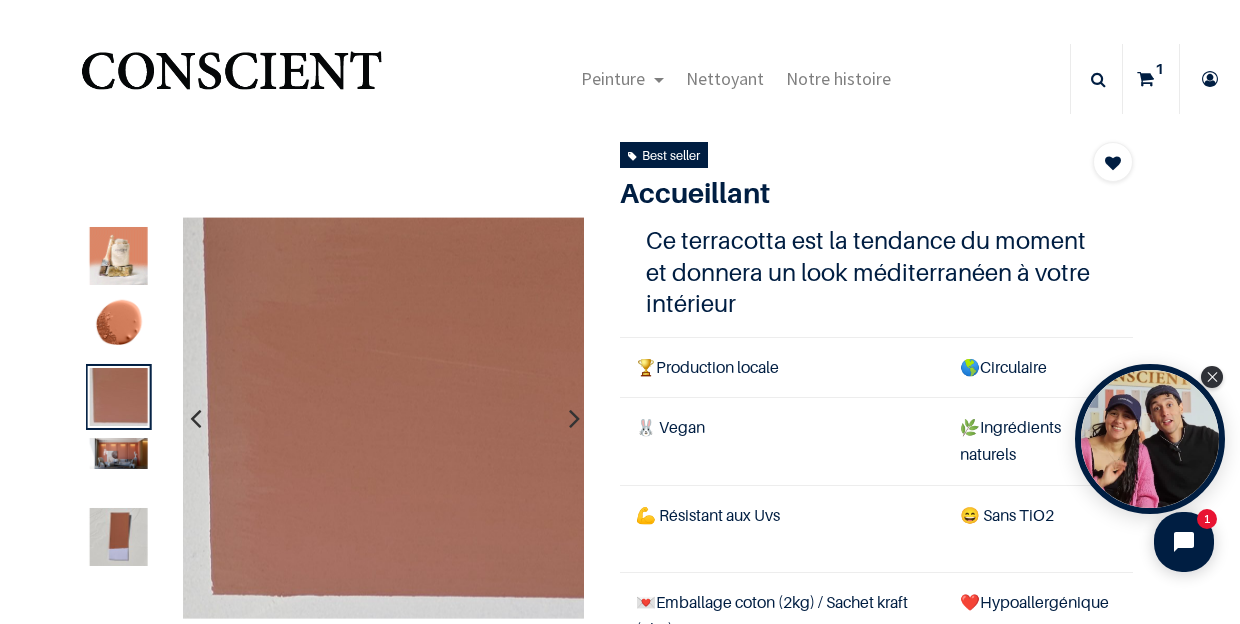 click at bounding box center [574, 418] 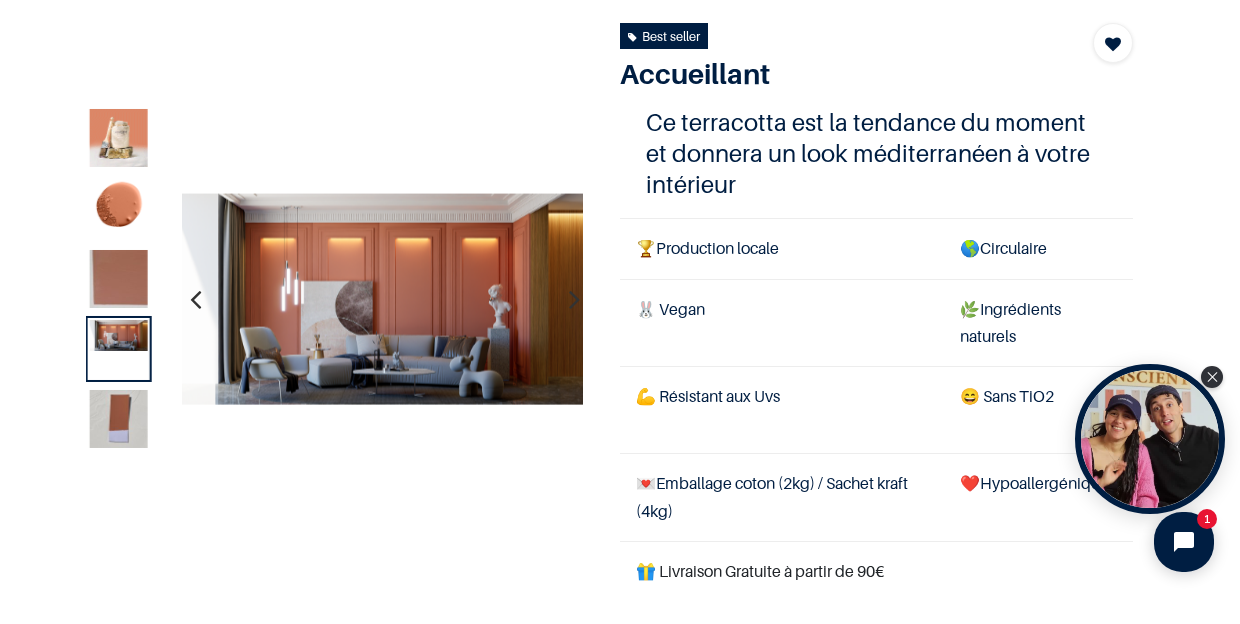 scroll, scrollTop: 266, scrollLeft: 0, axis: vertical 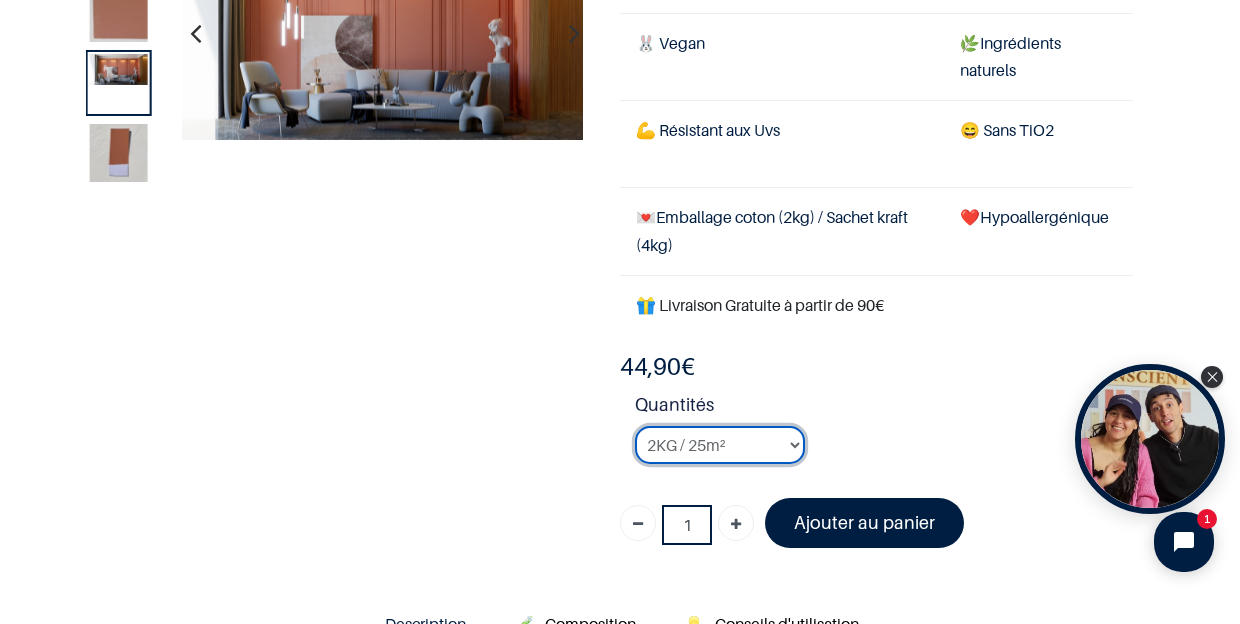 click on "2KG / 25m²
4KG / 50m²
8KG / 100m²
Testeur" at bounding box center (720, 445) 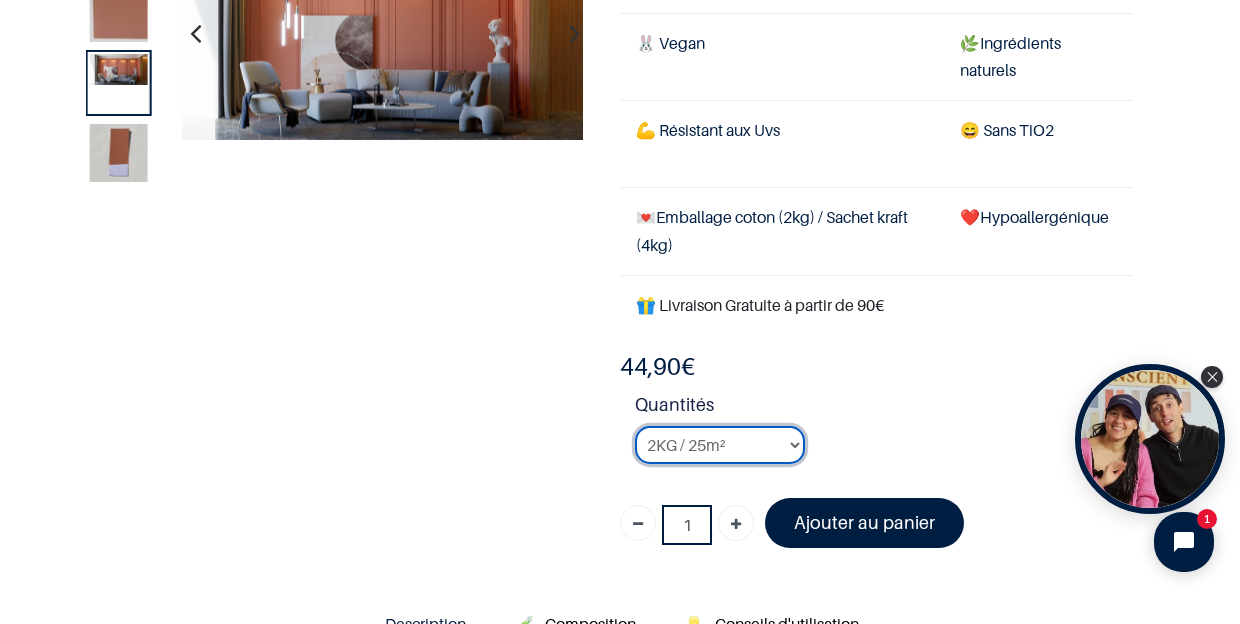 click on "2KG / 25m²" at bounding box center [0, 0] 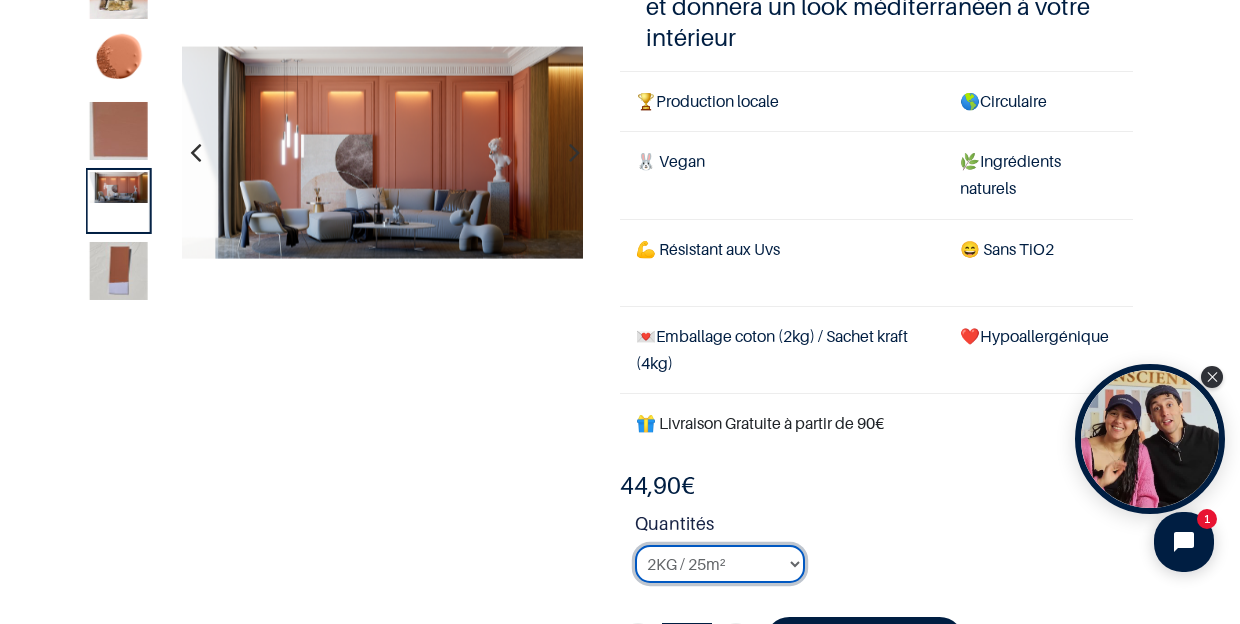 scroll, scrollTop: 0, scrollLeft: 0, axis: both 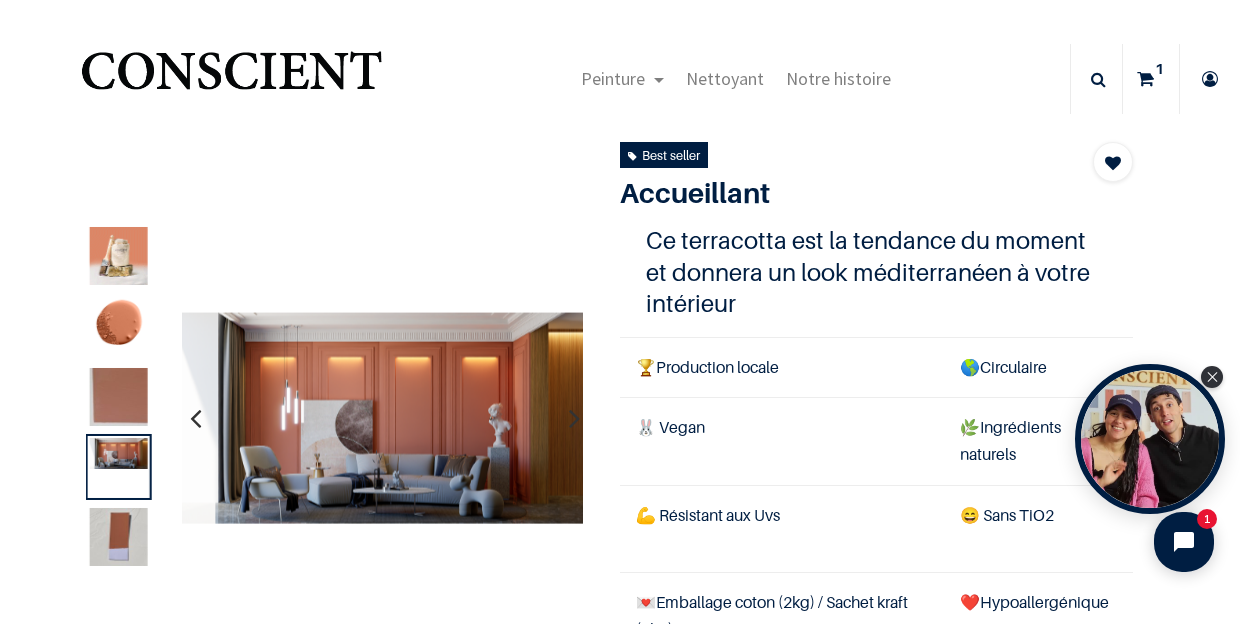 click at bounding box center [231, 79] 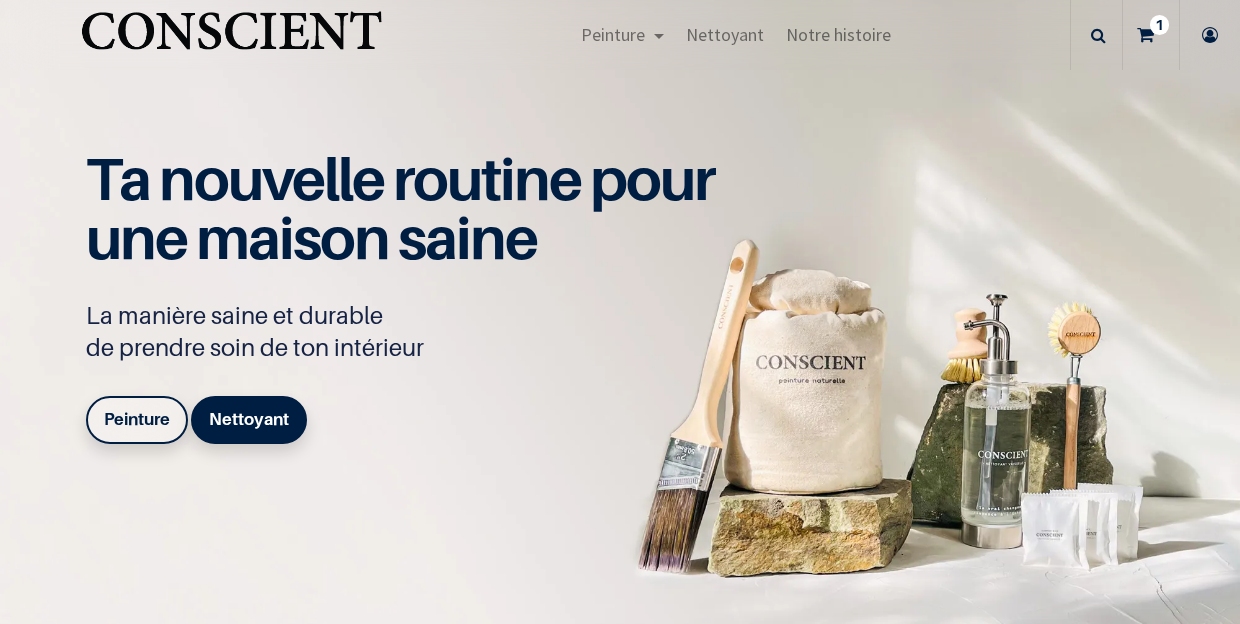 scroll, scrollTop: 0, scrollLeft: 0, axis: both 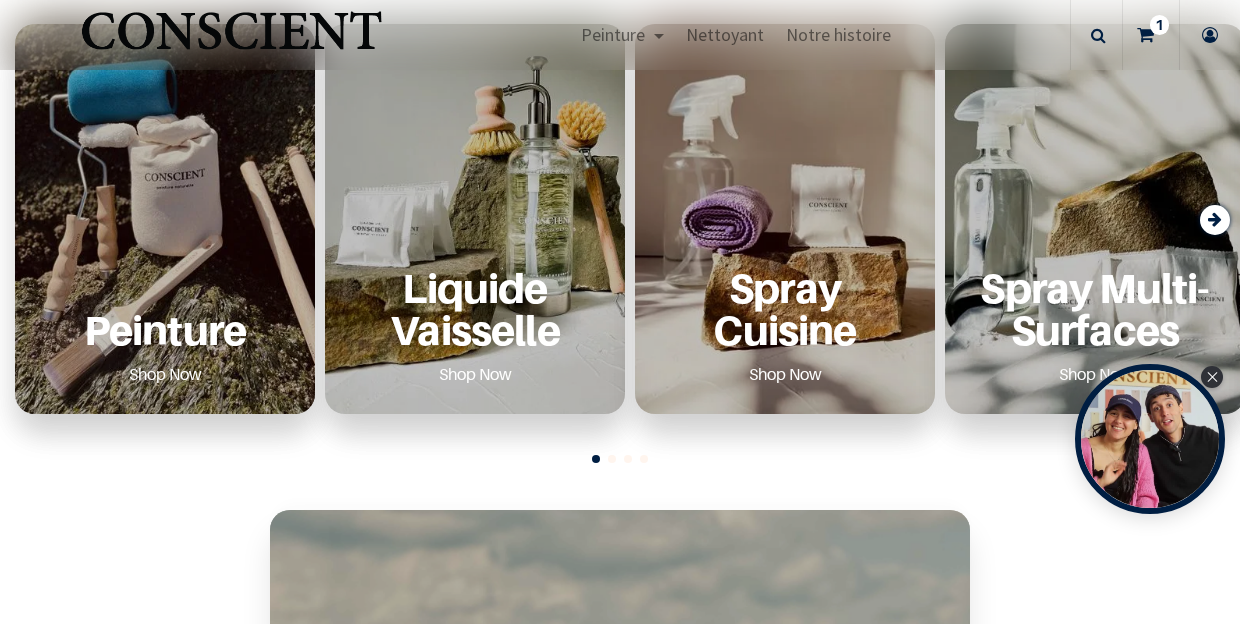 click on "Peinture
Shop Now" at bounding box center (165, 219) 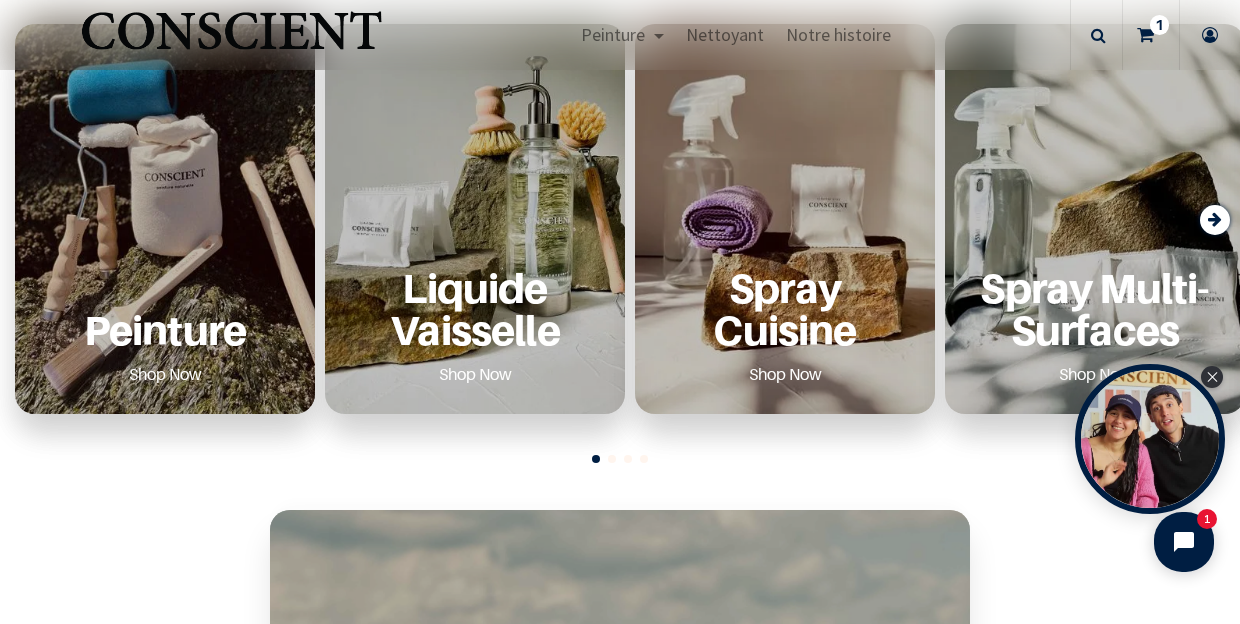 scroll, scrollTop: 0, scrollLeft: 0, axis: both 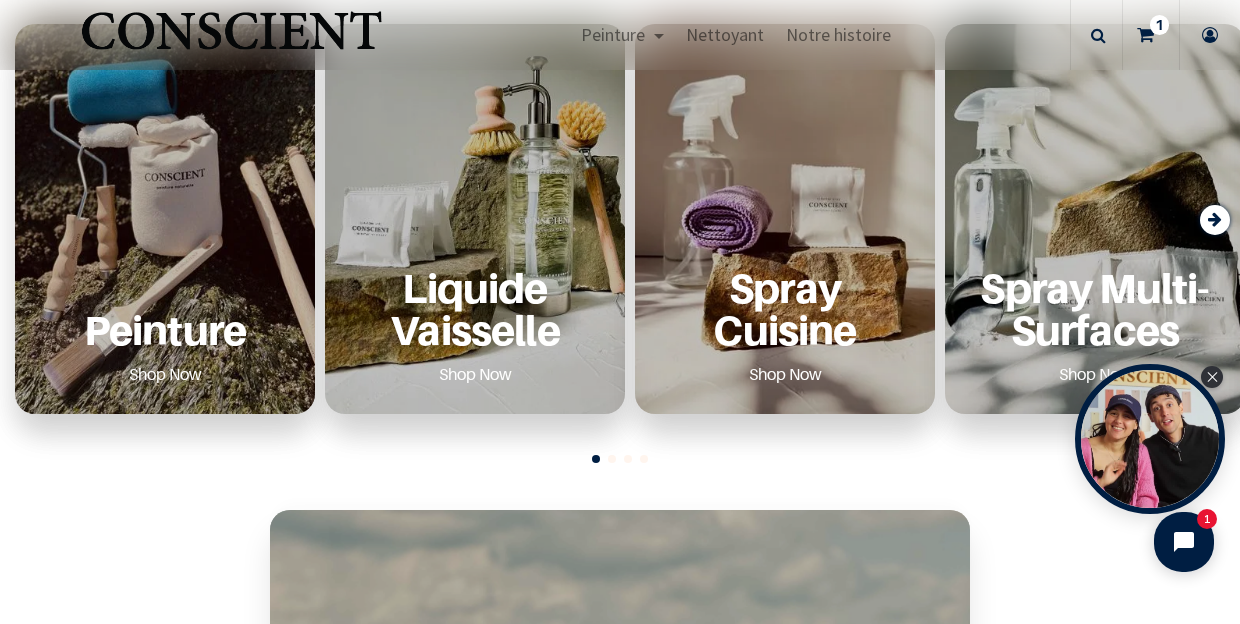 click on "Peinture
Shop Now" at bounding box center [165, 219] 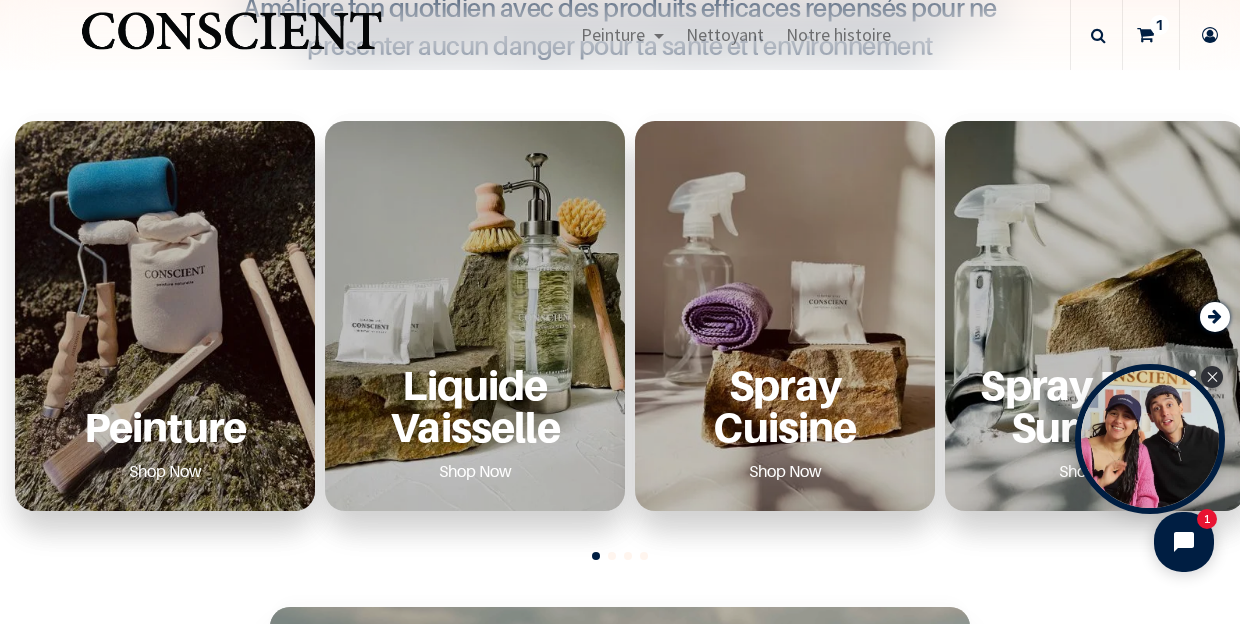 scroll, scrollTop: 683, scrollLeft: 0, axis: vertical 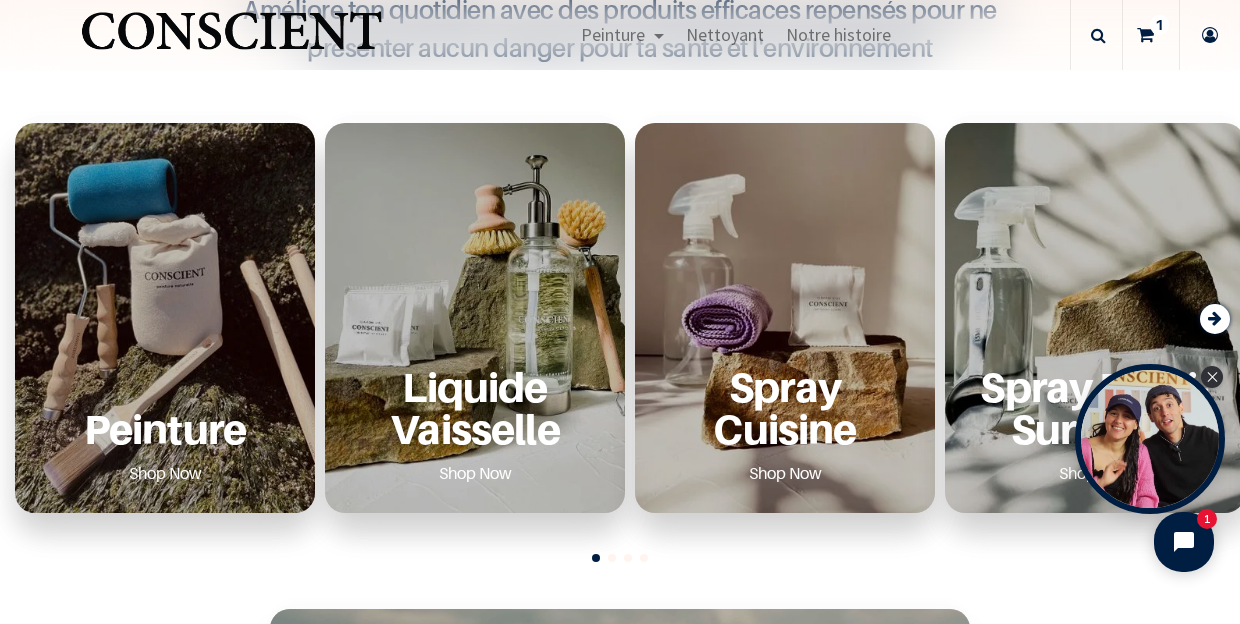 click on "Peinture
Shop Now" at bounding box center [165, 318] 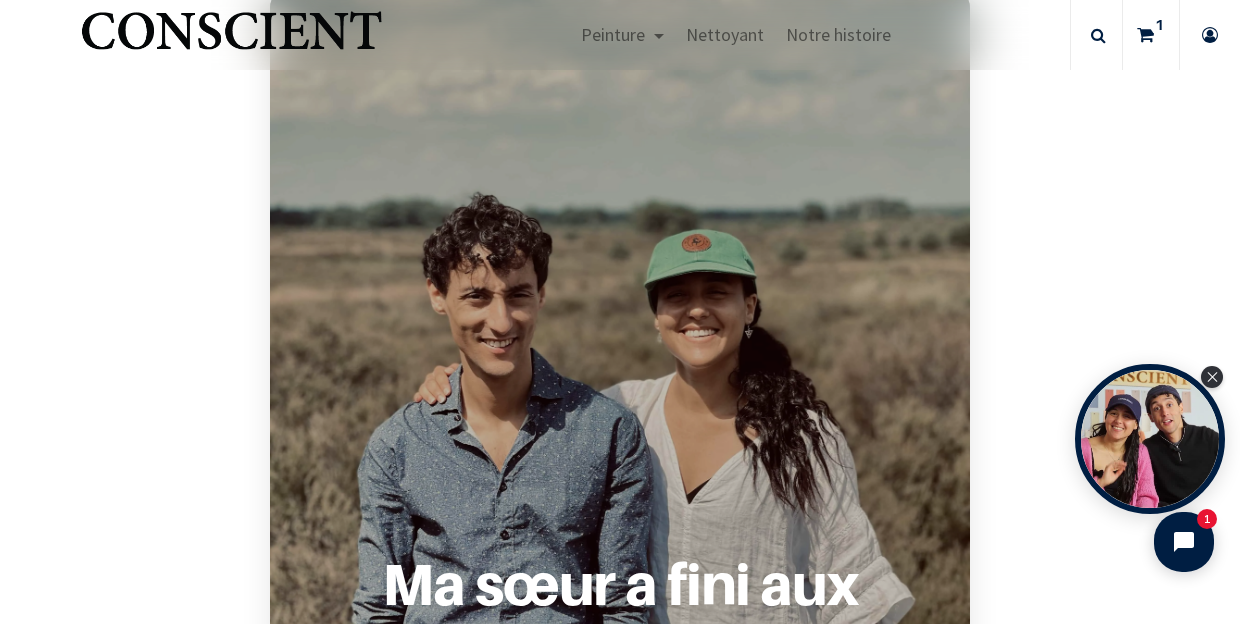 scroll, scrollTop: 448, scrollLeft: 0, axis: vertical 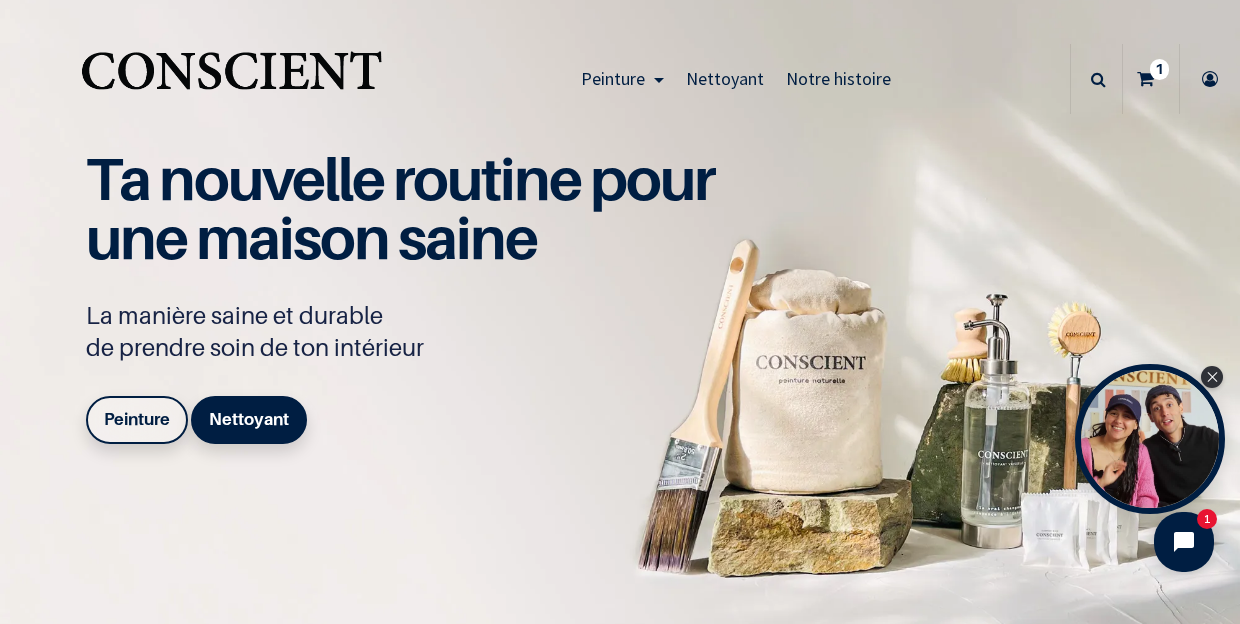 click on "Peinture" at bounding box center [137, 420] 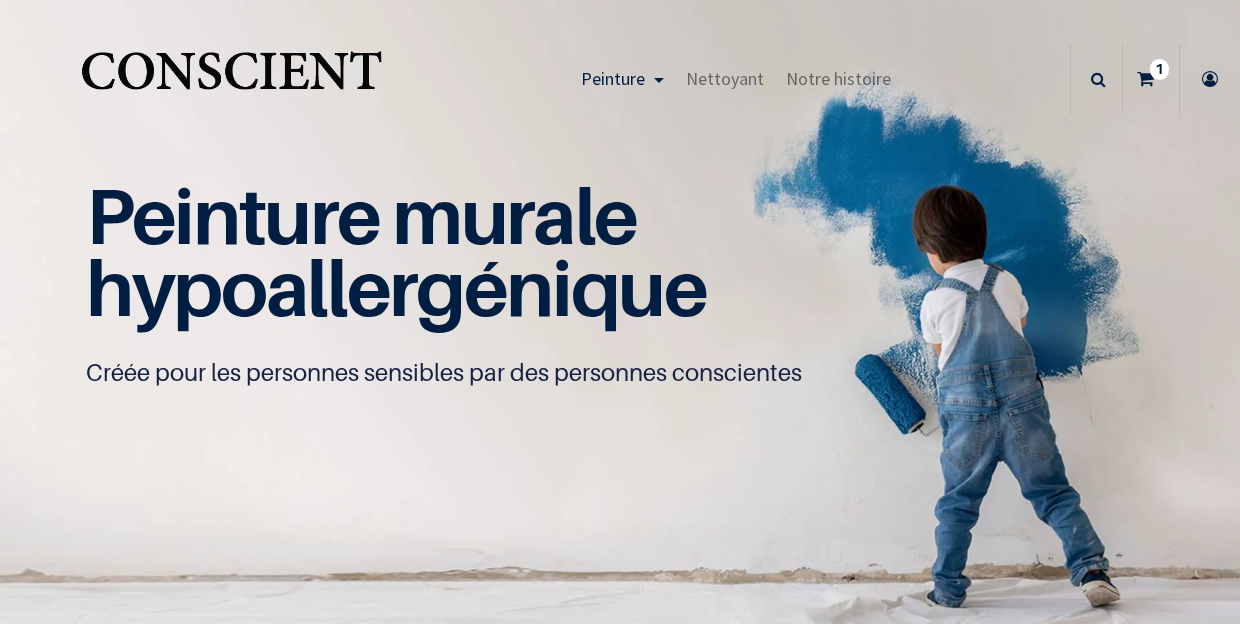 scroll, scrollTop: 0, scrollLeft: 0, axis: both 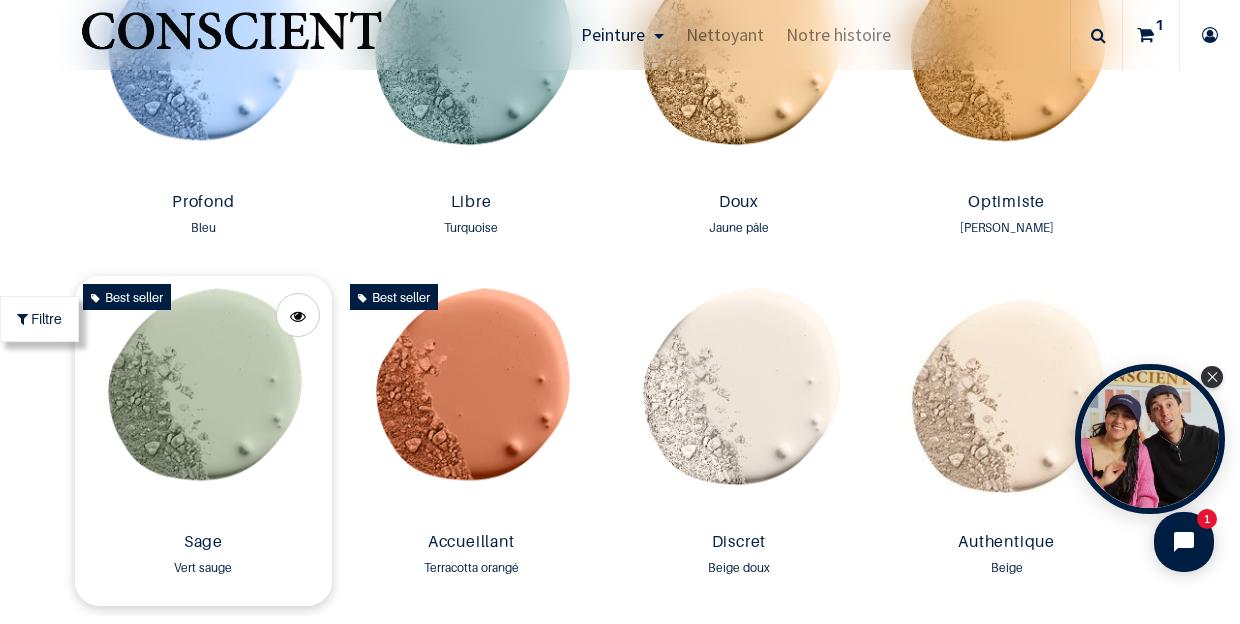 click at bounding box center [204, 400] 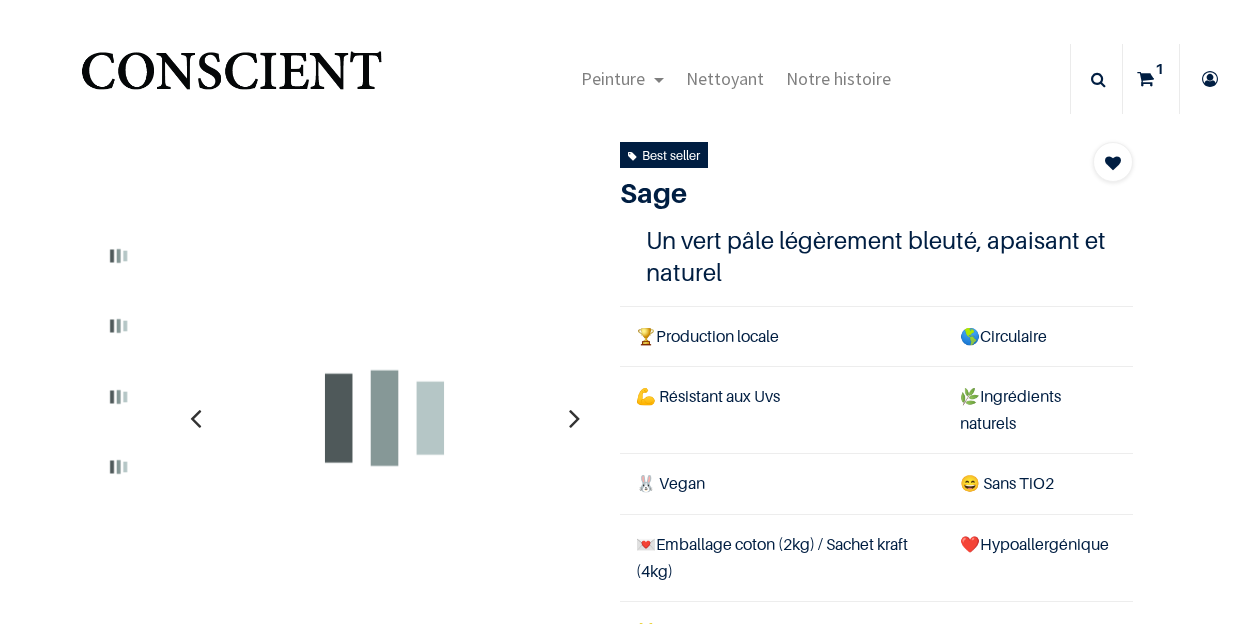 scroll, scrollTop: 0, scrollLeft: 0, axis: both 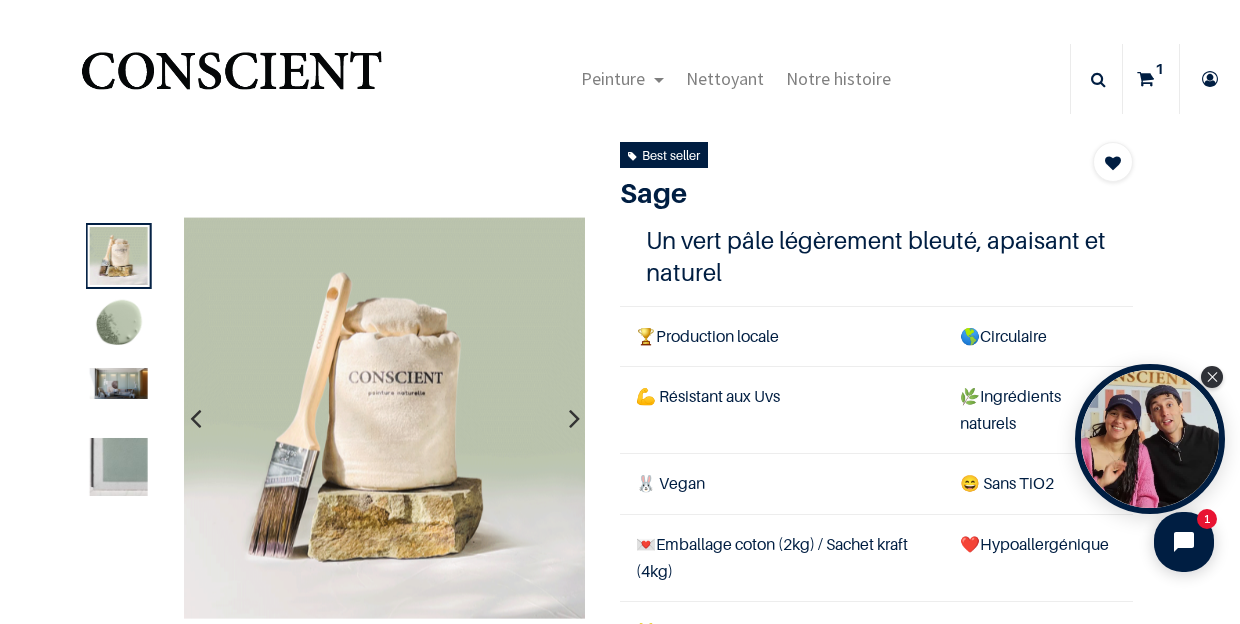 click at bounding box center [574, 418] 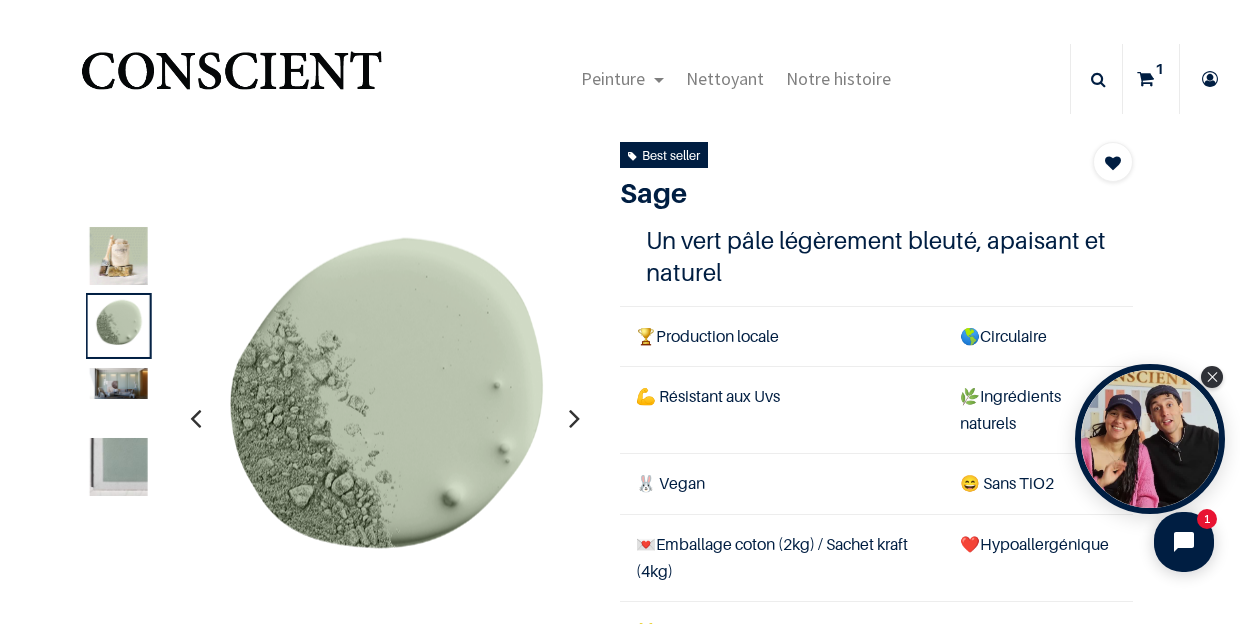 click at bounding box center [574, 418] 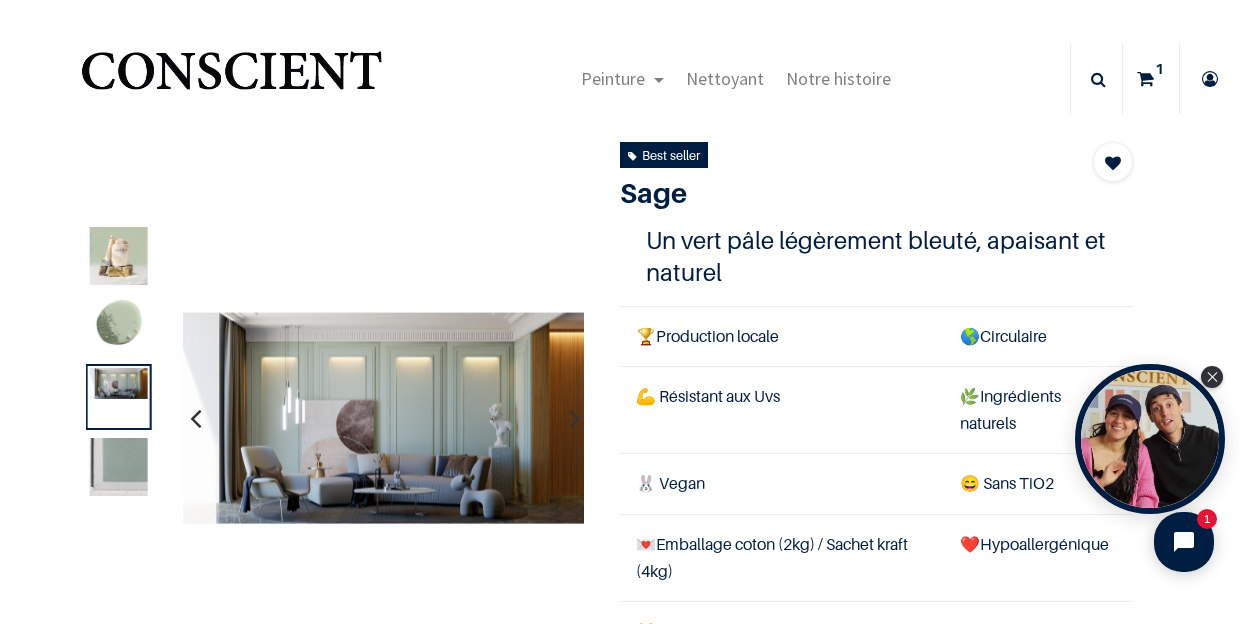 click at bounding box center (574, 418) 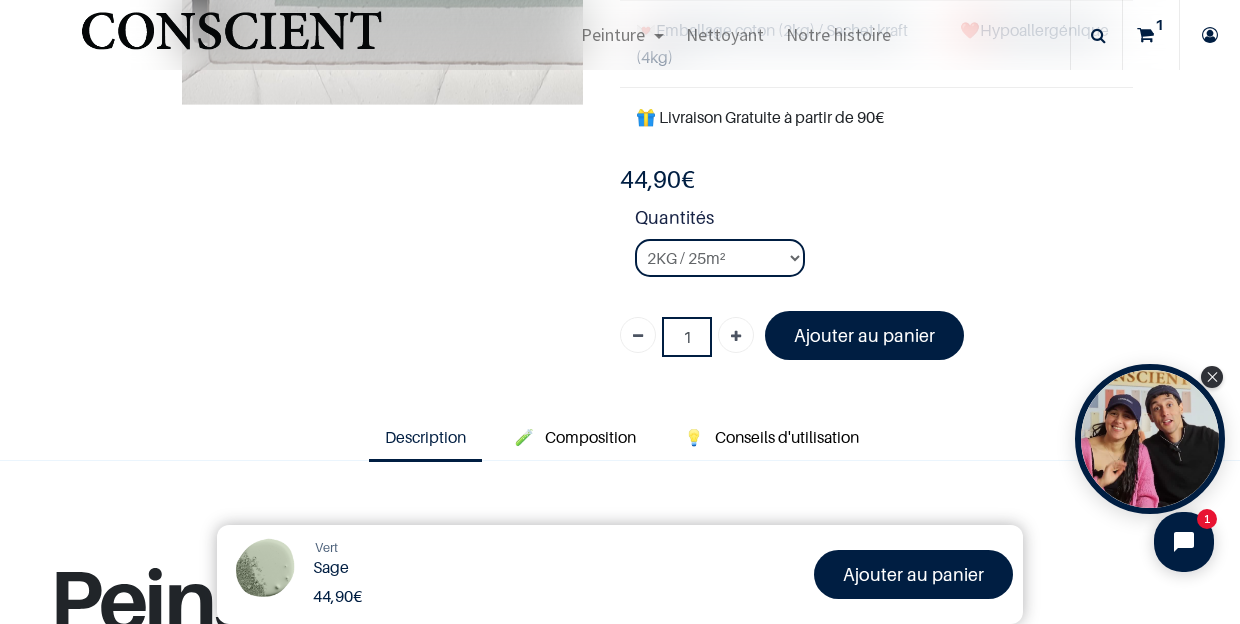 scroll, scrollTop: 392, scrollLeft: 0, axis: vertical 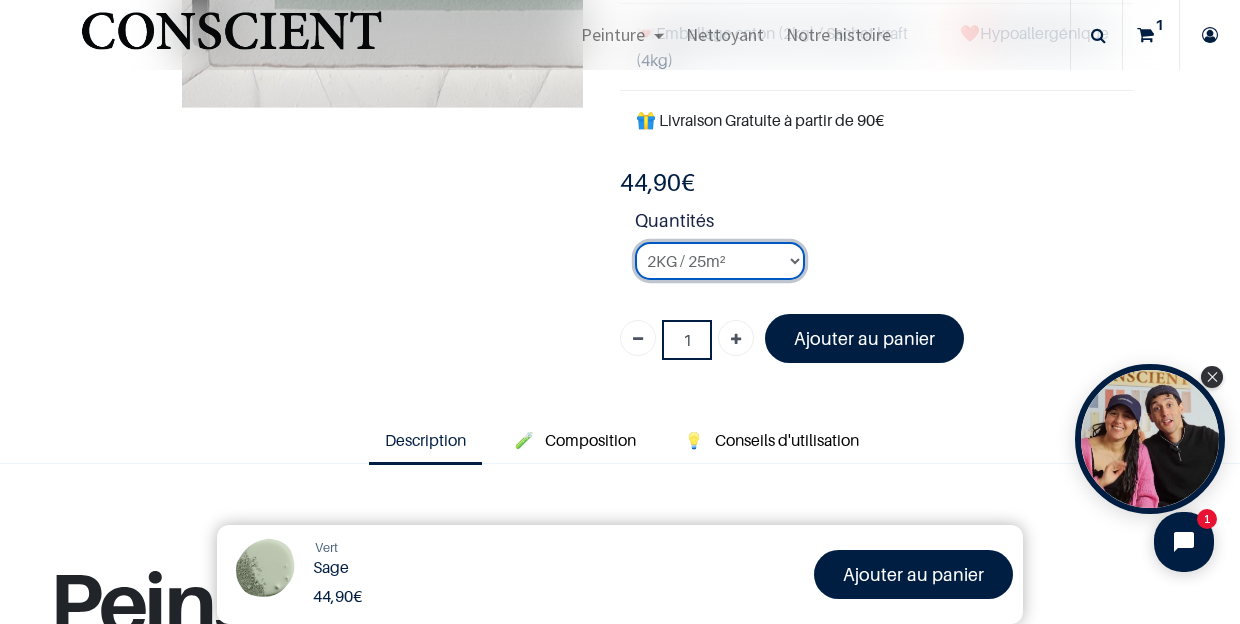 click on "2KG / 25m²
4KG / 50m²
8KG / 100m²
Testeur" at bounding box center (720, 261) 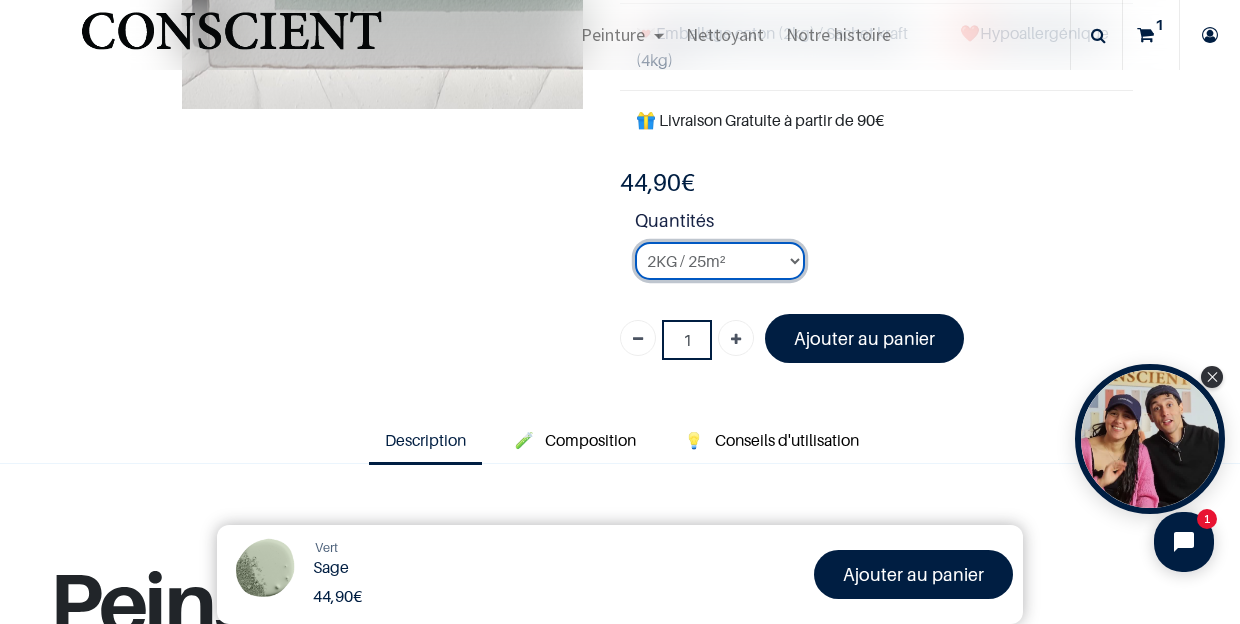 click on "2KG / 25m²" at bounding box center (0, 0) 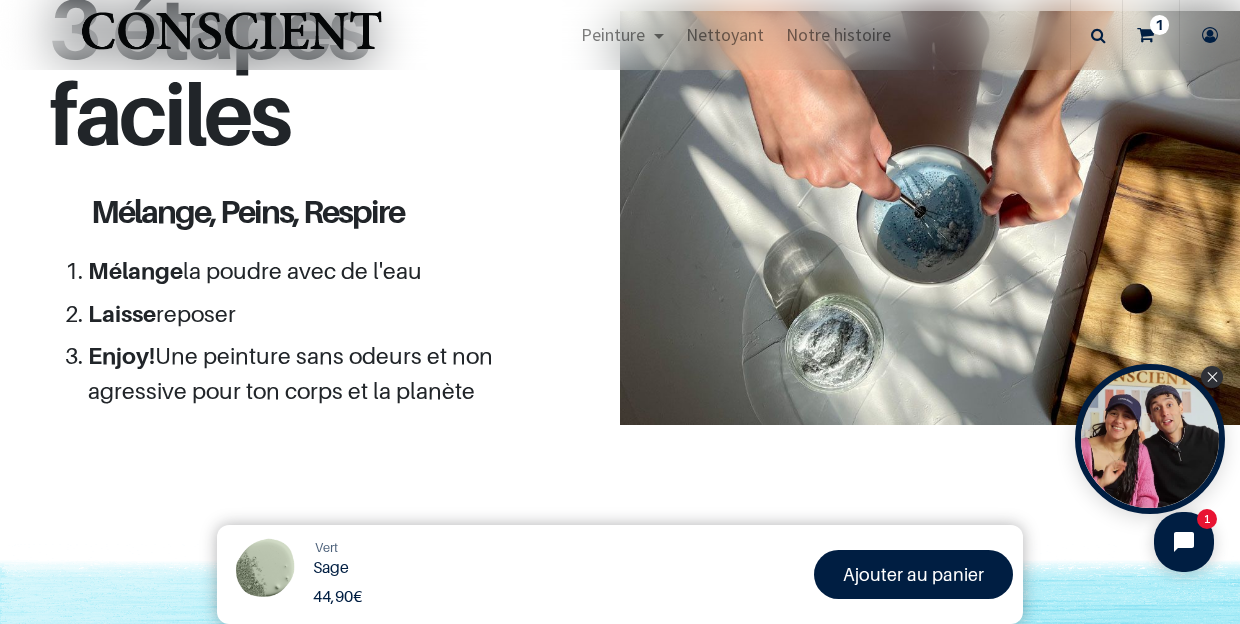 scroll, scrollTop: 1861, scrollLeft: 0, axis: vertical 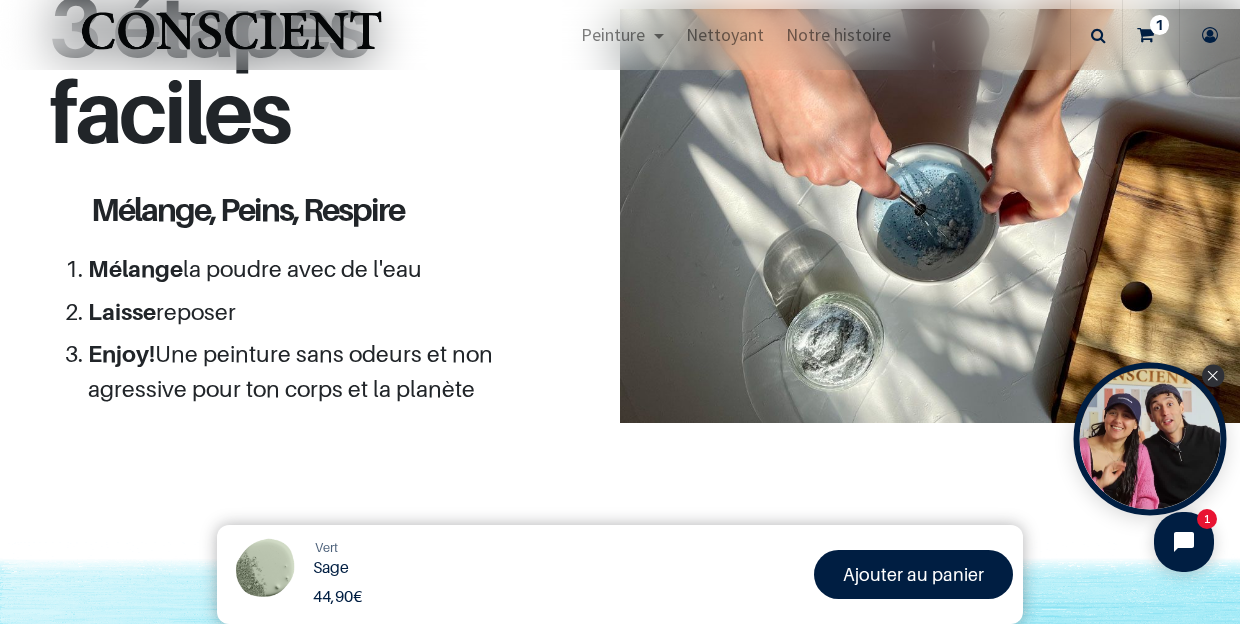 click at bounding box center (1213, 376) 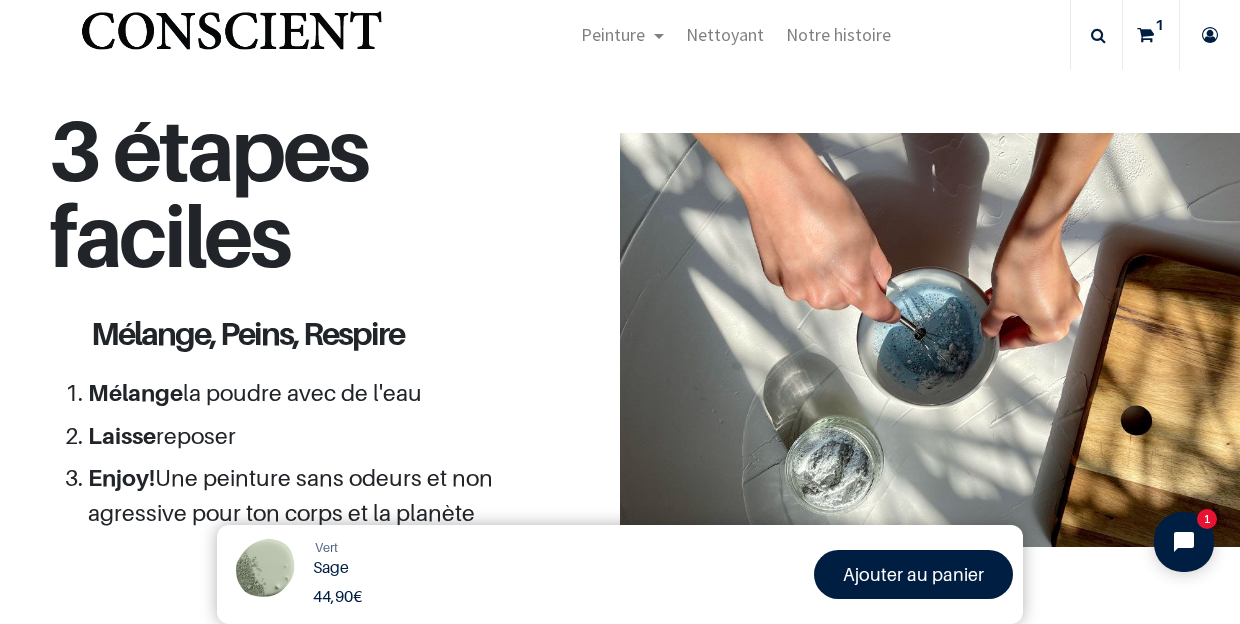 scroll, scrollTop: 1738, scrollLeft: 0, axis: vertical 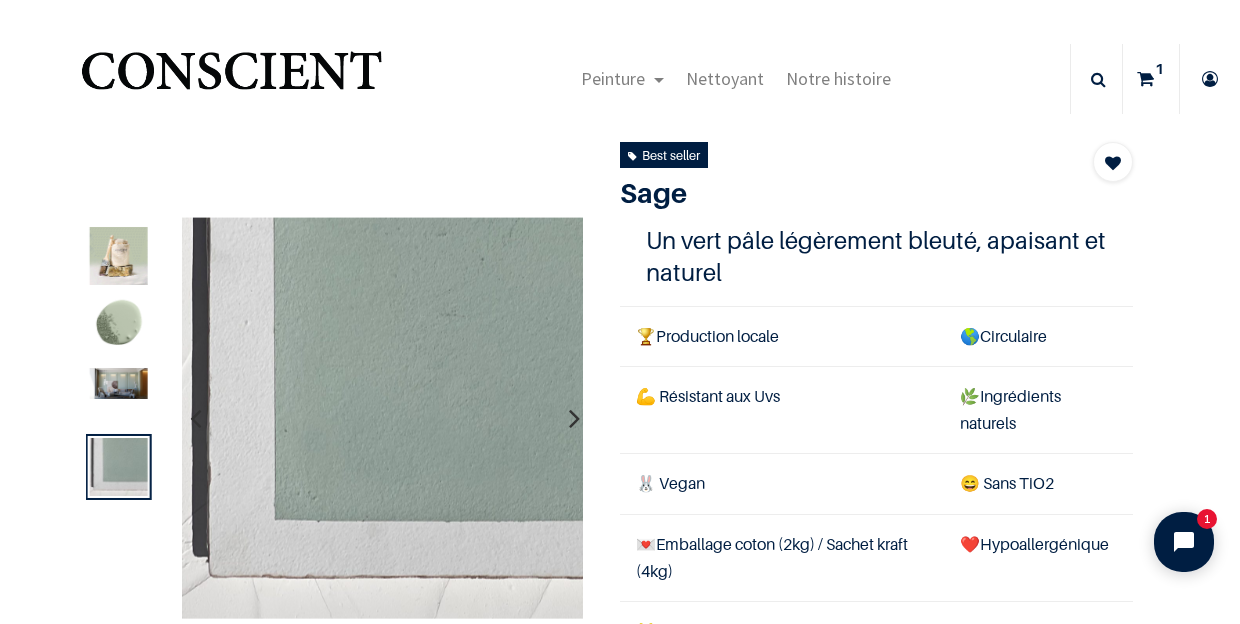 click at bounding box center [1145, 79] 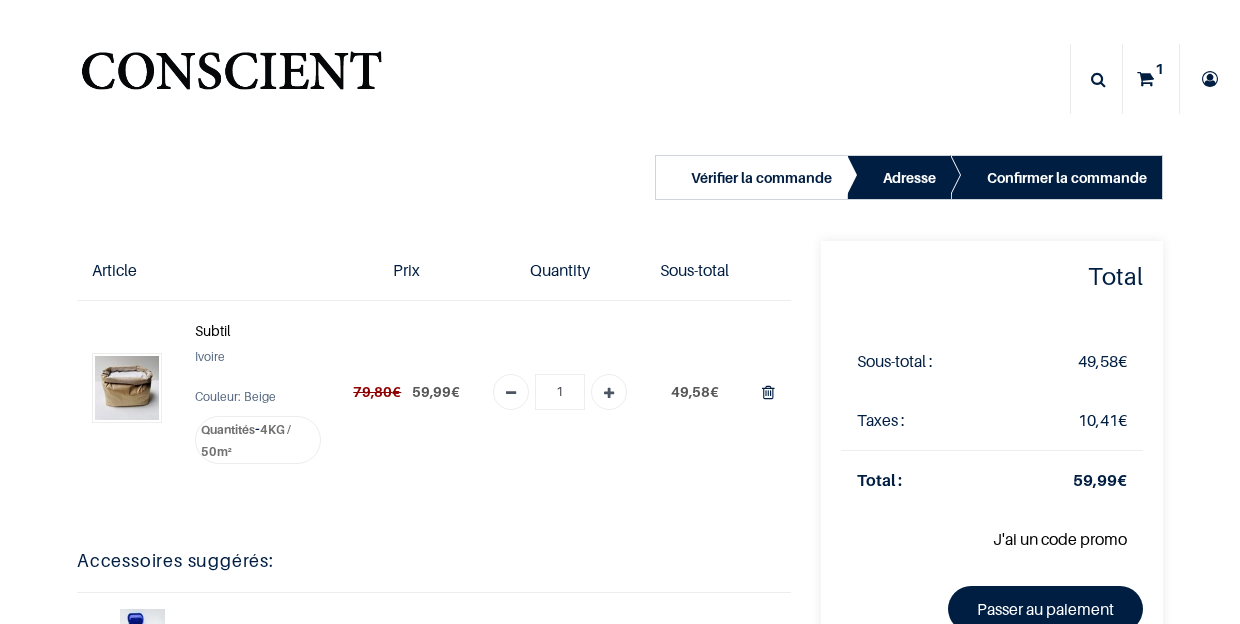 scroll, scrollTop: 0, scrollLeft: 0, axis: both 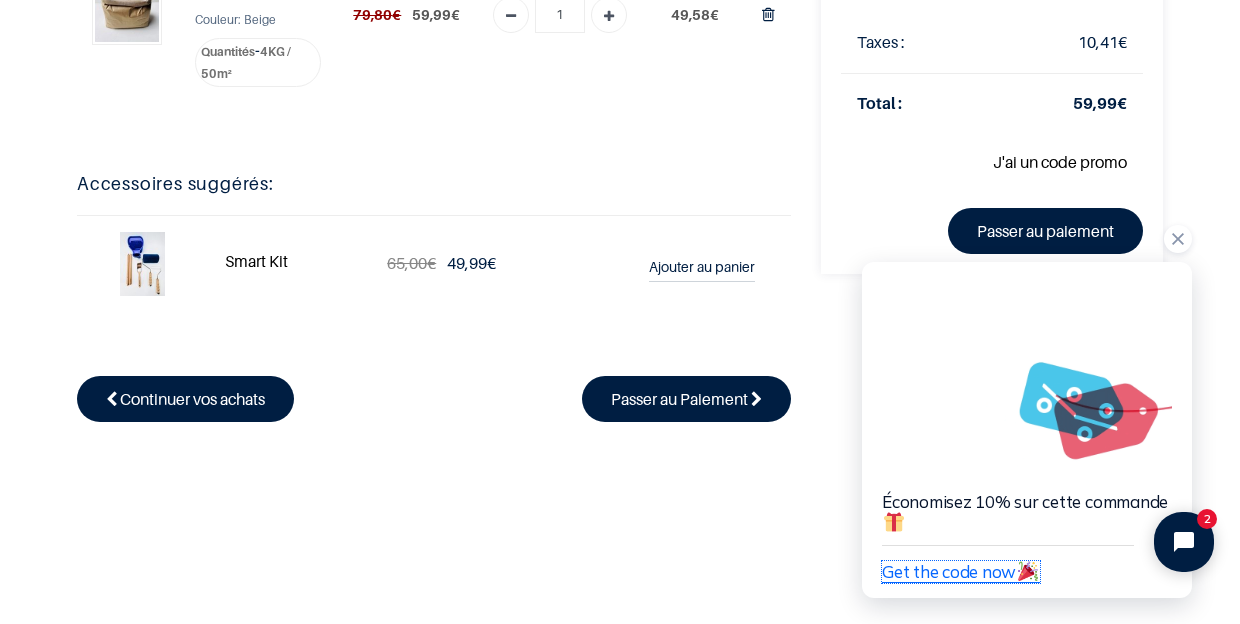 click on "Get the code now" at bounding box center [961, 571] 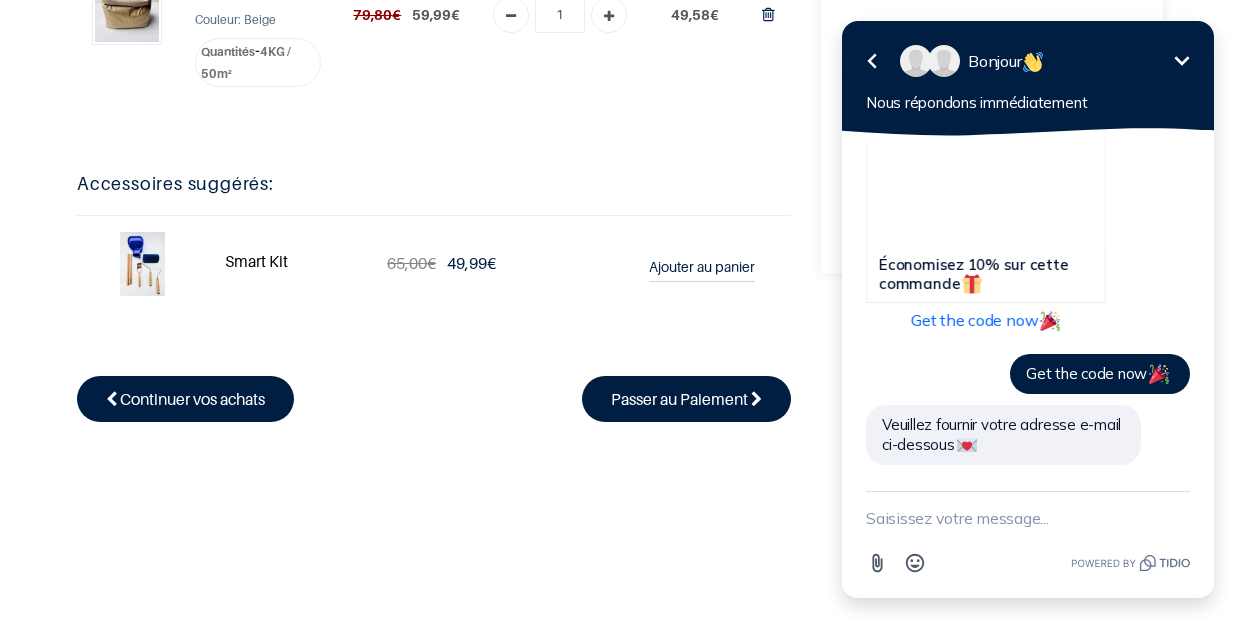 scroll, scrollTop: 116, scrollLeft: 0, axis: vertical 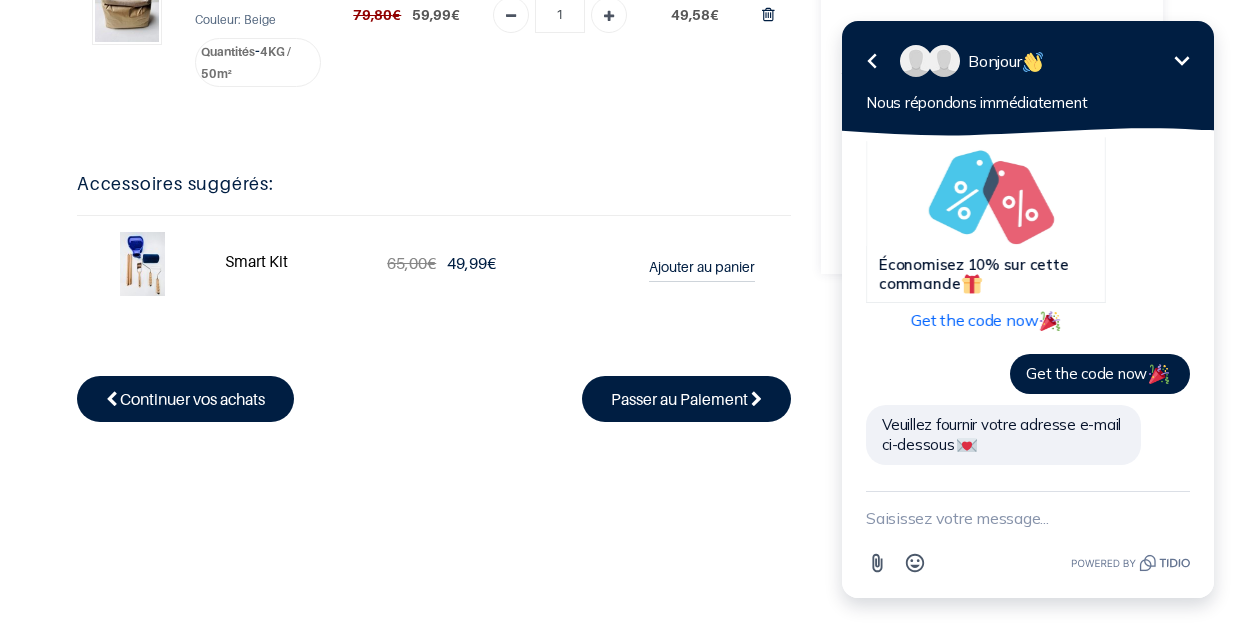 click at bounding box center (1028, 518) 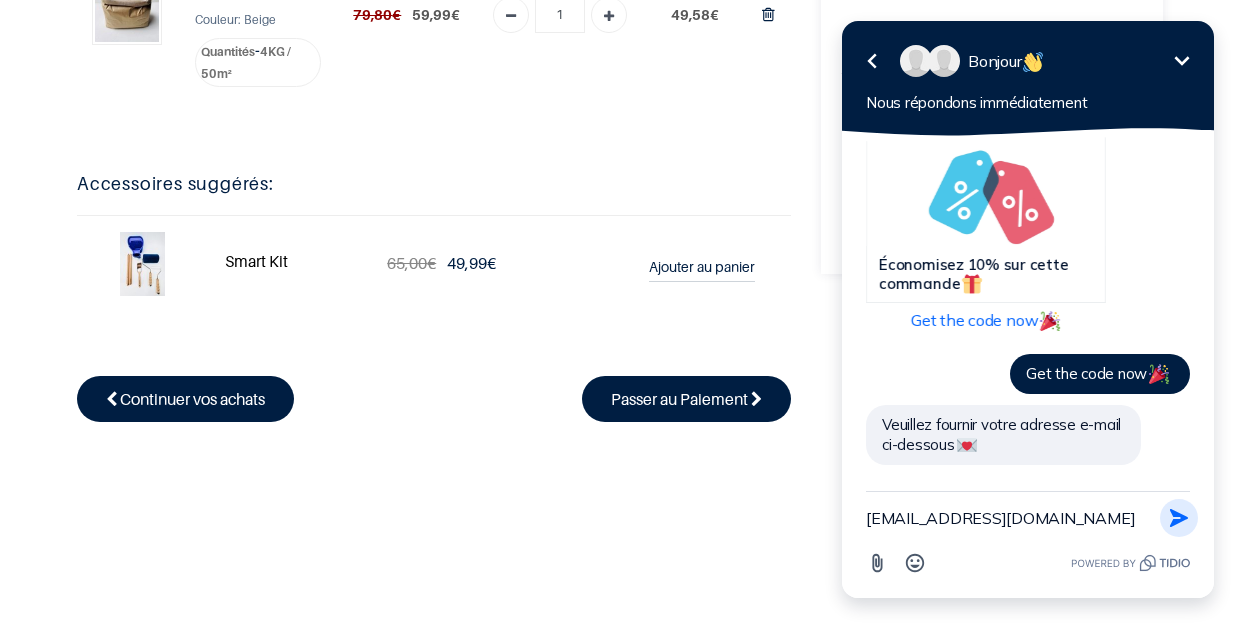 type on "[EMAIL_ADDRESS][DOMAIN_NAME]" 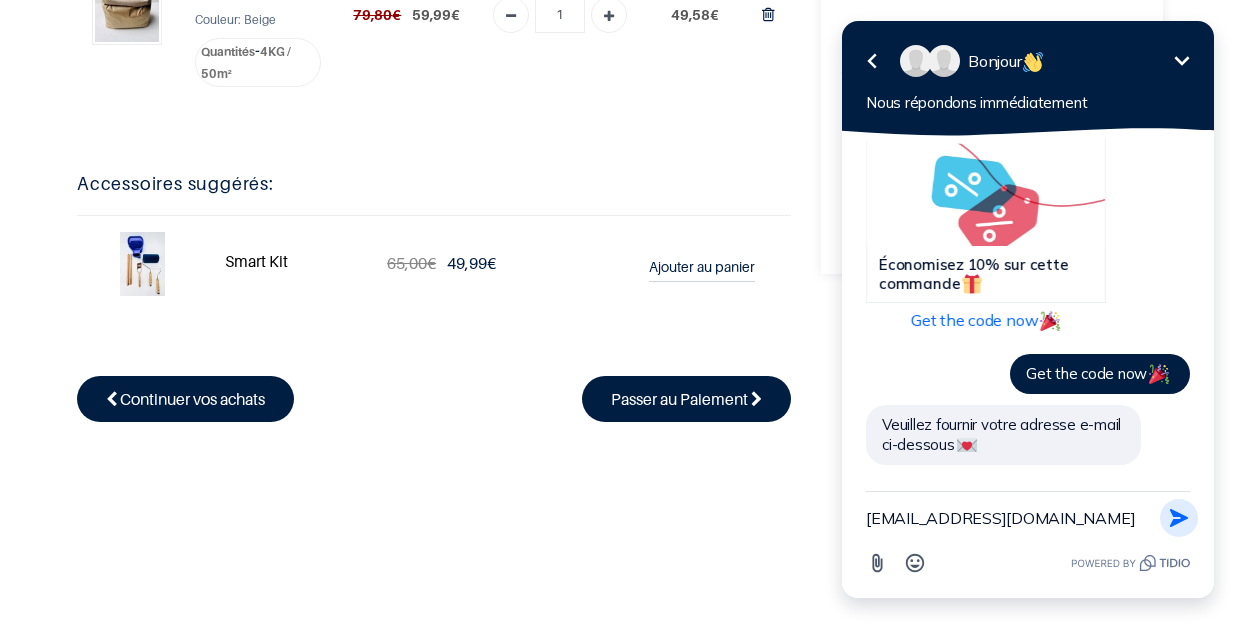 click 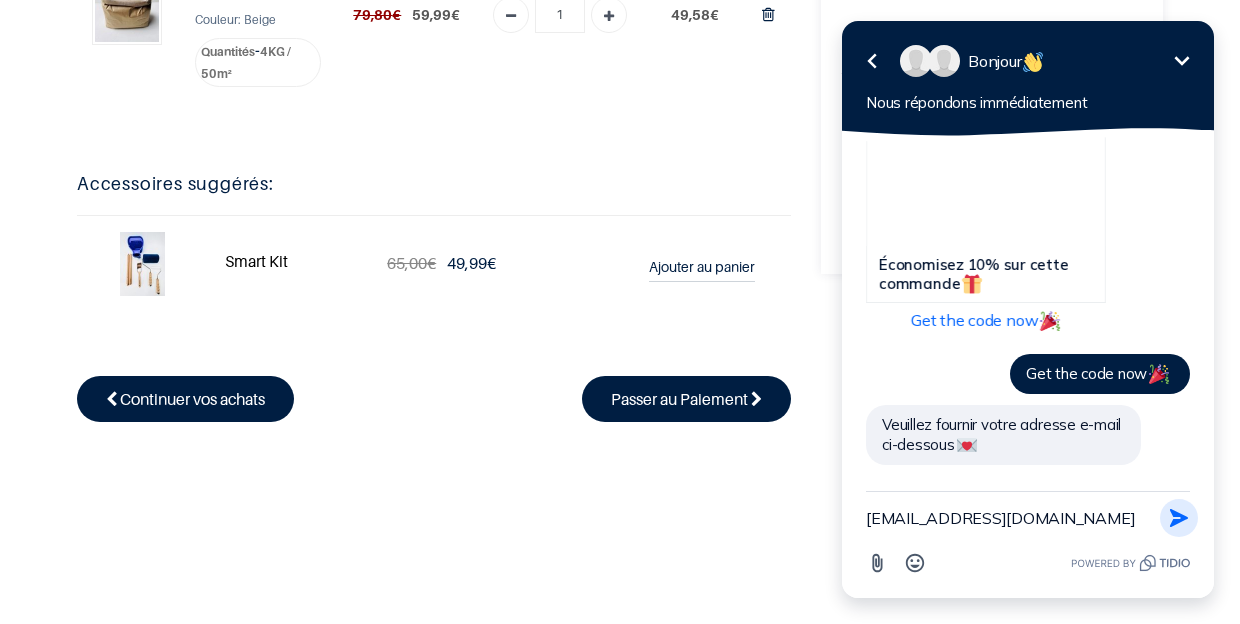 type 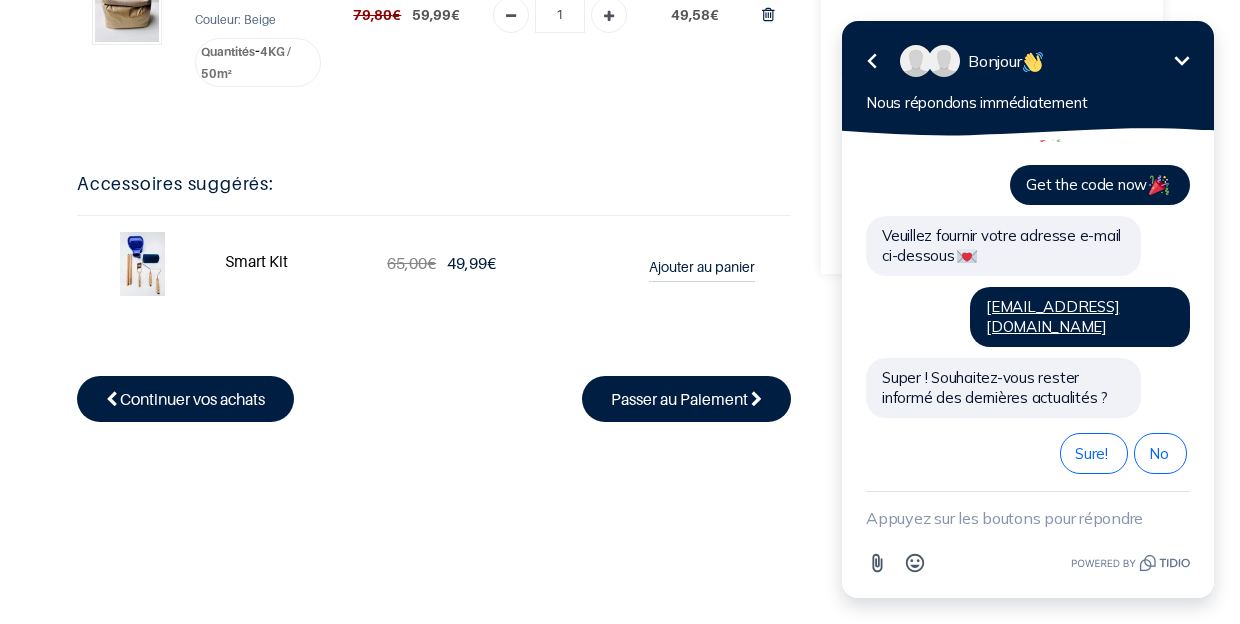 scroll, scrollTop: 297, scrollLeft: 0, axis: vertical 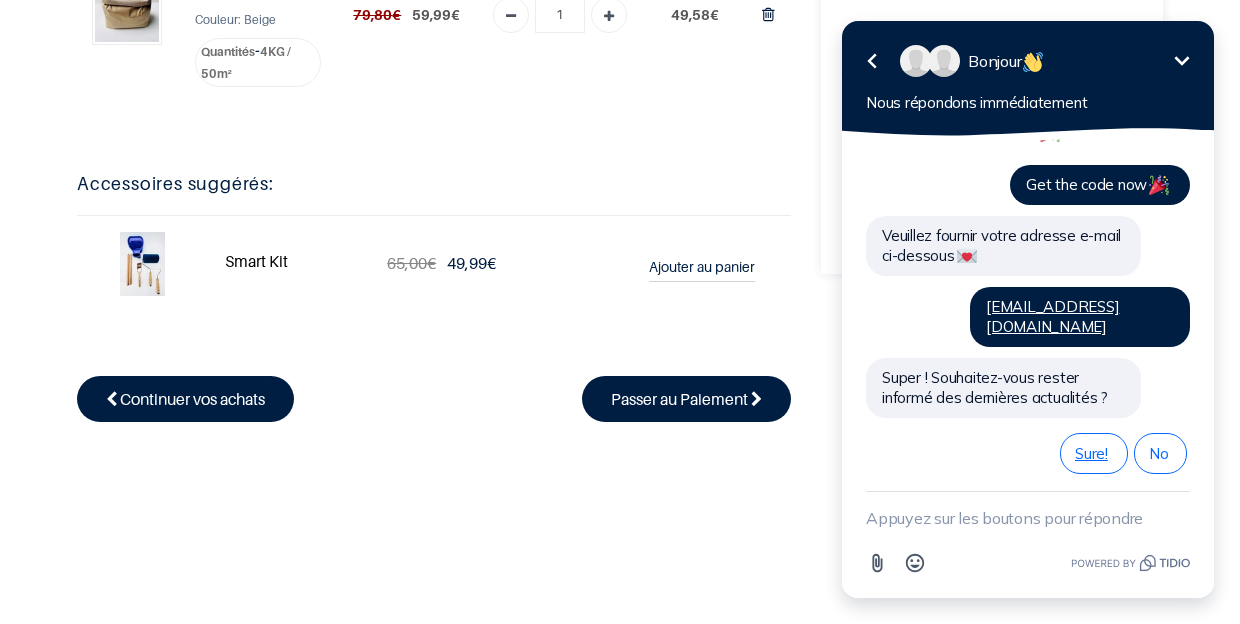 click on "Sure!" at bounding box center [1094, 453] 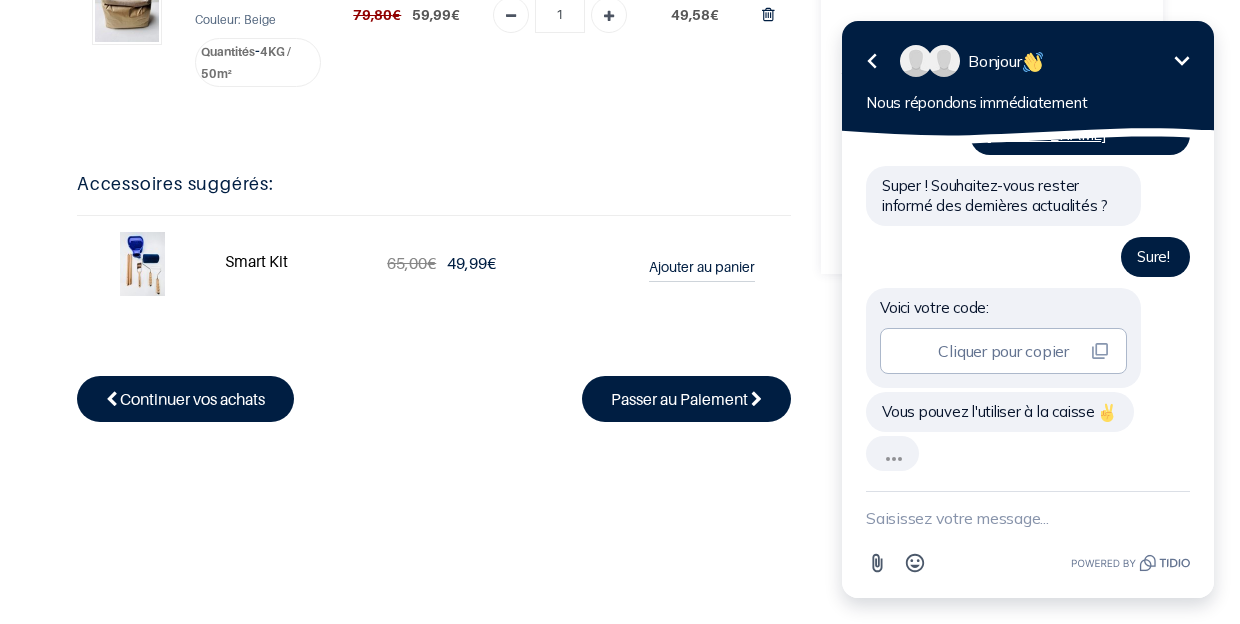 scroll, scrollTop: 445, scrollLeft: 0, axis: vertical 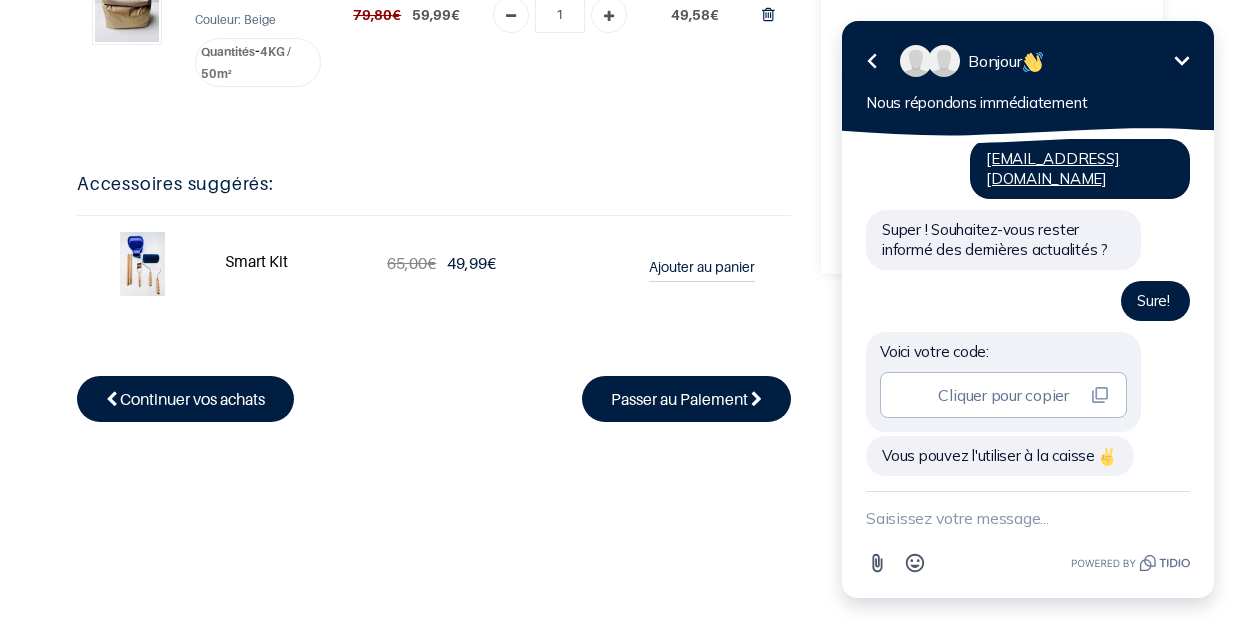 click on "Cliquer pour copier" at bounding box center (1003, 395) 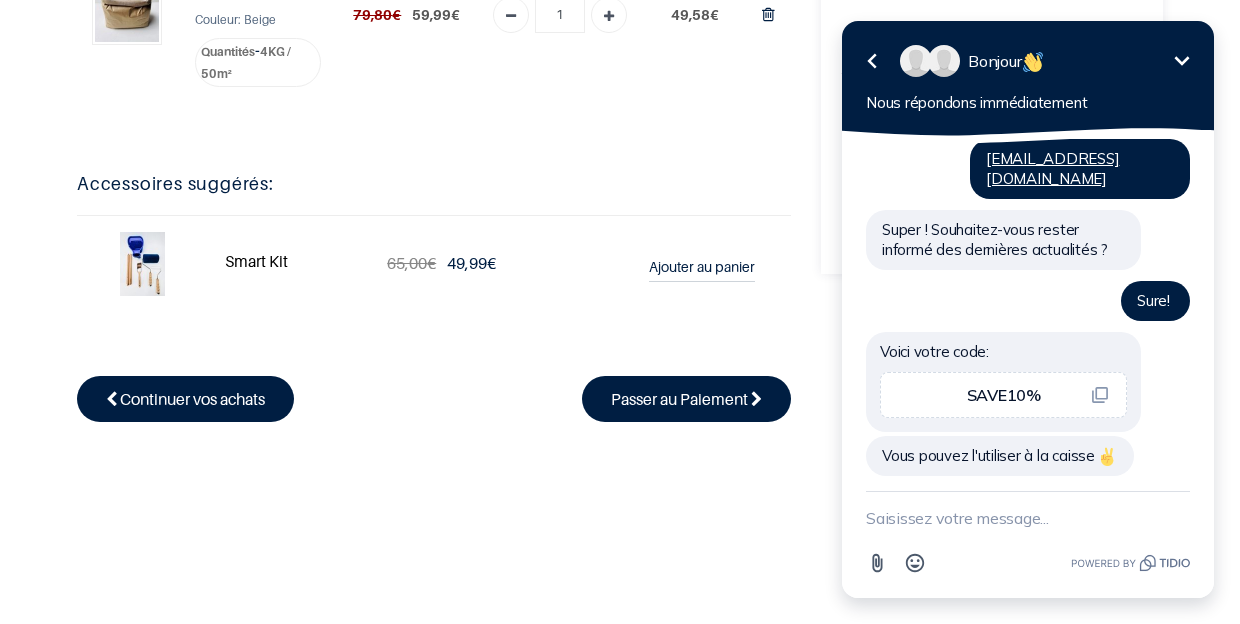 click 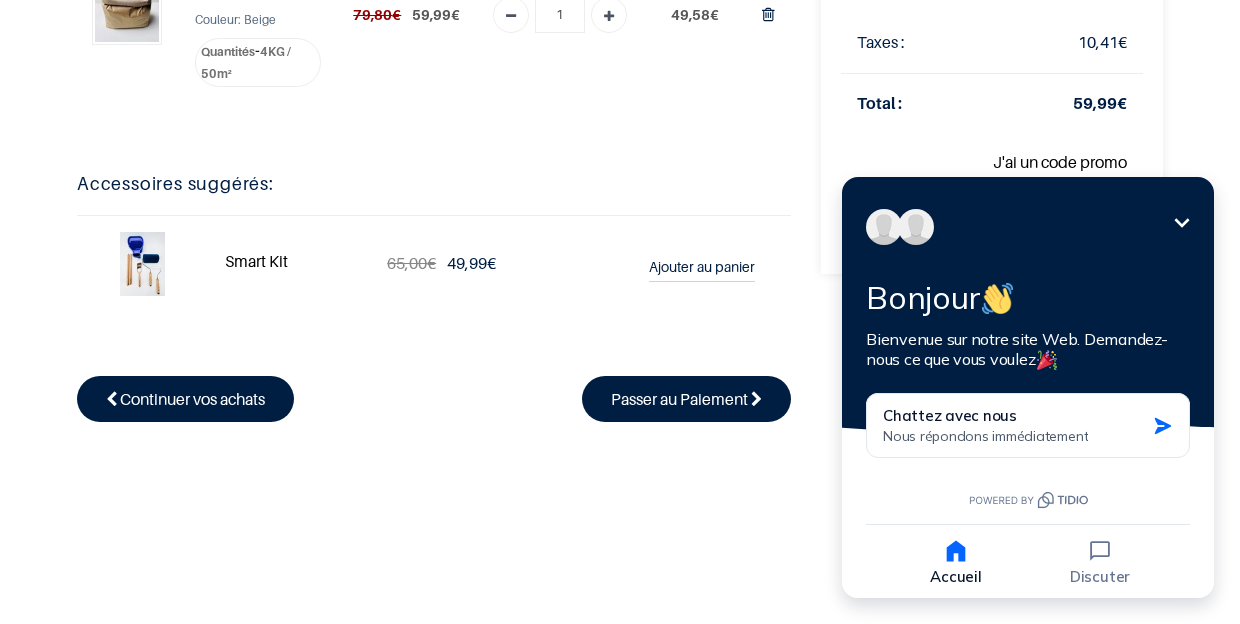 click on "Réduire Bonjour  Bienvenue sur notre site Web. Demandez-nous ce que vous voulez  Chattez avec nous Nous répondons immédiatement Accueil Discuter" 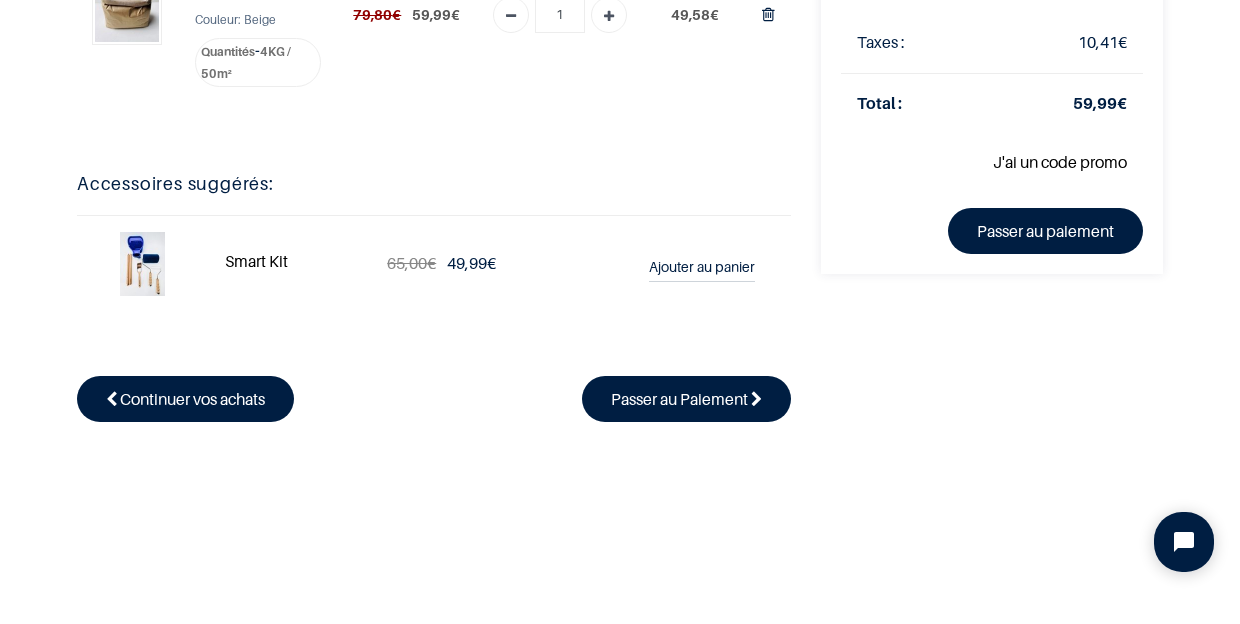click on "J'ai un code promo" at bounding box center (1060, 162) 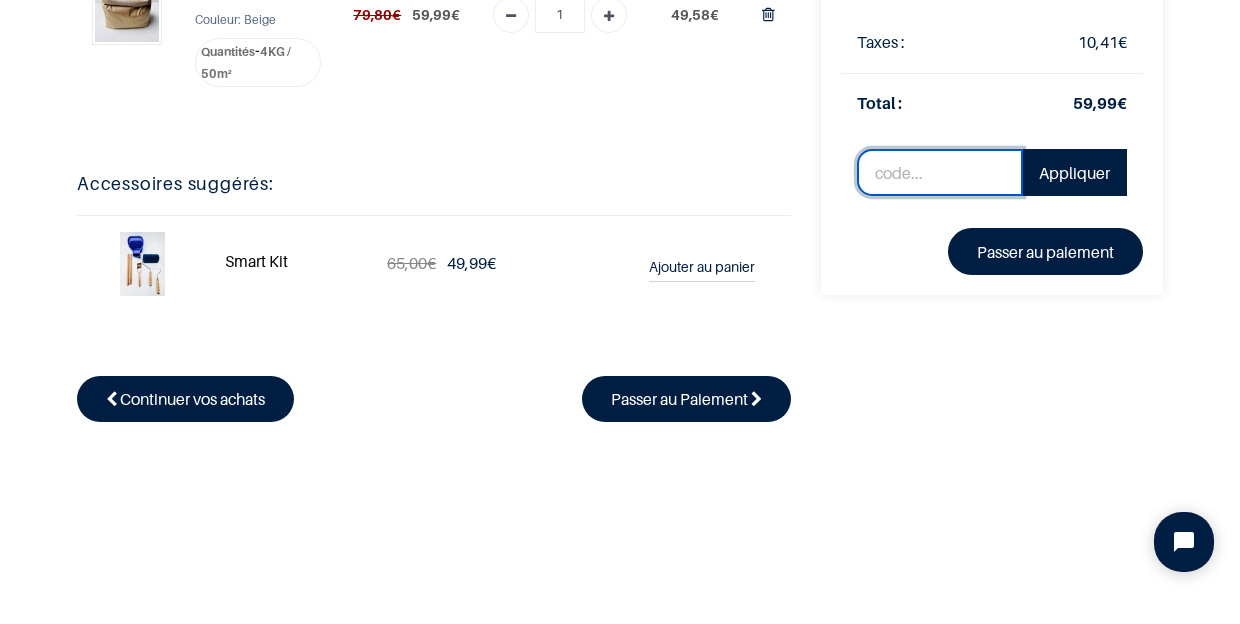 click at bounding box center [940, 173] 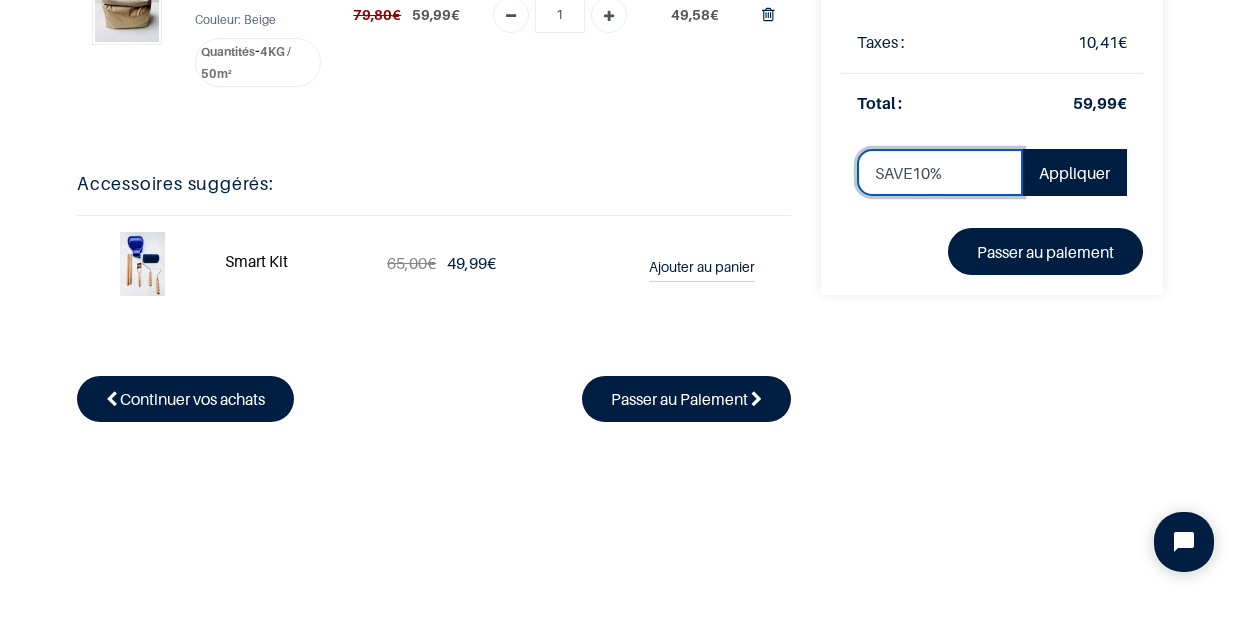 type on "SAVE10%" 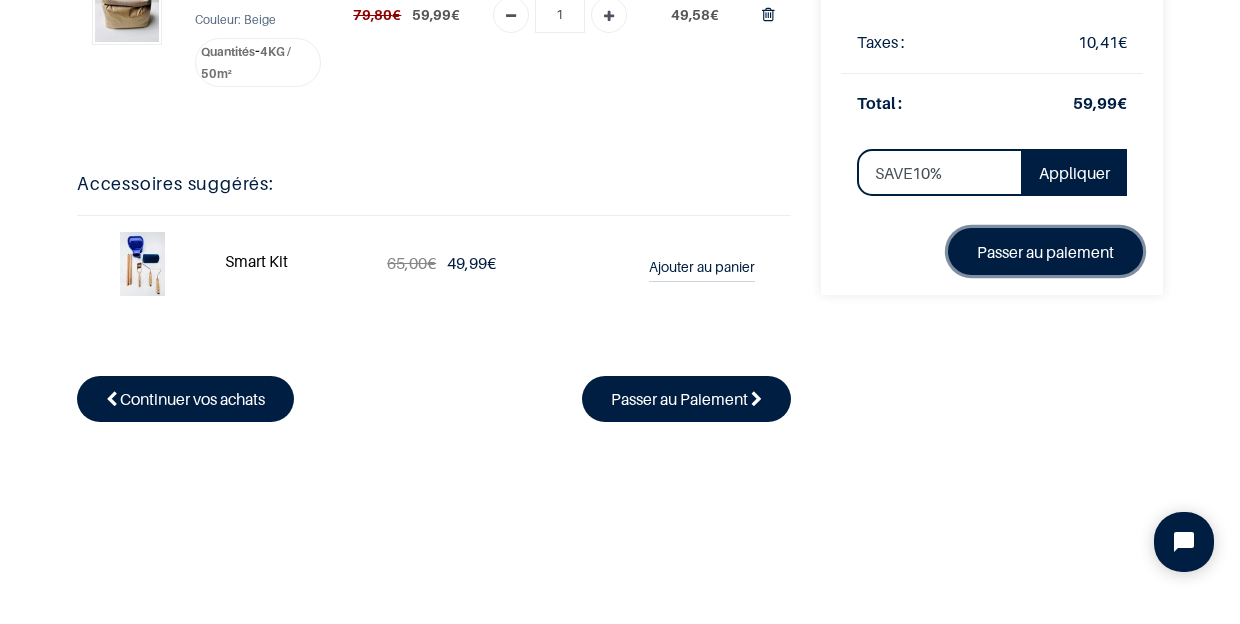 click on "Passer au paiement" at bounding box center [1045, 251] 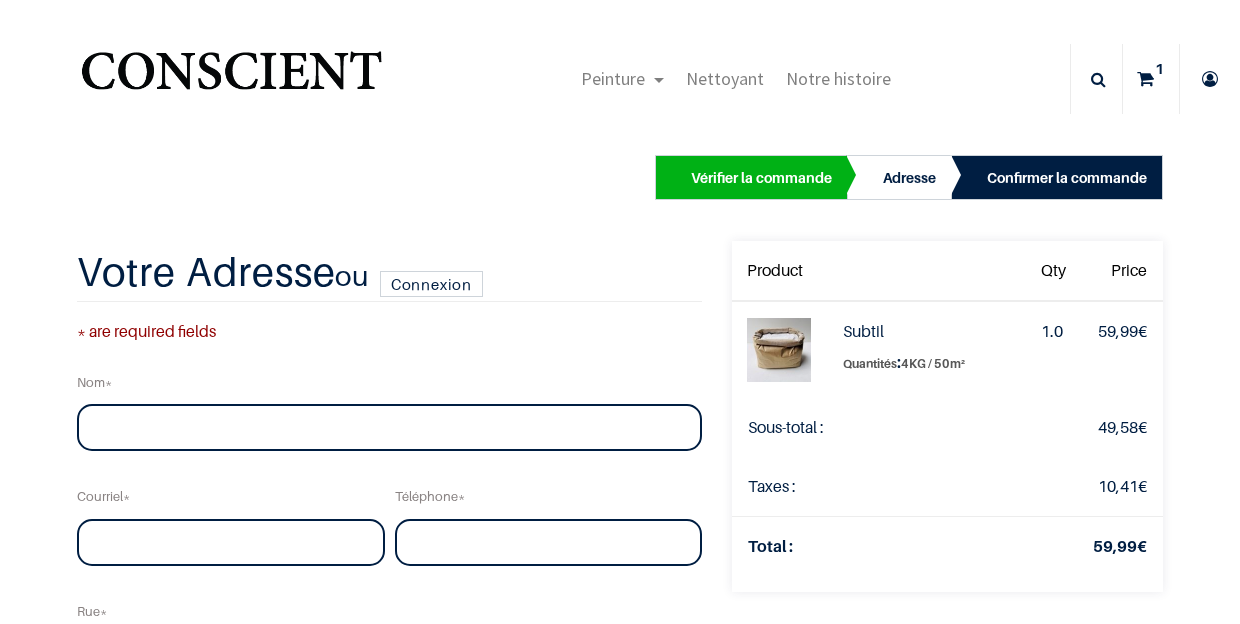scroll, scrollTop: 0, scrollLeft: 0, axis: both 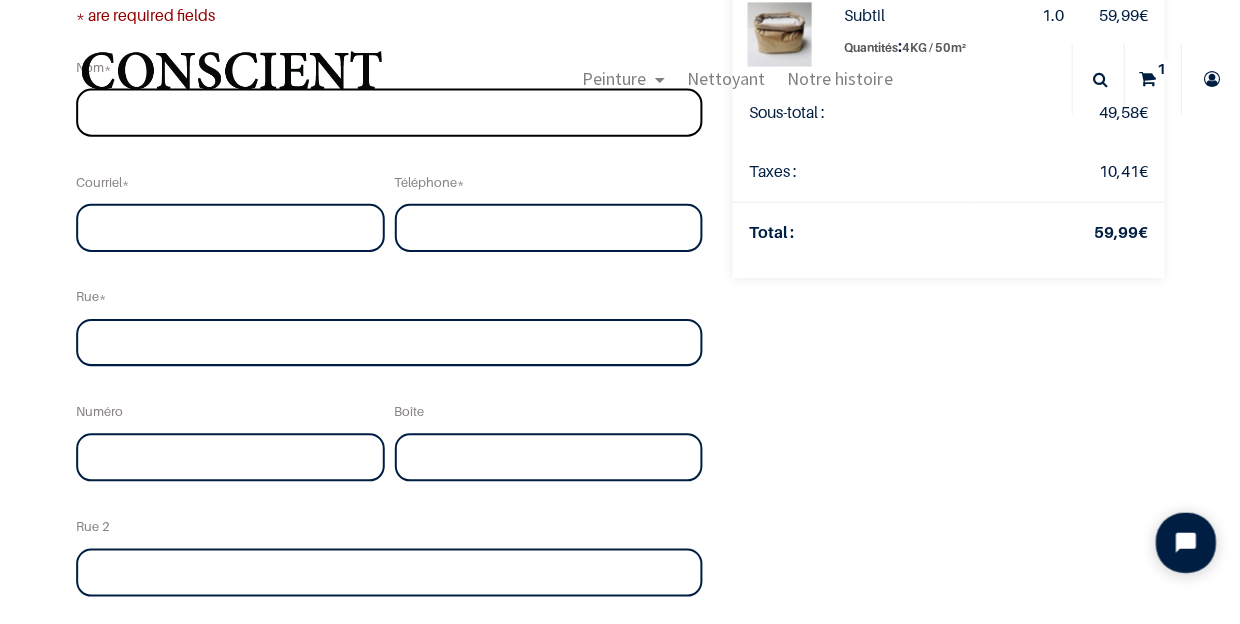 click at bounding box center (389, 113) 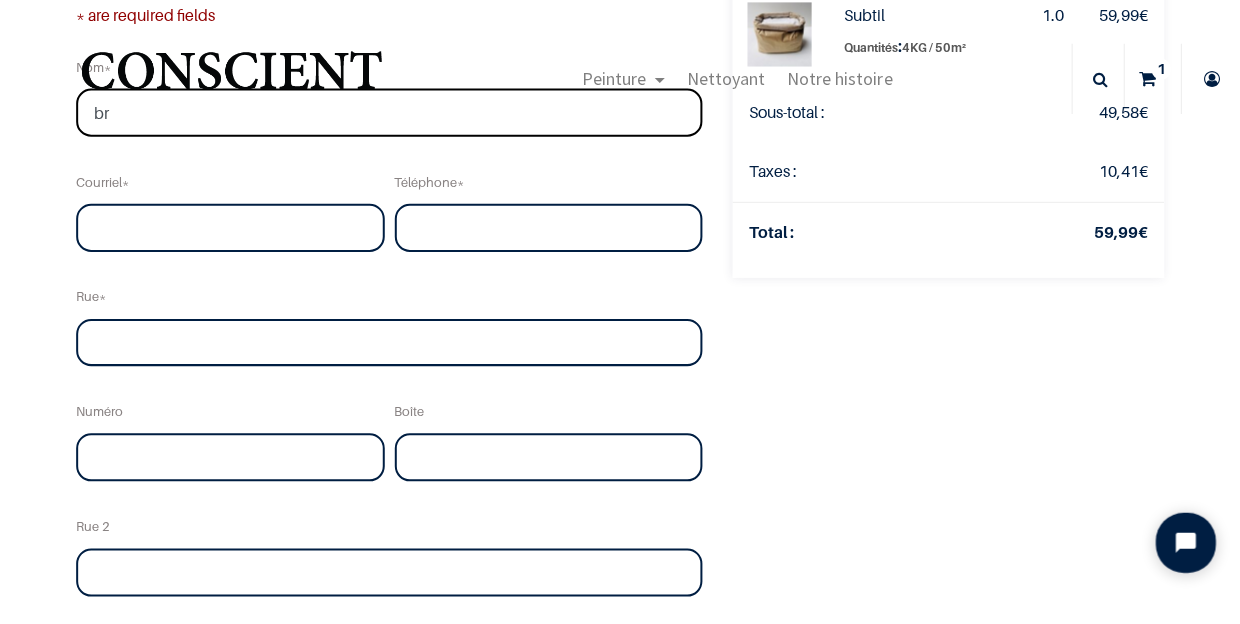 type on "b" 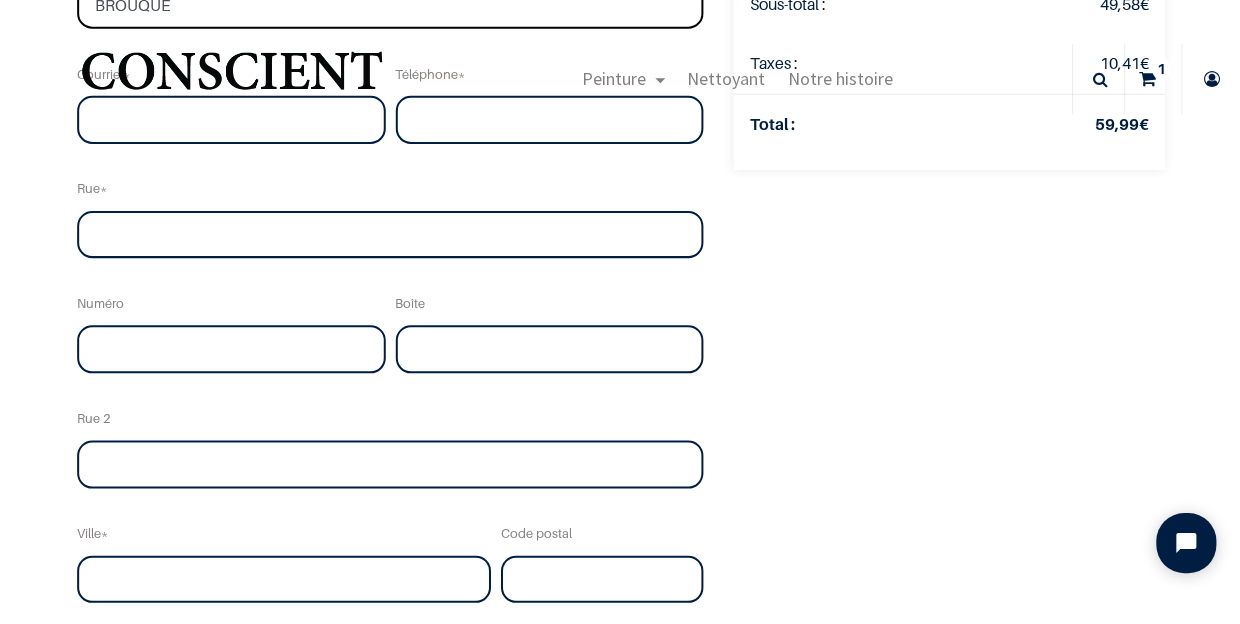 scroll, scrollTop: 149, scrollLeft: 0, axis: vertical 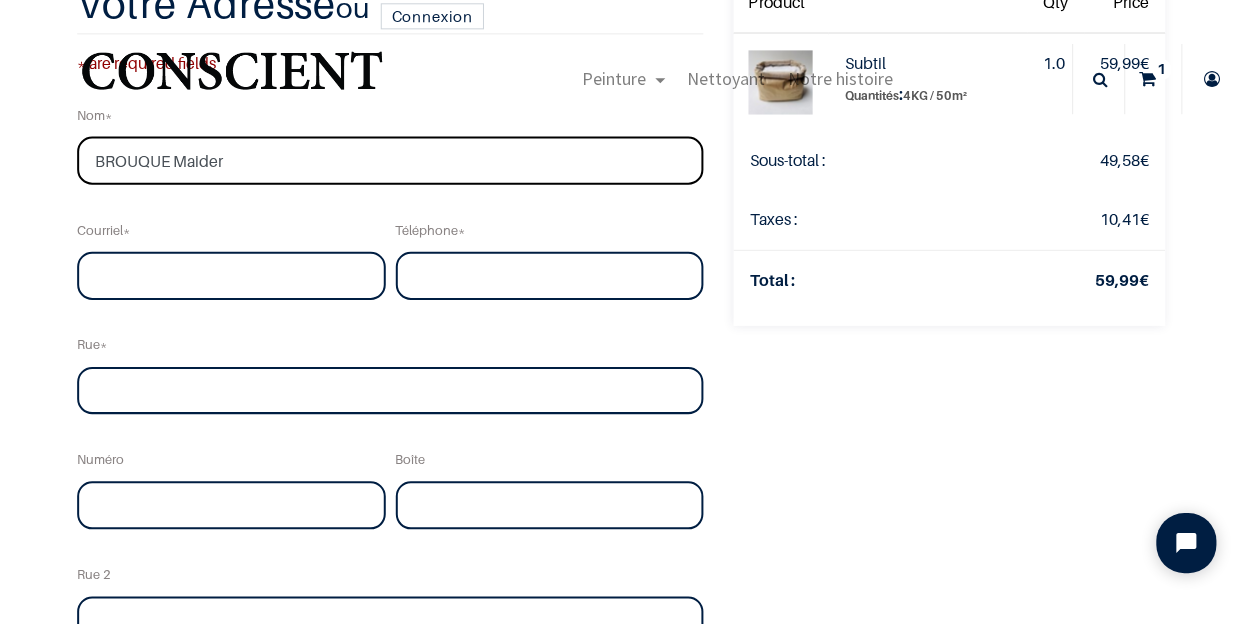 type on "BROUQUE Maider" 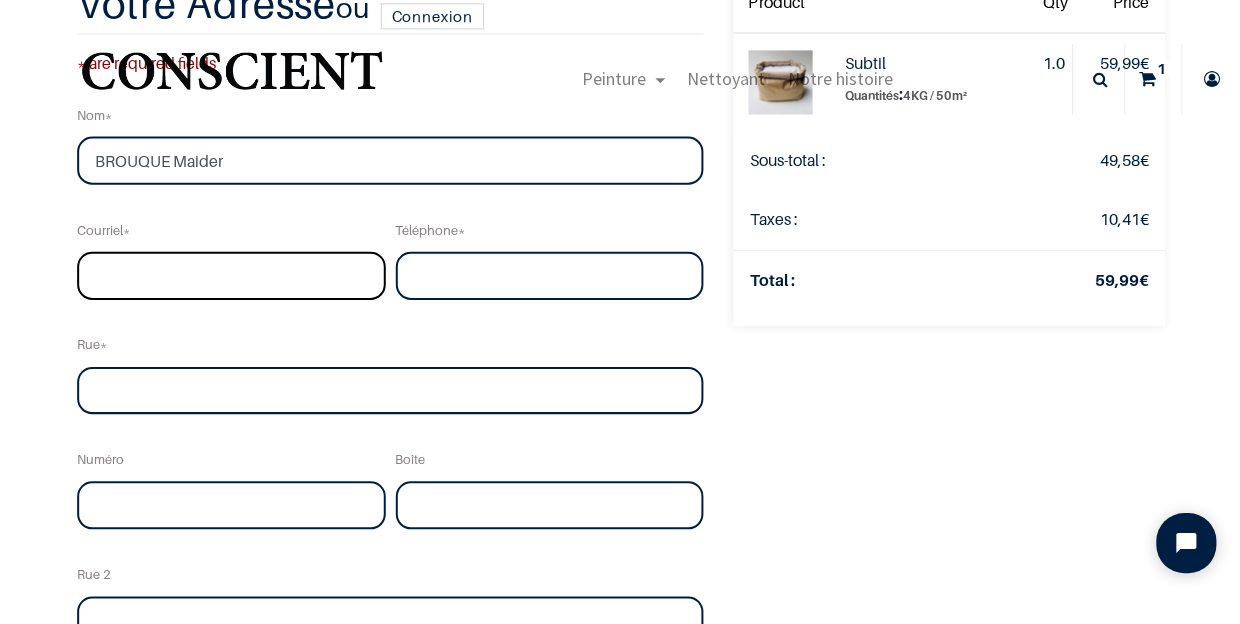 click at bounding box center [231, 275] 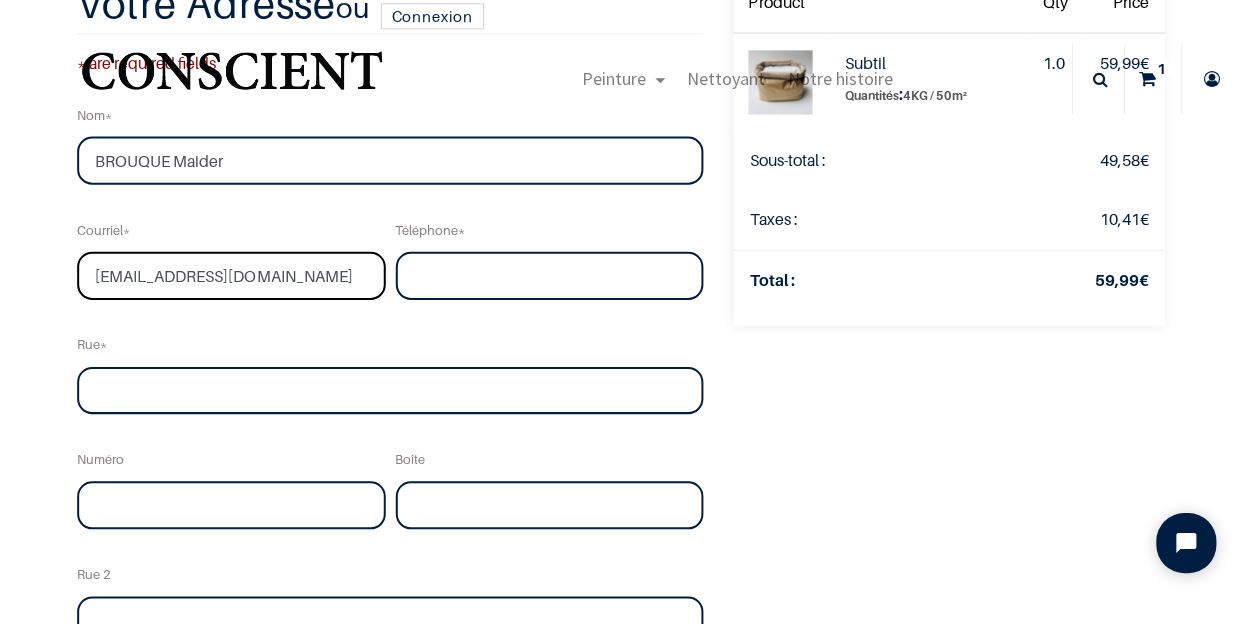 type on "[EMAIL_ADDRESS][DOMAIN_NAME]" 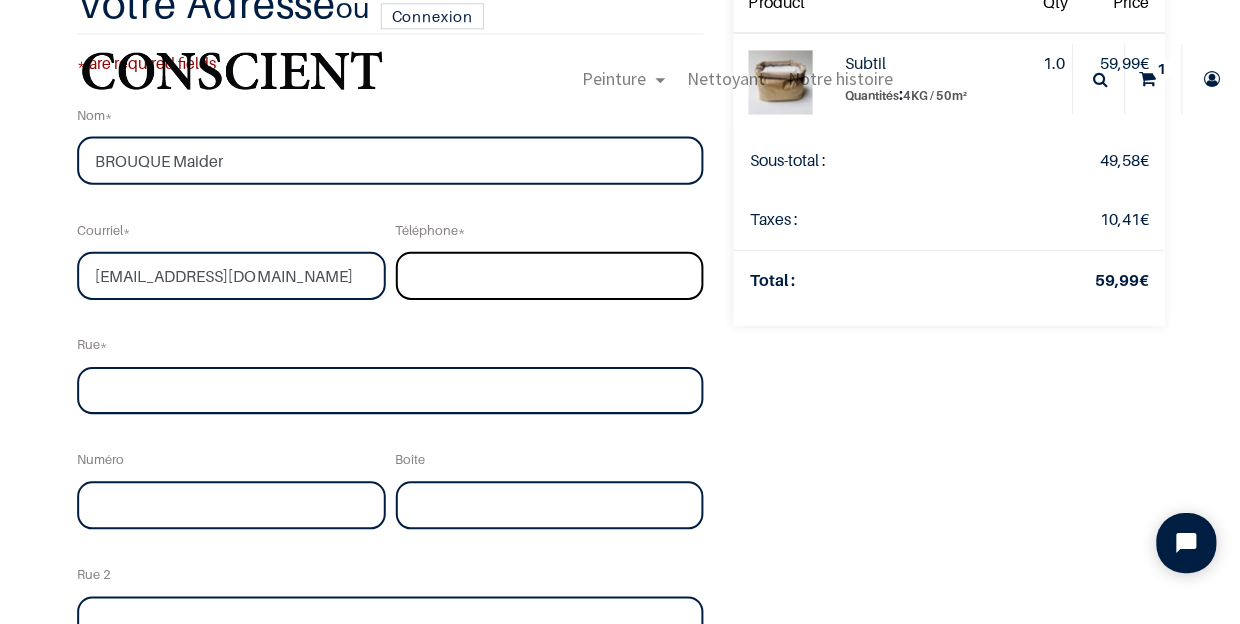 click at bounding box center (549, 275) 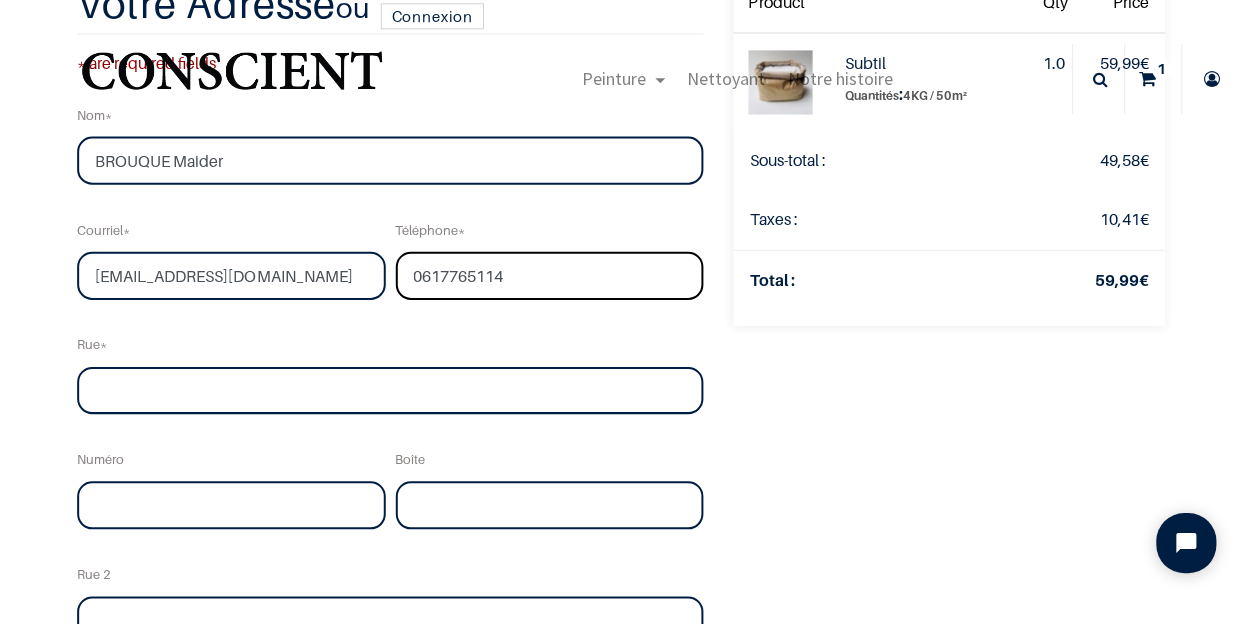click on "0617765114" at bounding box center (549, 275) 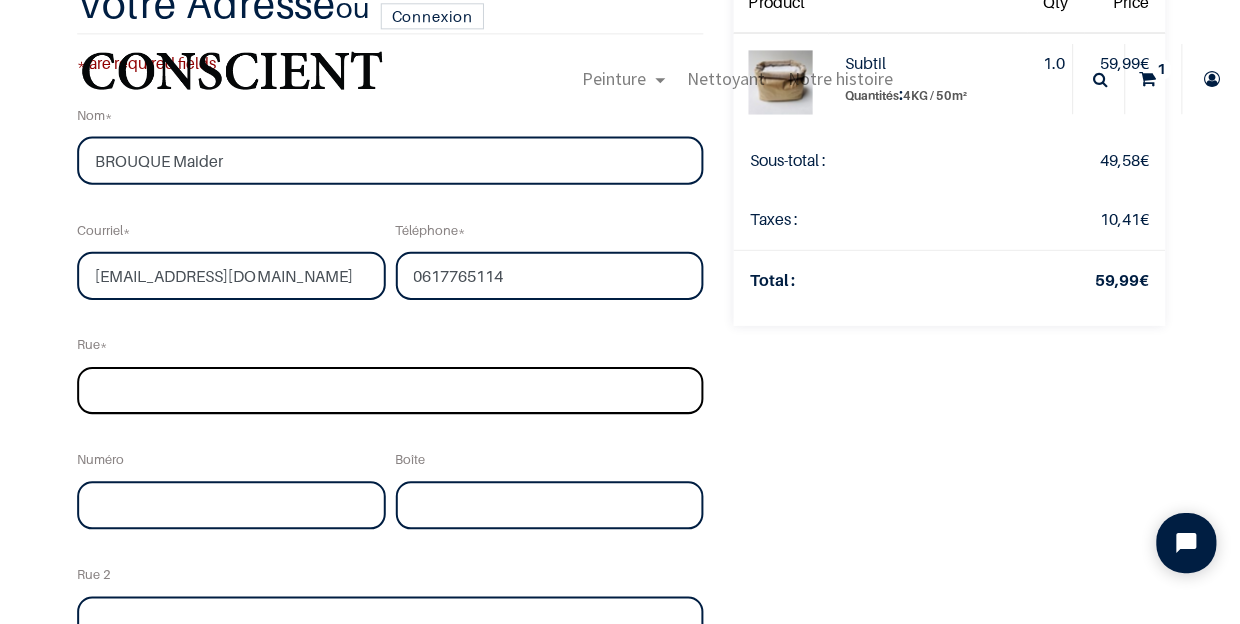 click at bounding box center (389, 390) 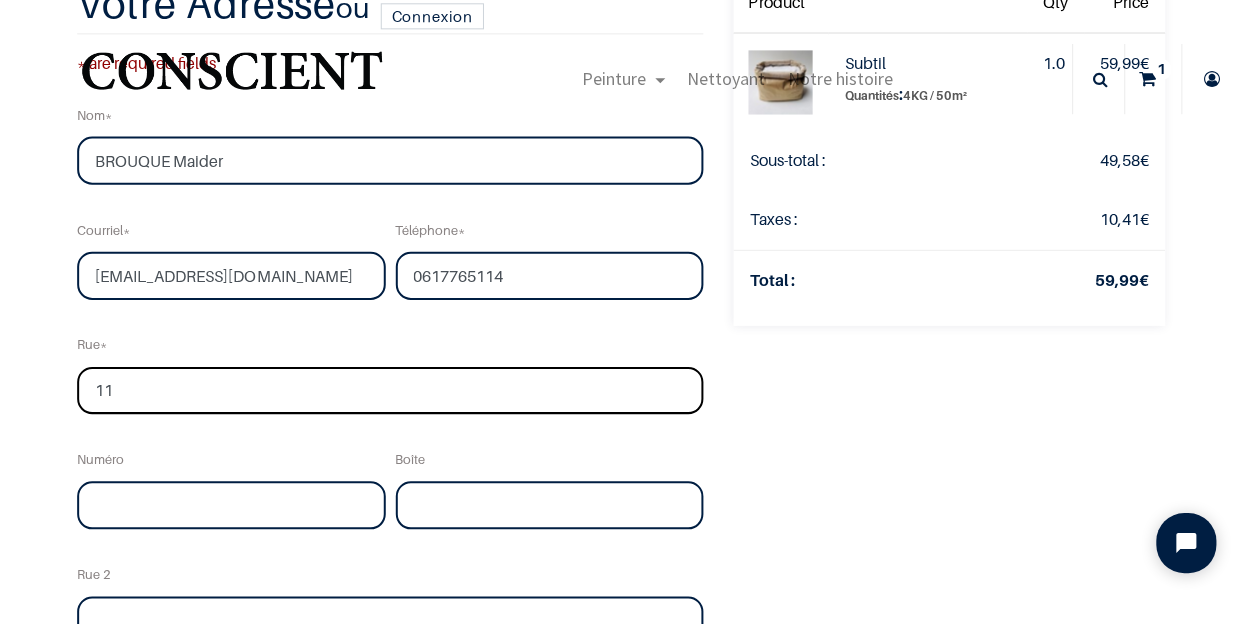 scroll, scrollTop: 240, scrollLeft: 0, axis: vertical 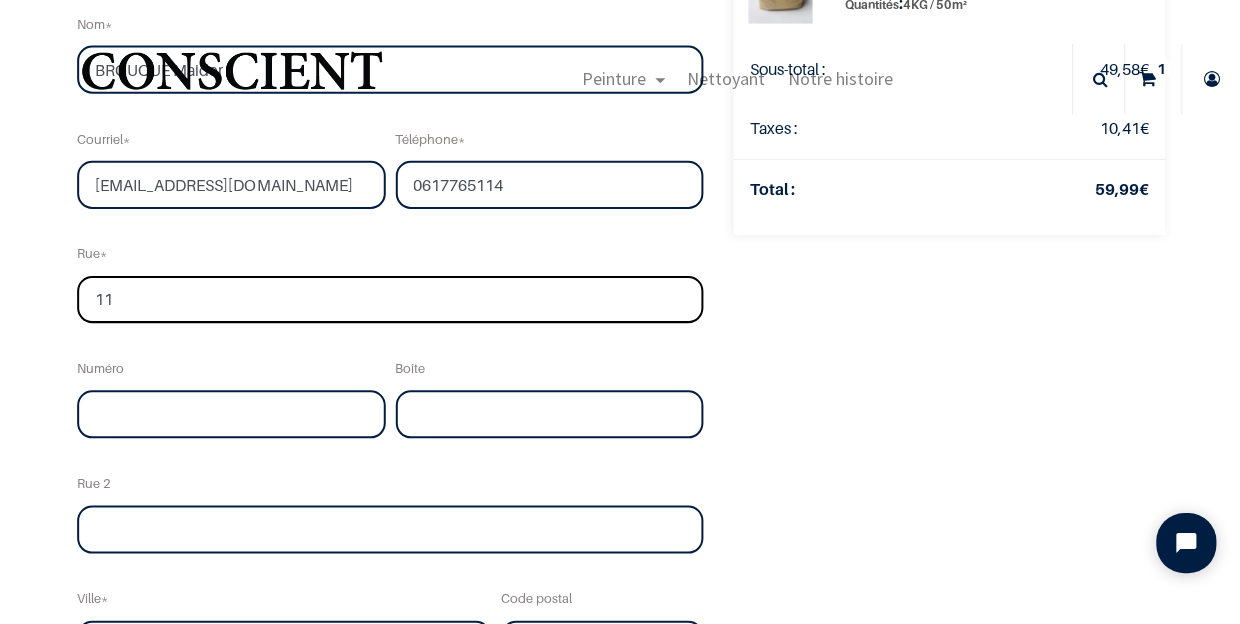 type on "11" 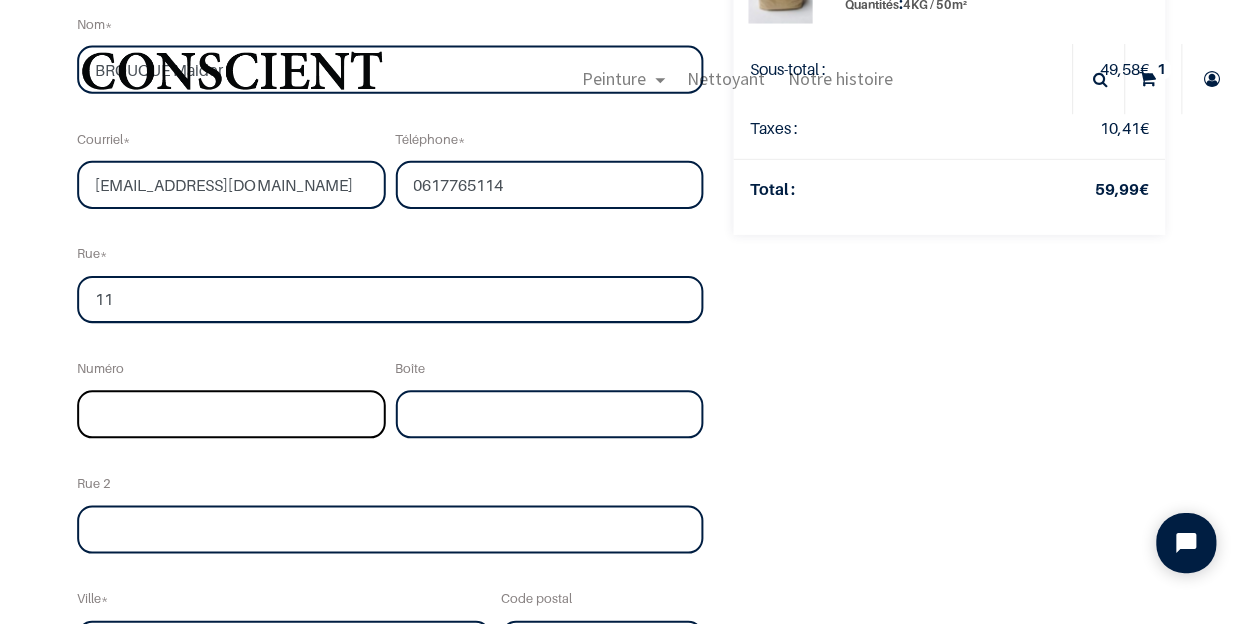 click at bounding box center (231, 413) 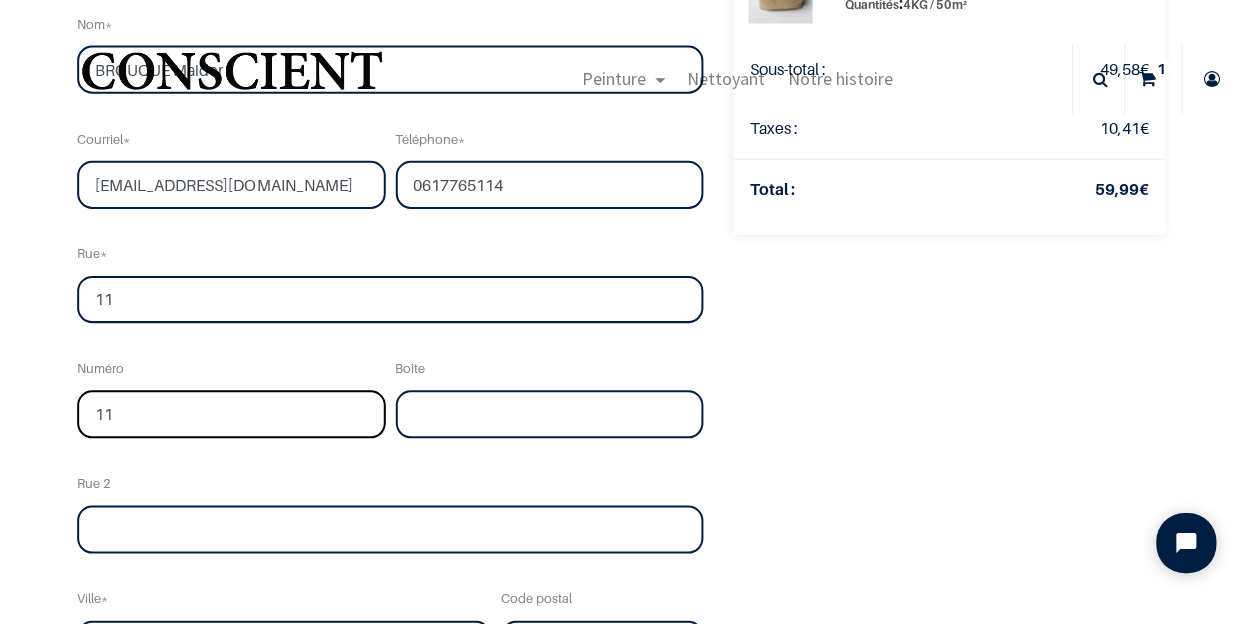type on "11" 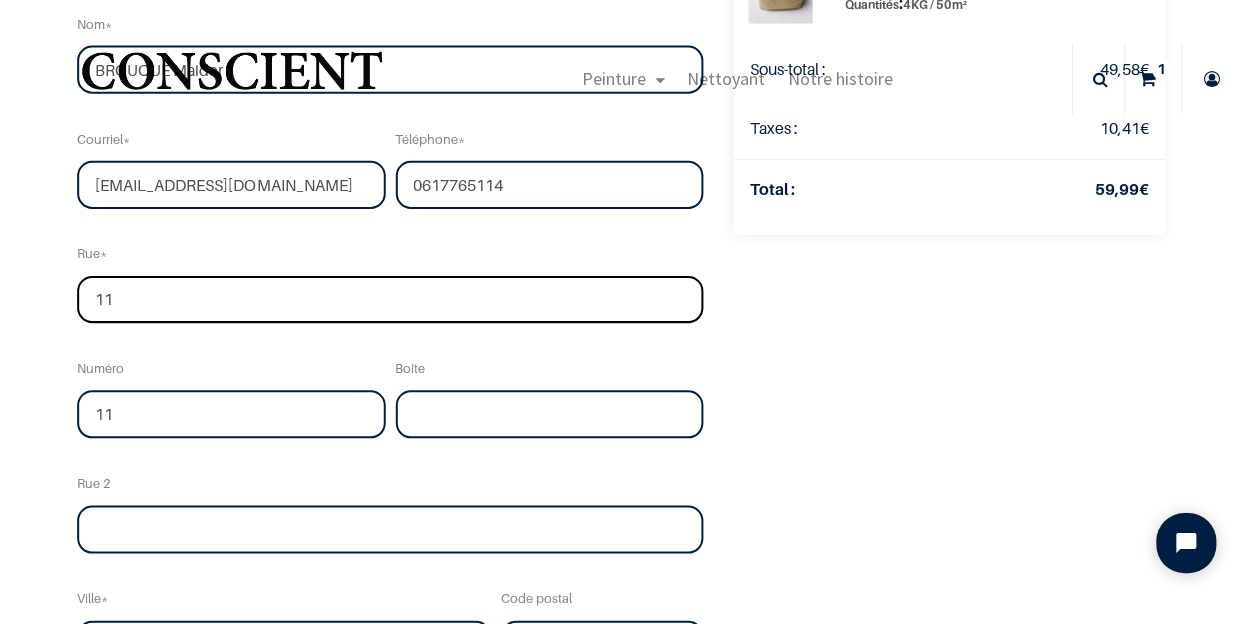 click on "11" at bounding box center (389, 299) 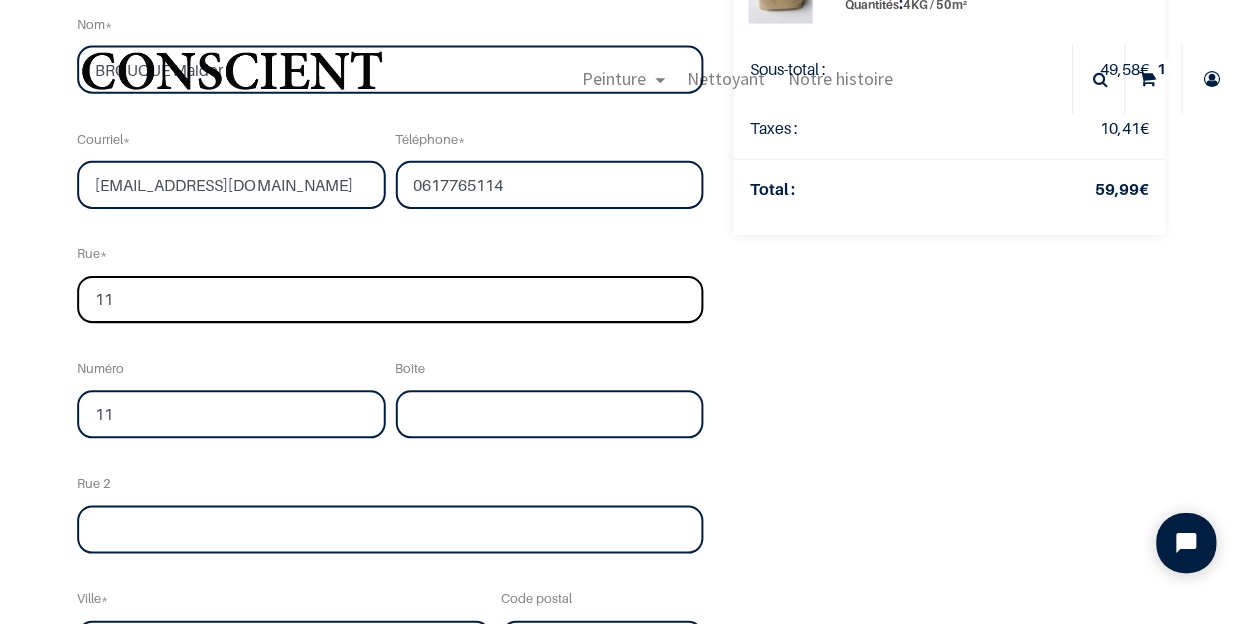 type on "1" 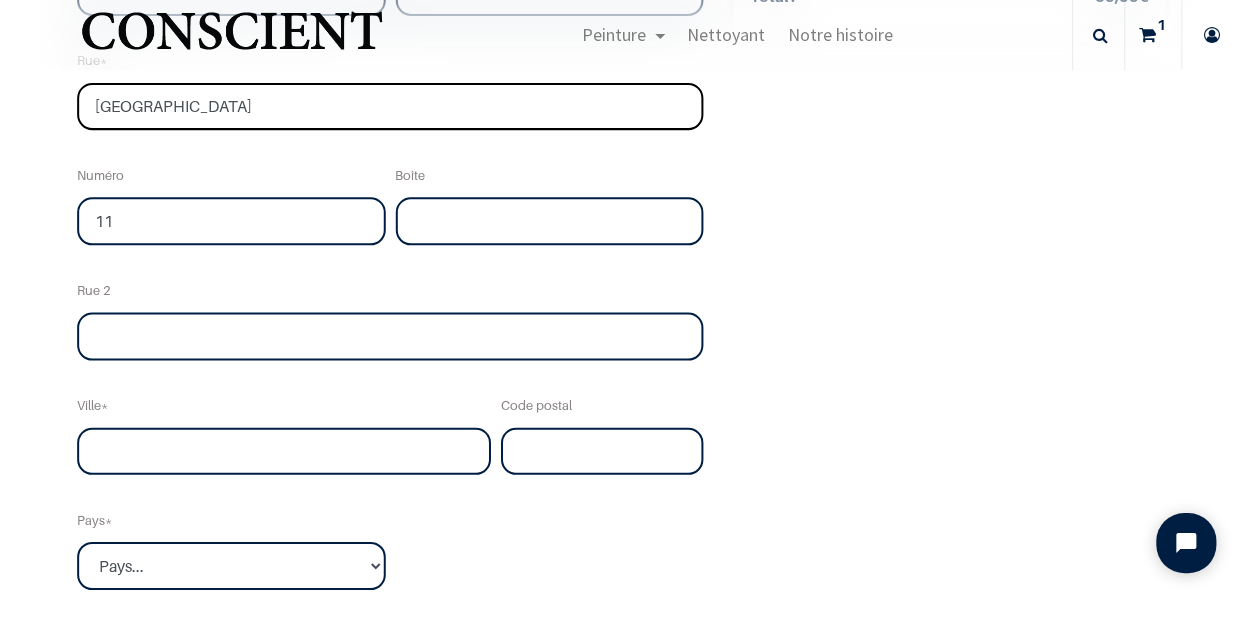 scroll, scrollTop: 407, scrollLeft: 0, axis: vertical 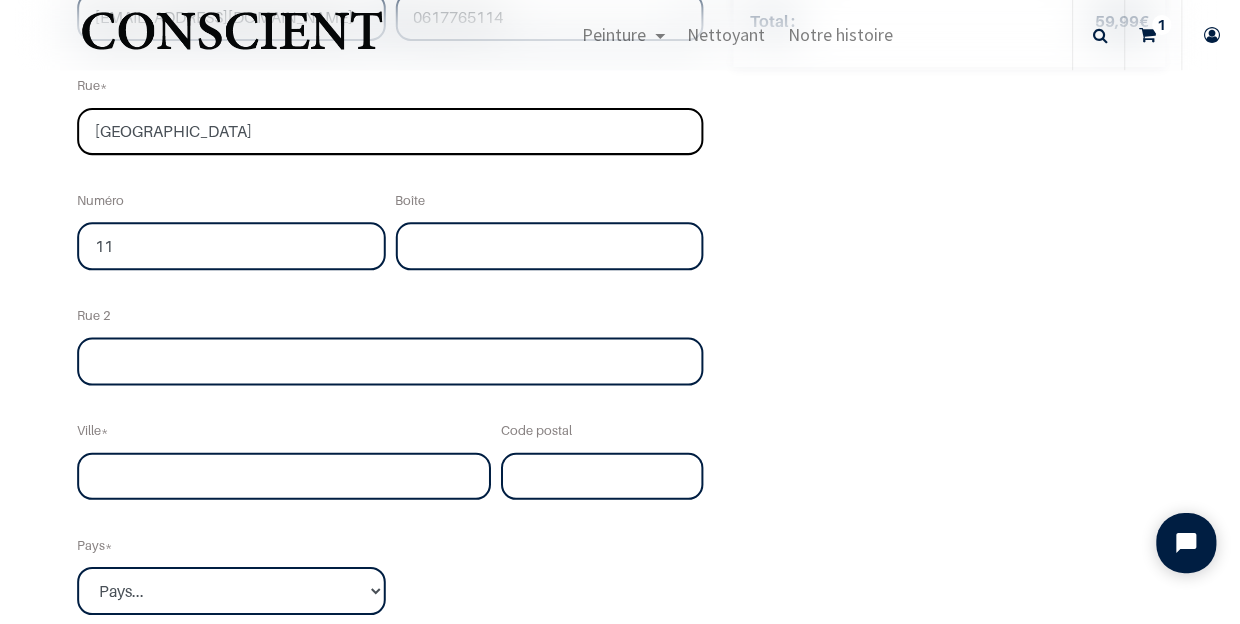 type on "[GEOGRAPHIC_DATA]" 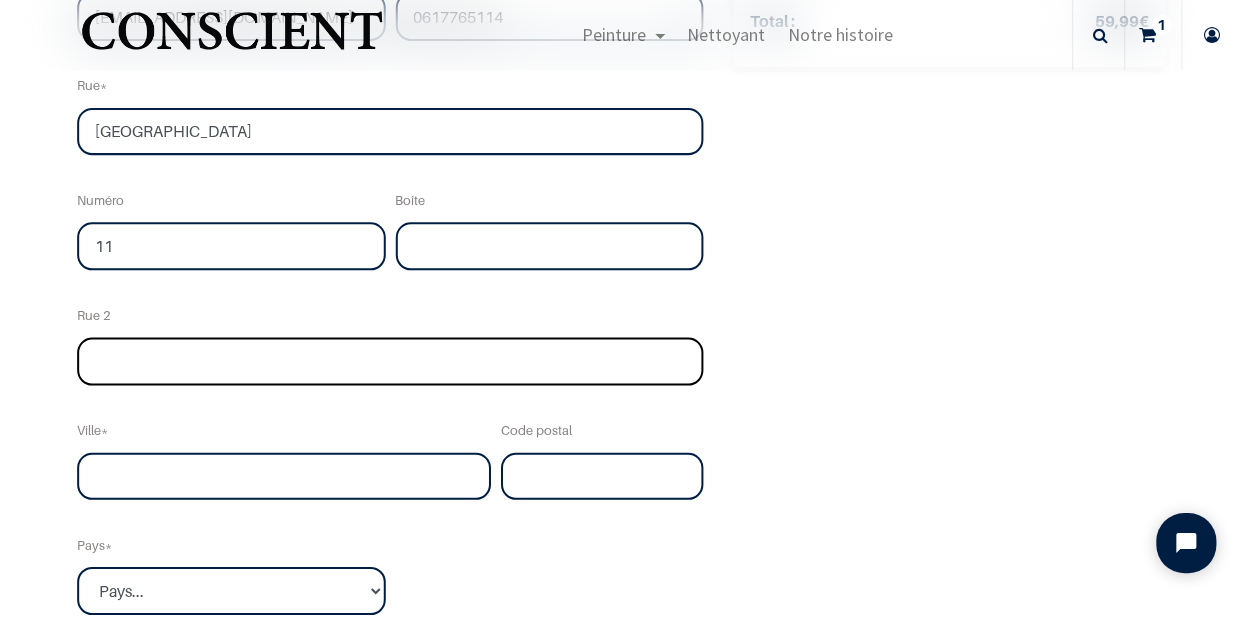 click at bounding box center [389, 361] 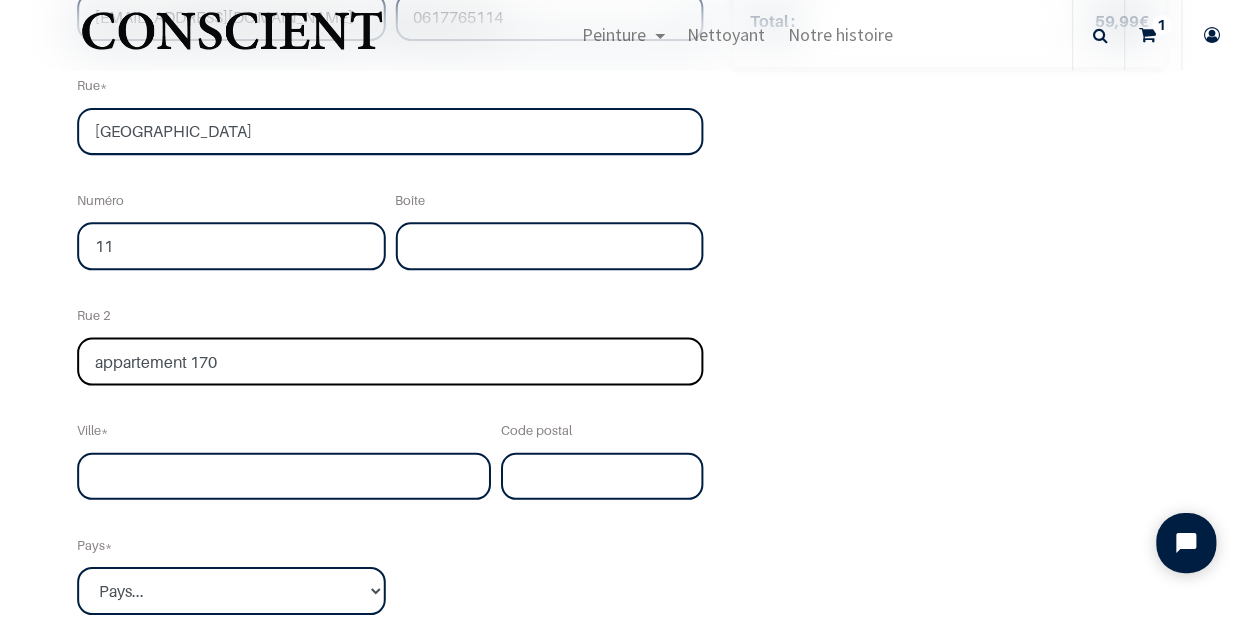 type on "appartement 170" 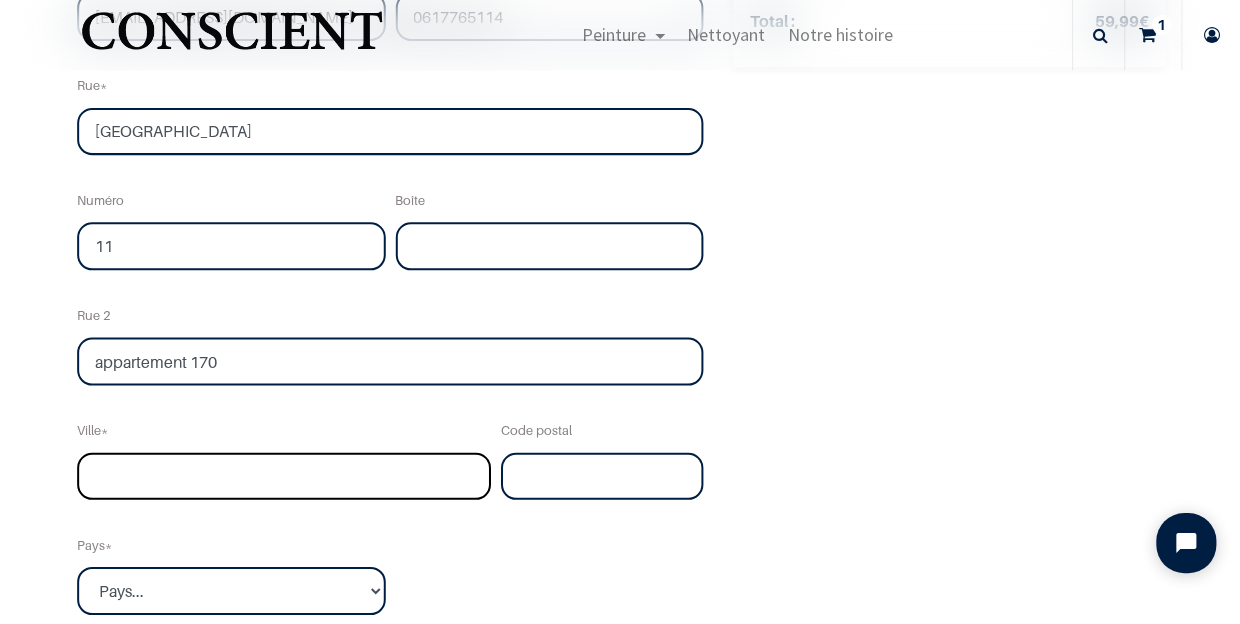 click at bounding box center [283, 476] 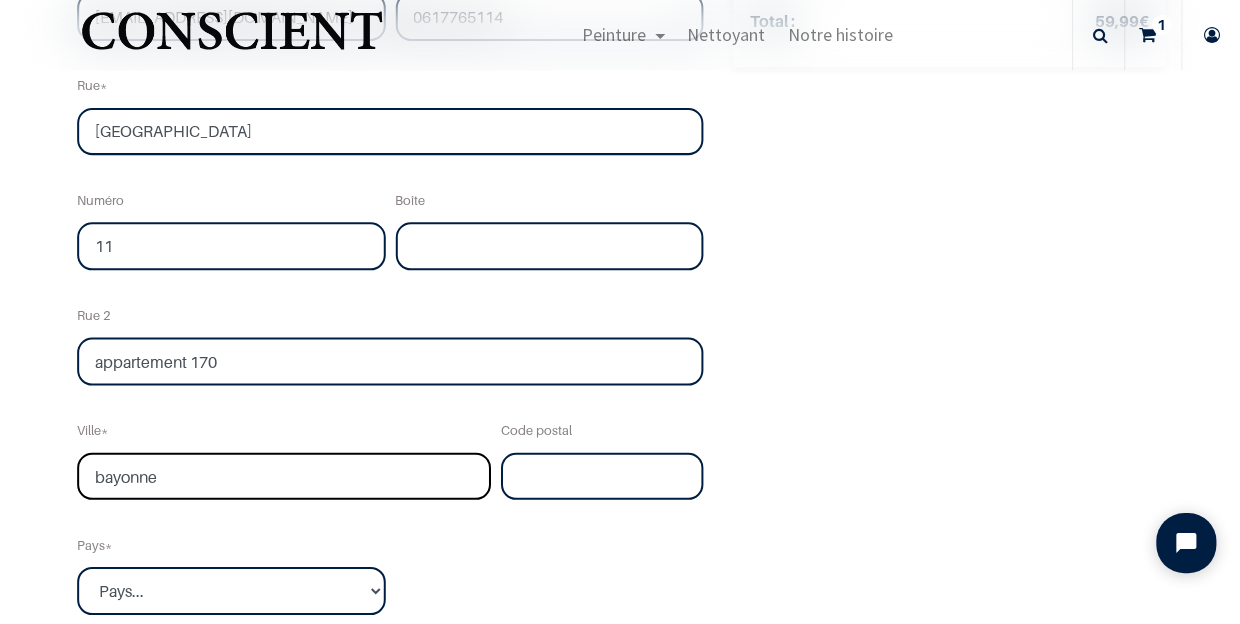 type on "bayonne" 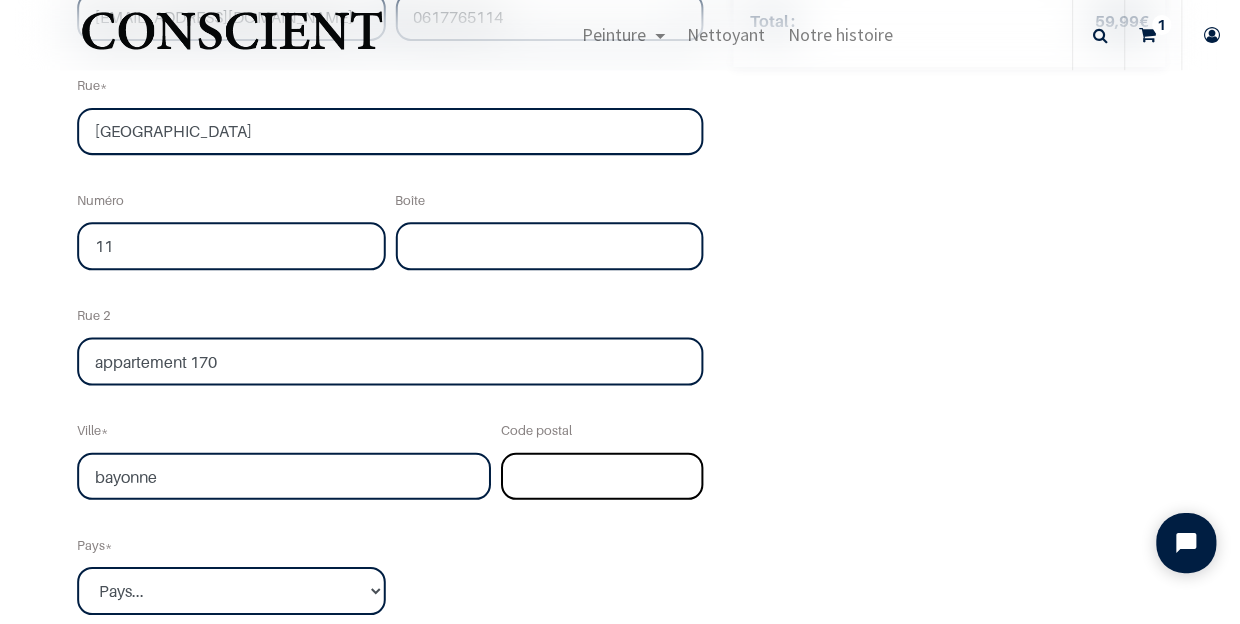 click at bounding box center [601, 476] 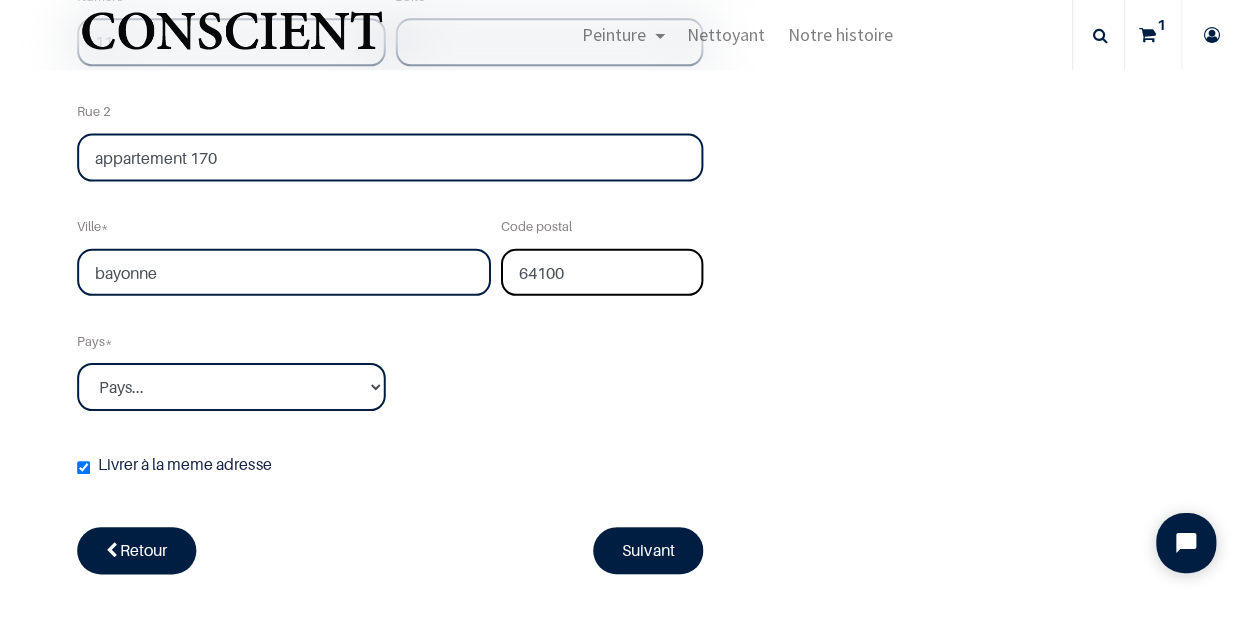 scroll, scrollTop: 651, scrollLeft: 0, axis: vertical 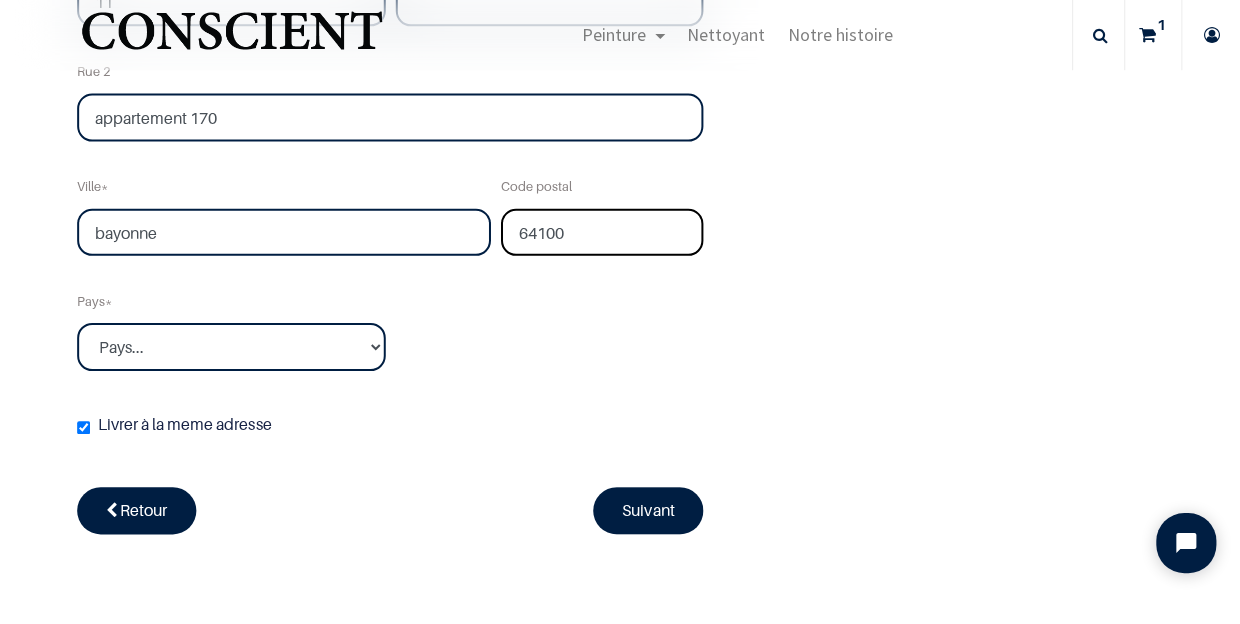type on "64100" 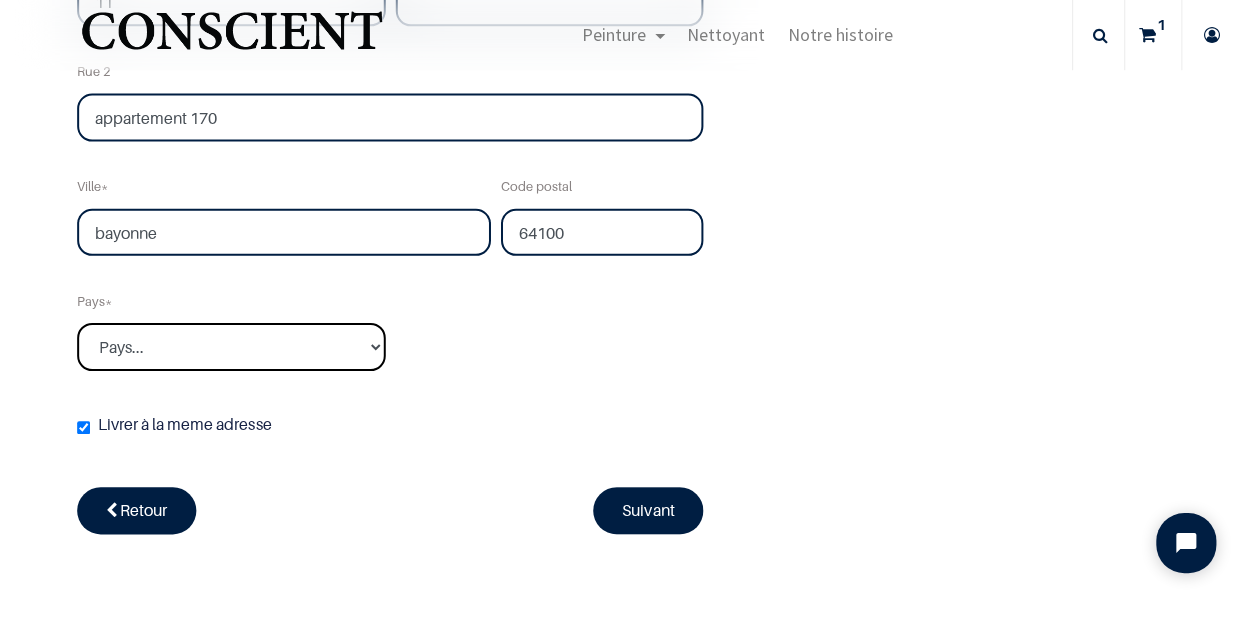 click on "Pays...
[GEOGRAPHIC_DATA]
[GEOGRAPHIC_DATA]
[GEOGRAPHIC_DATA]
[GEOGRAPHIC_DATA]" at bounding box center [231, 346] 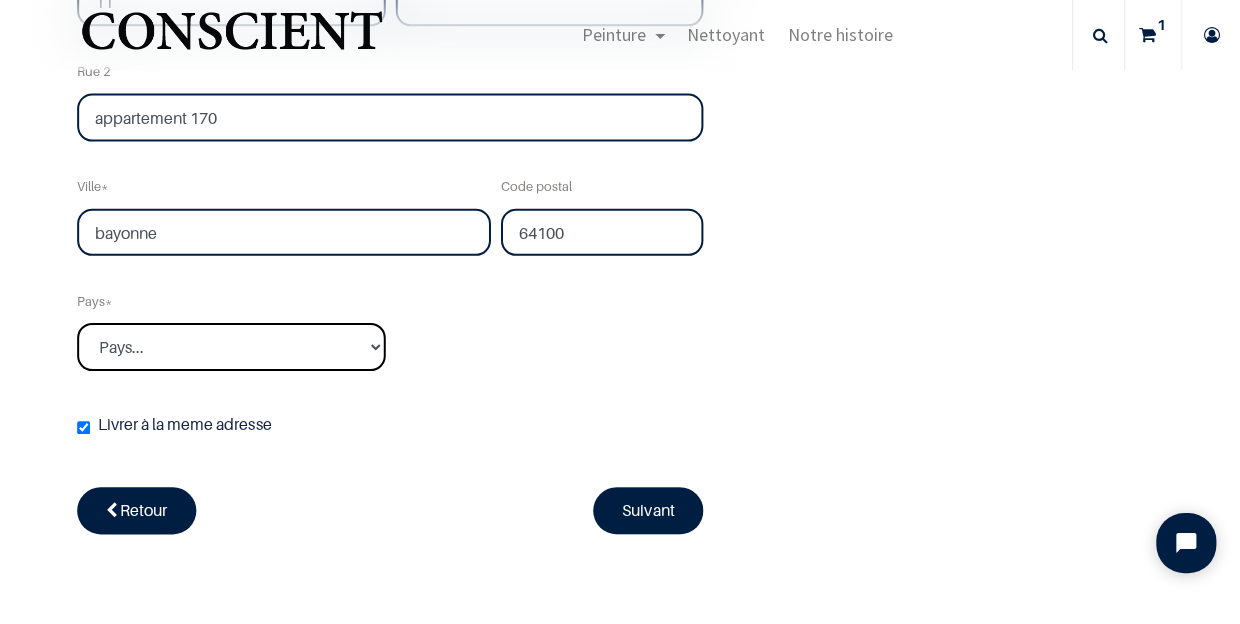 select on "75" 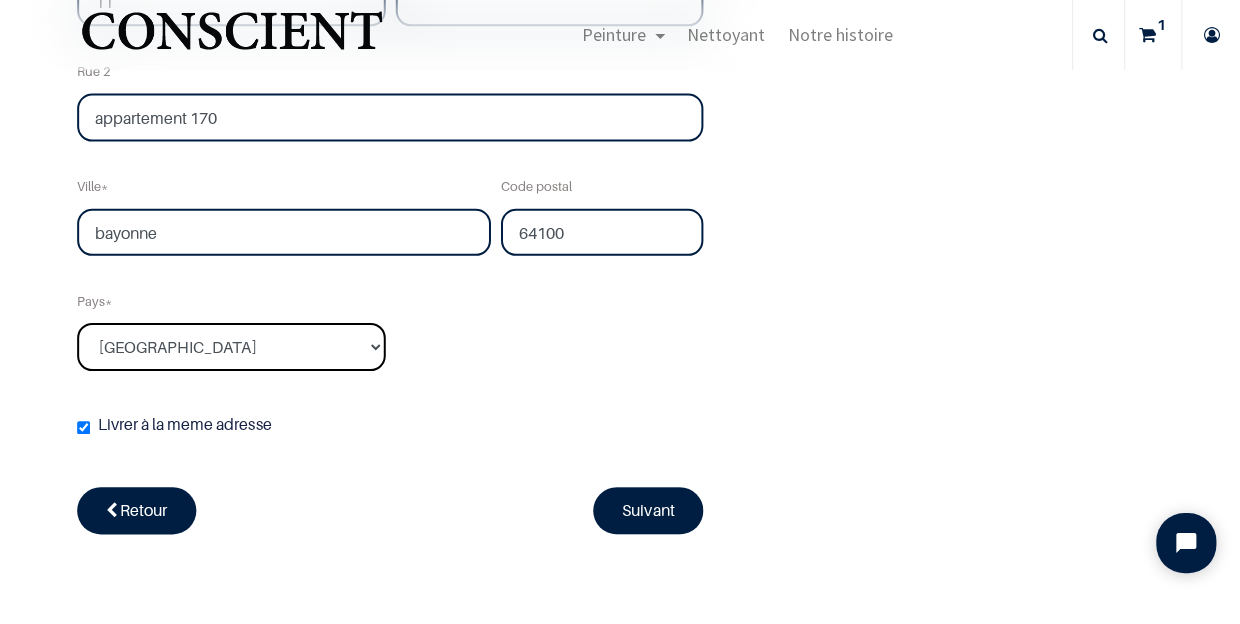 click on "[GEOGRAPHIC_DATA]" at bounding box center (0, 0) 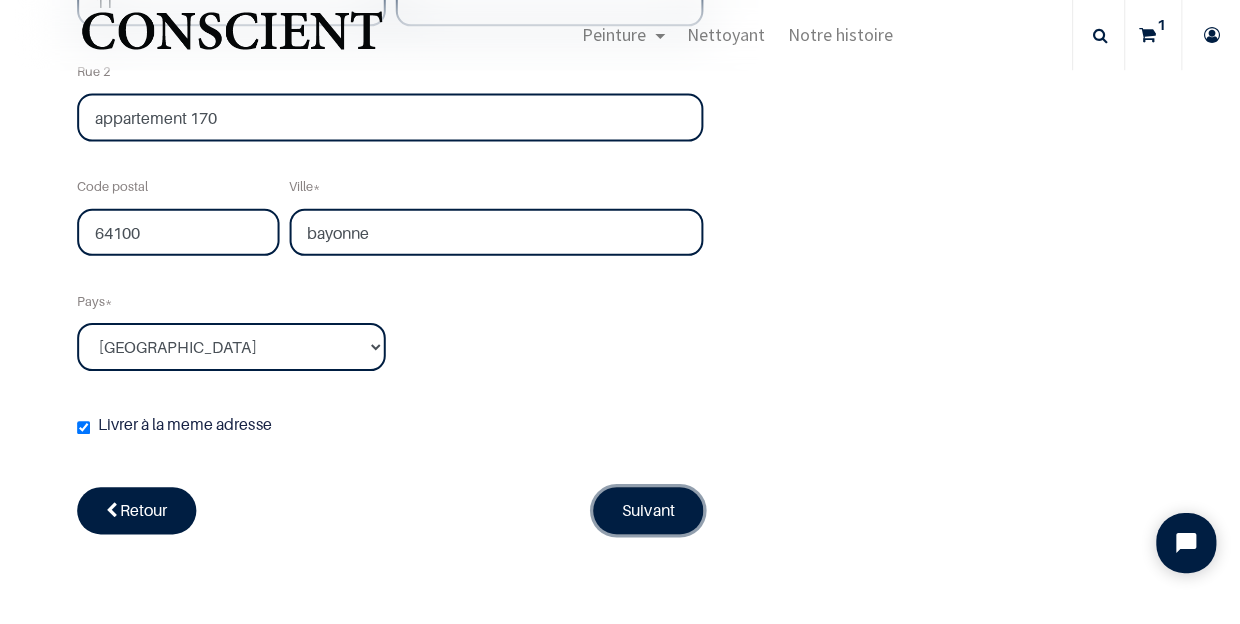 click on "Suivant" at bounding box center (647, 509) 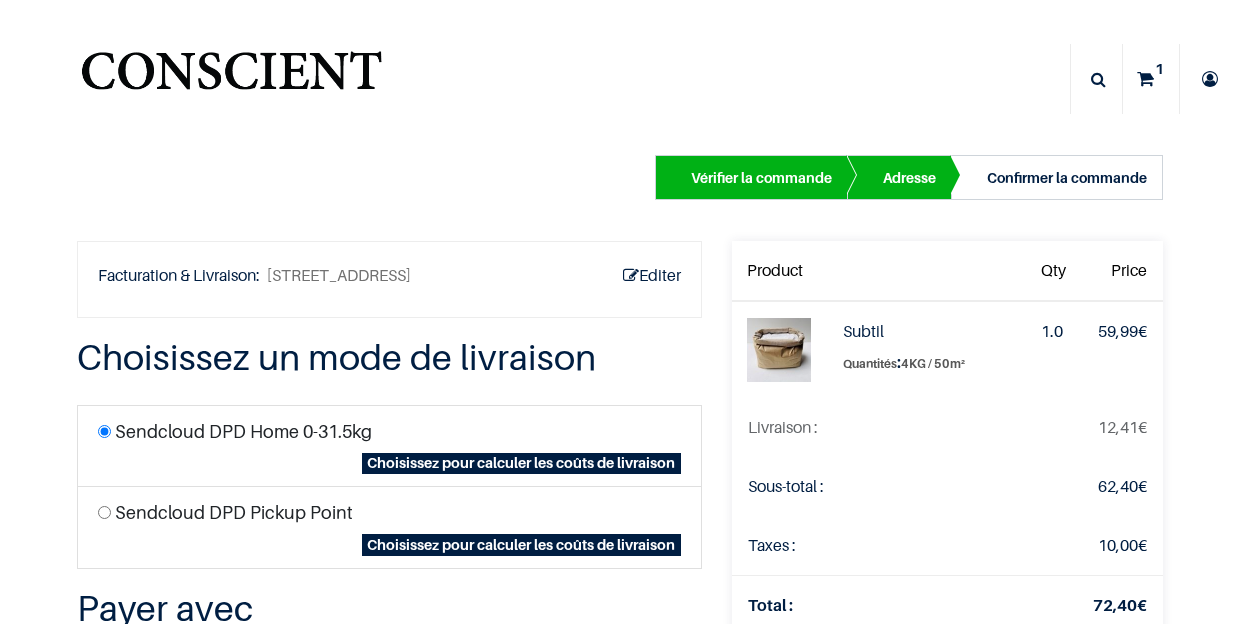 scroll, scrollTop: 0, scrollLeft: 0, axis: both 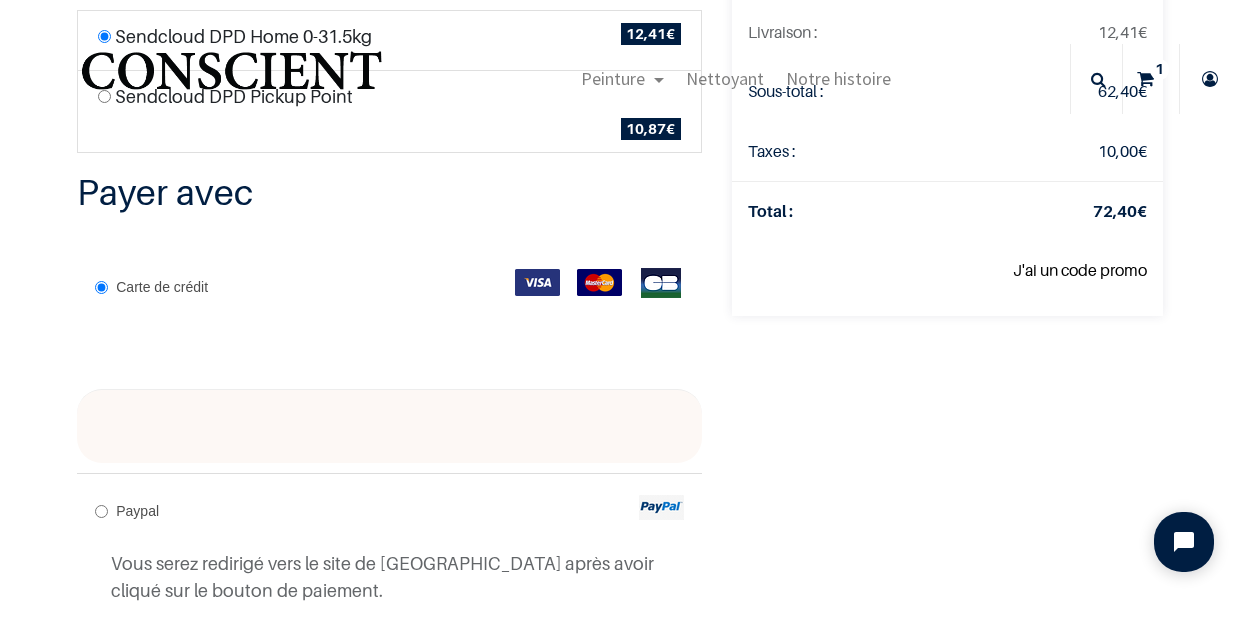 click on "J'ai un code promo" at bounding box center (1080, 270) 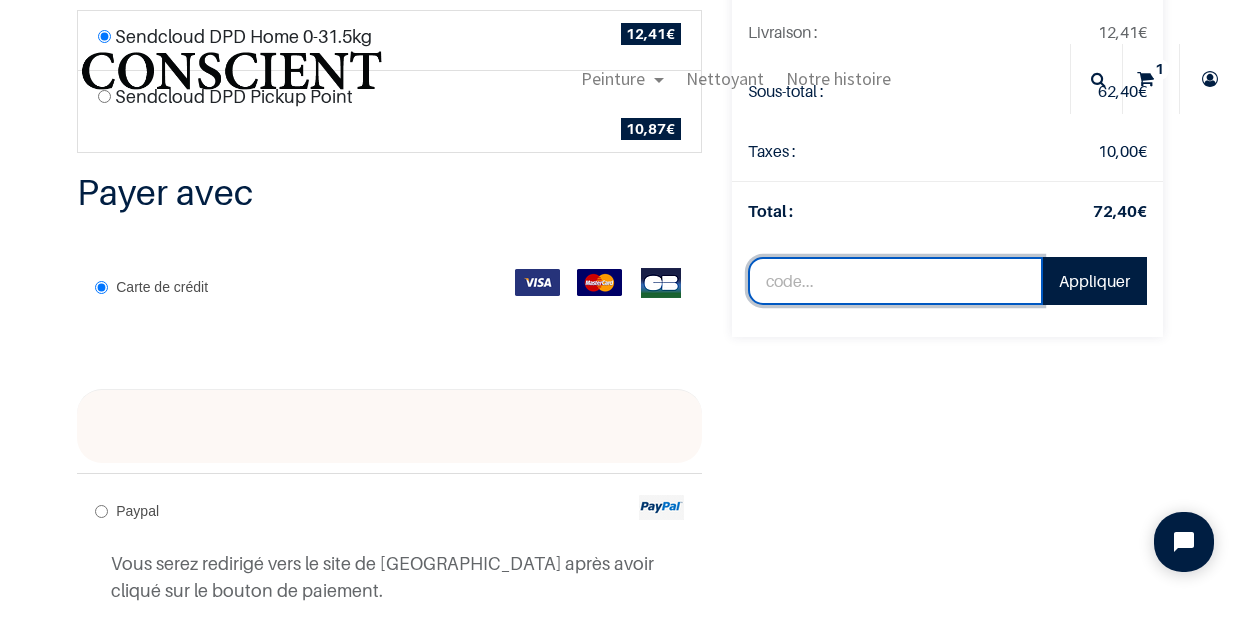click at bounding box center (895, 281) 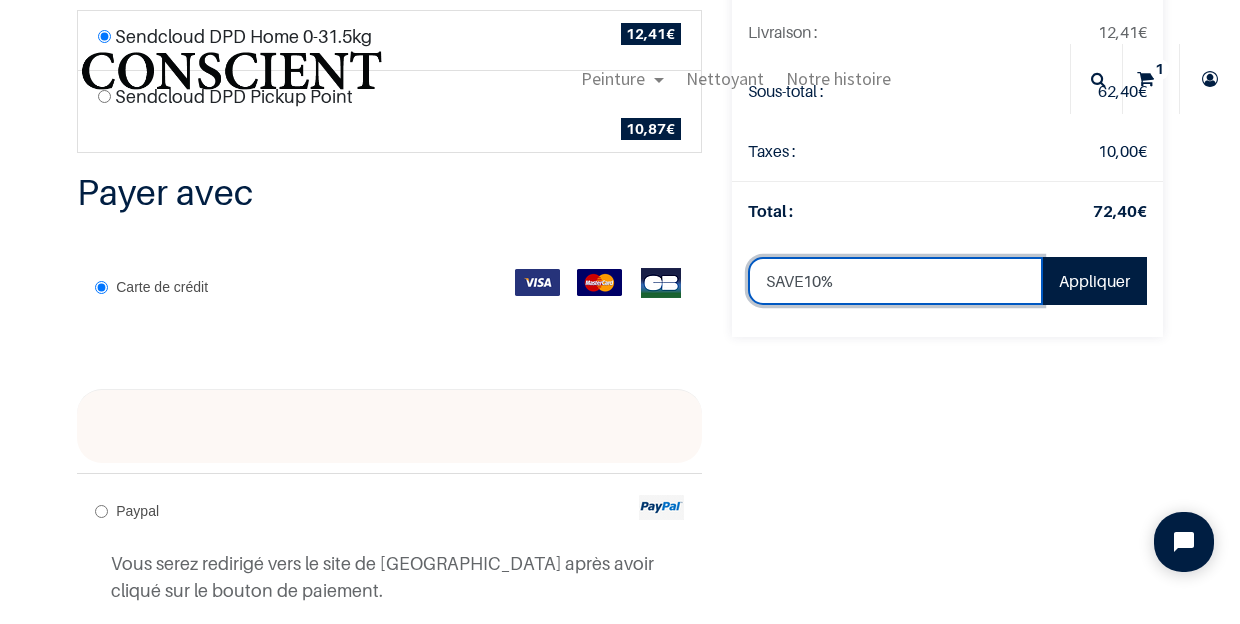type on "SAVE10%" 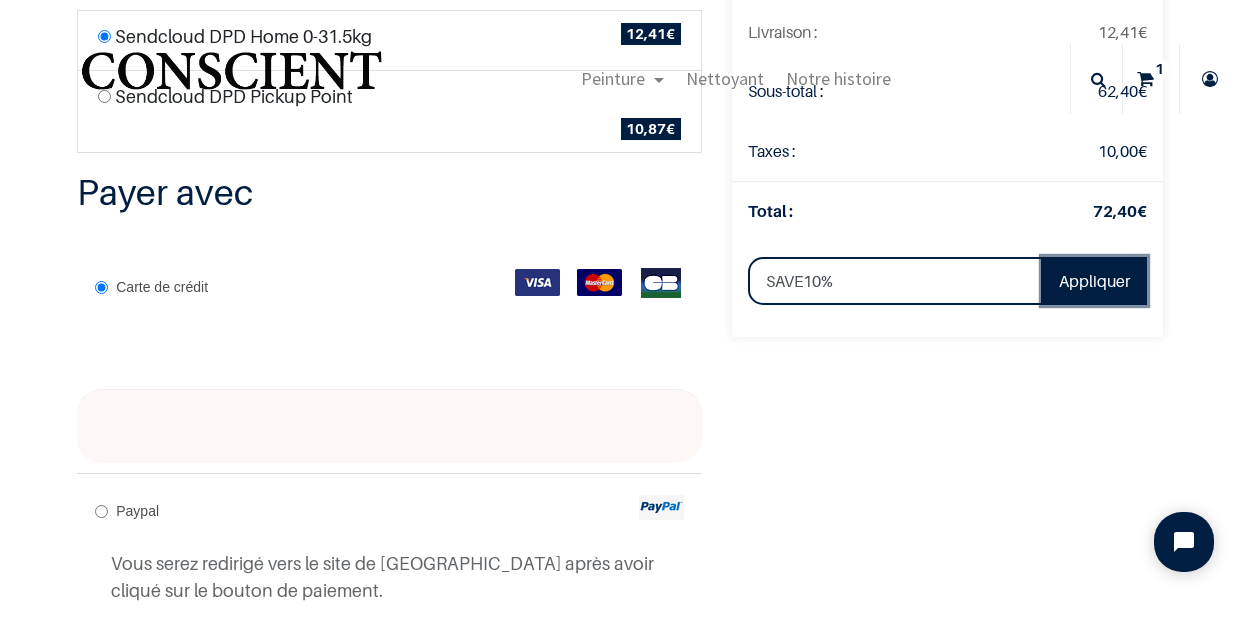 click on "Appliquer" at bounding box center (1094, 281) 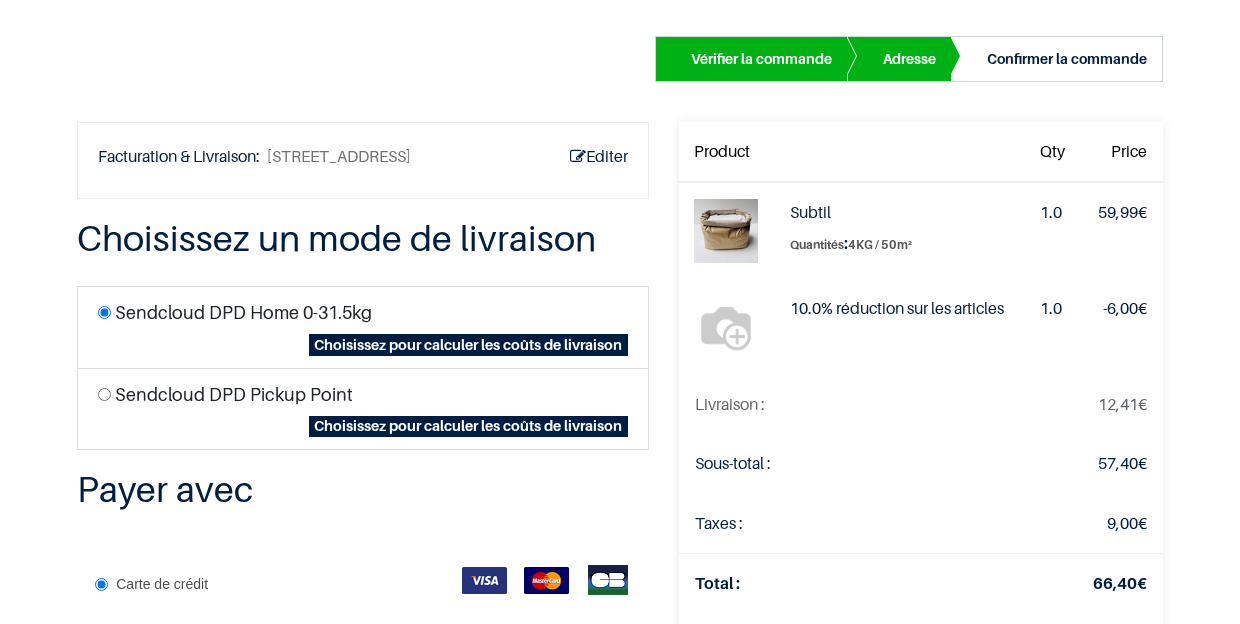 scroll, scrollTop: 0, scrollLeft: 0, axis: both 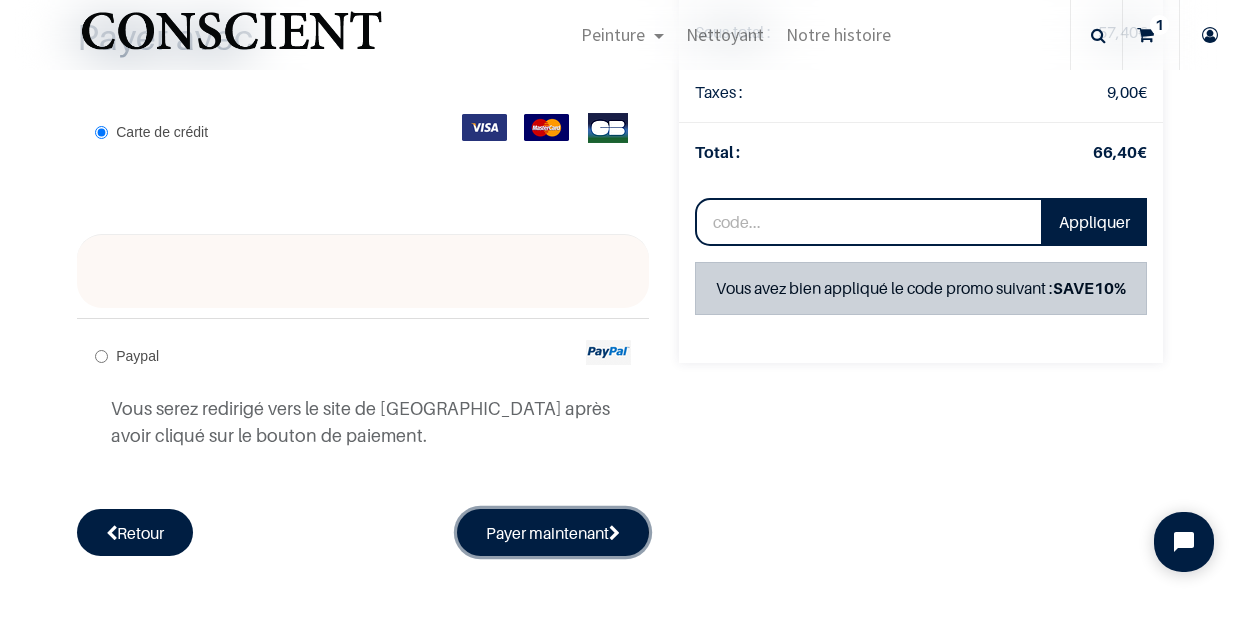 click on "Payer maintenant" at bounding box center [553, 532] 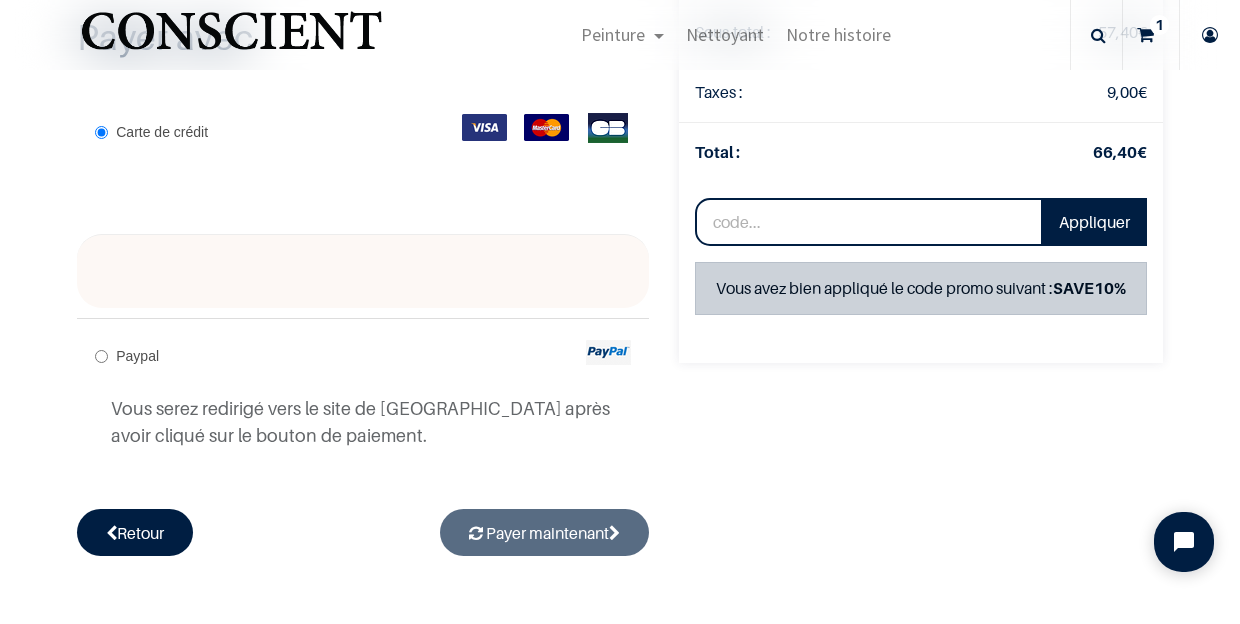radio on "true" 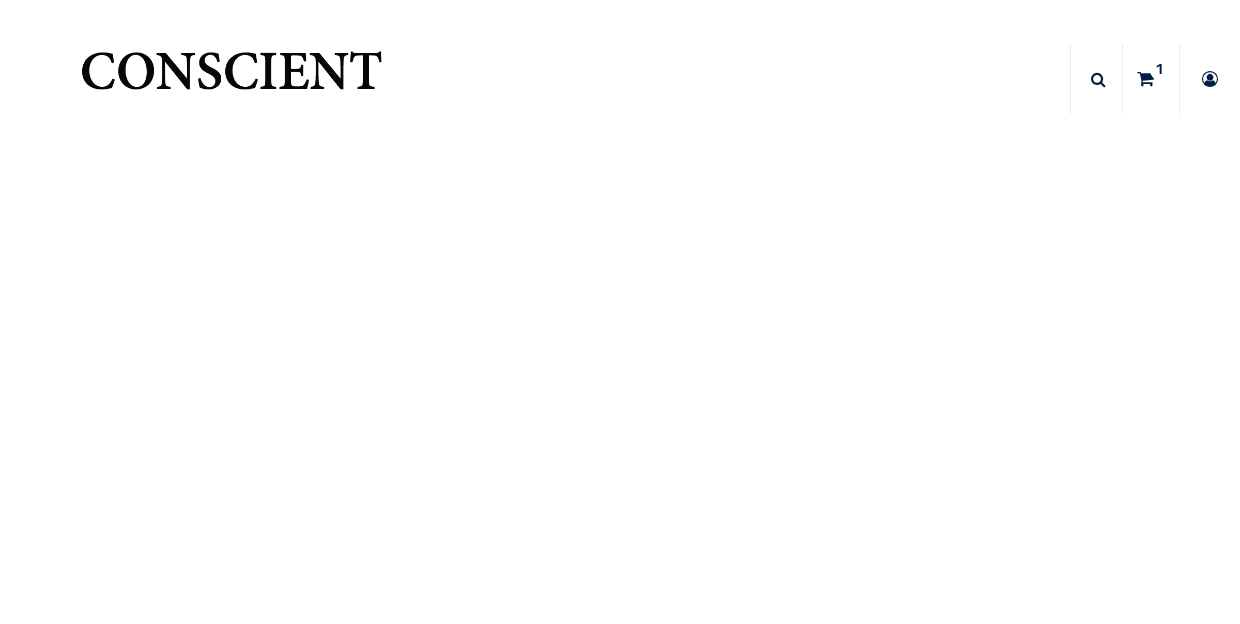 scroll, scrollTop: 0, scrollLeft: 0, axis: both 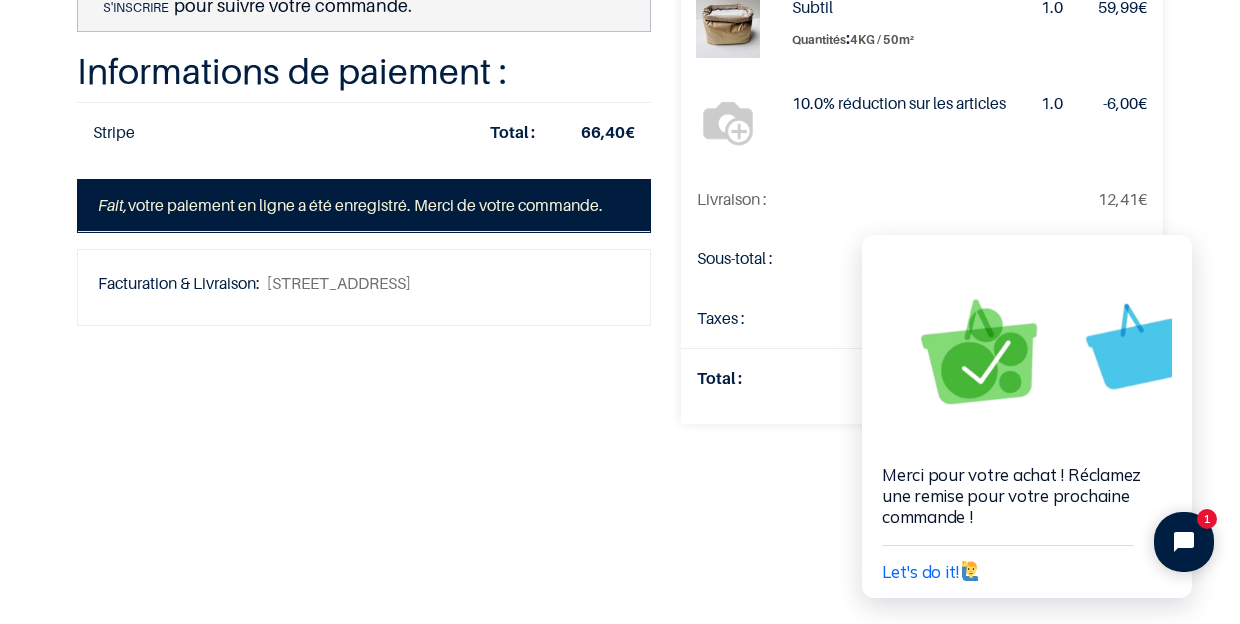 click on "Commande   SO7721   Confirmée
Merci de votre commande.
Imprimer
S'inscrire
pour suivre votre commande.
Informations de paiement :" at bounding box center [620, 396] 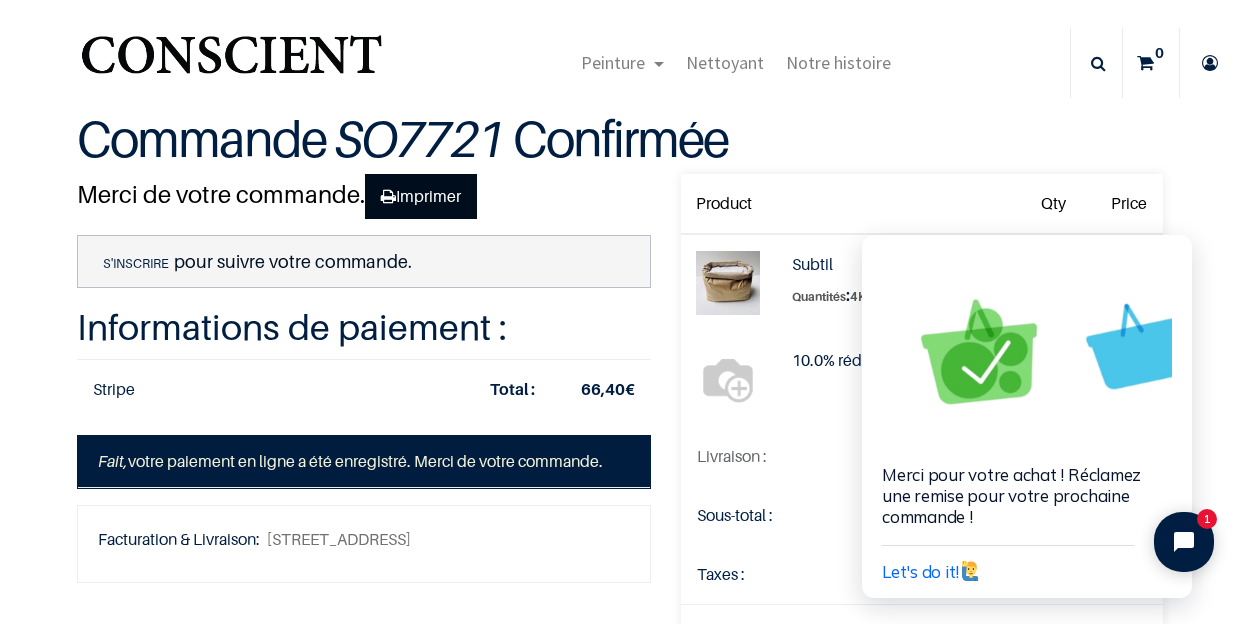 scroll, scrollTop: 0, scrollLeft: 0, axis: both 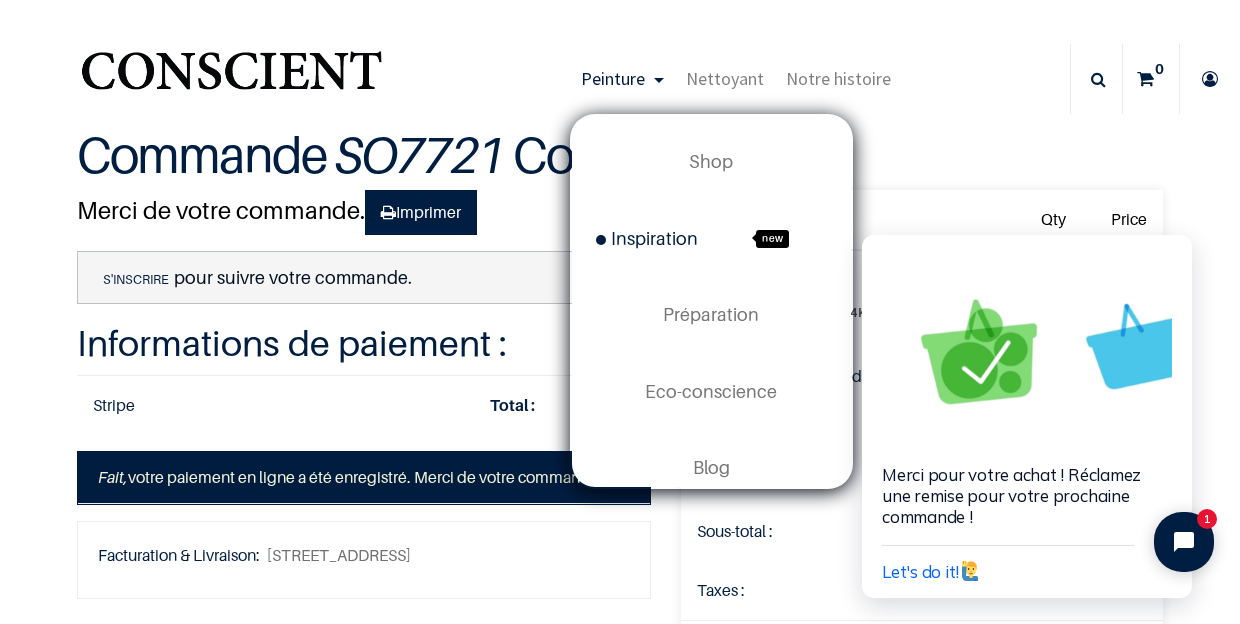 click on "Inspiration" at bounding box center (647, 238) 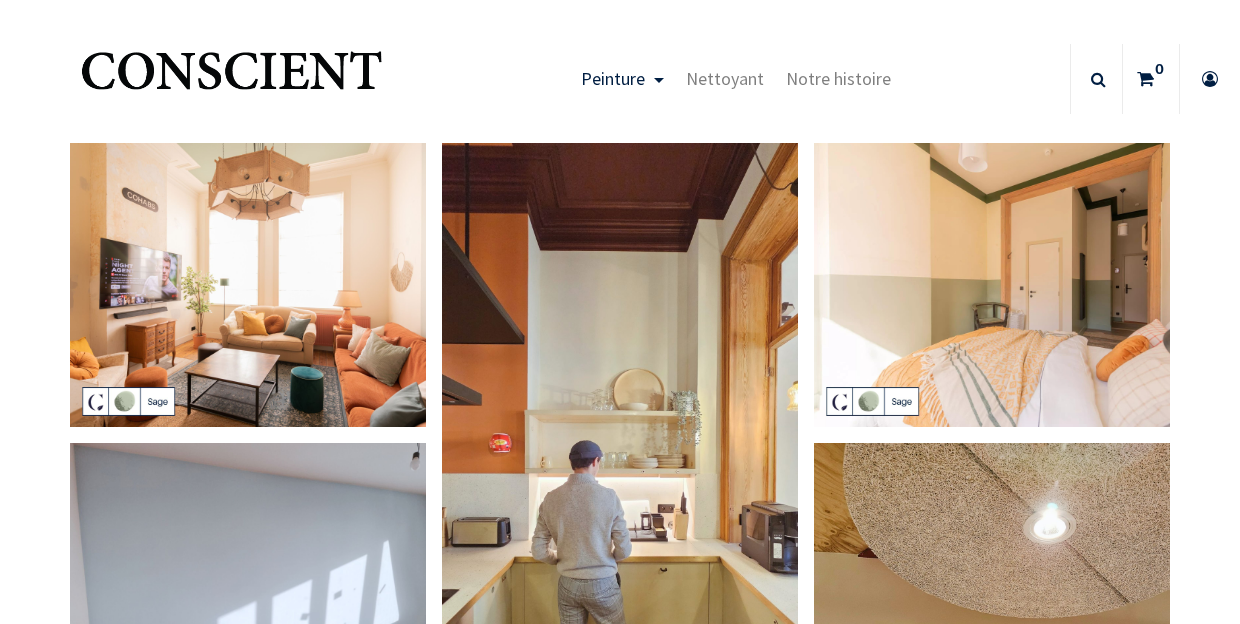 scroll, scrollTop: 0, scrollLeft: 0, axis: both 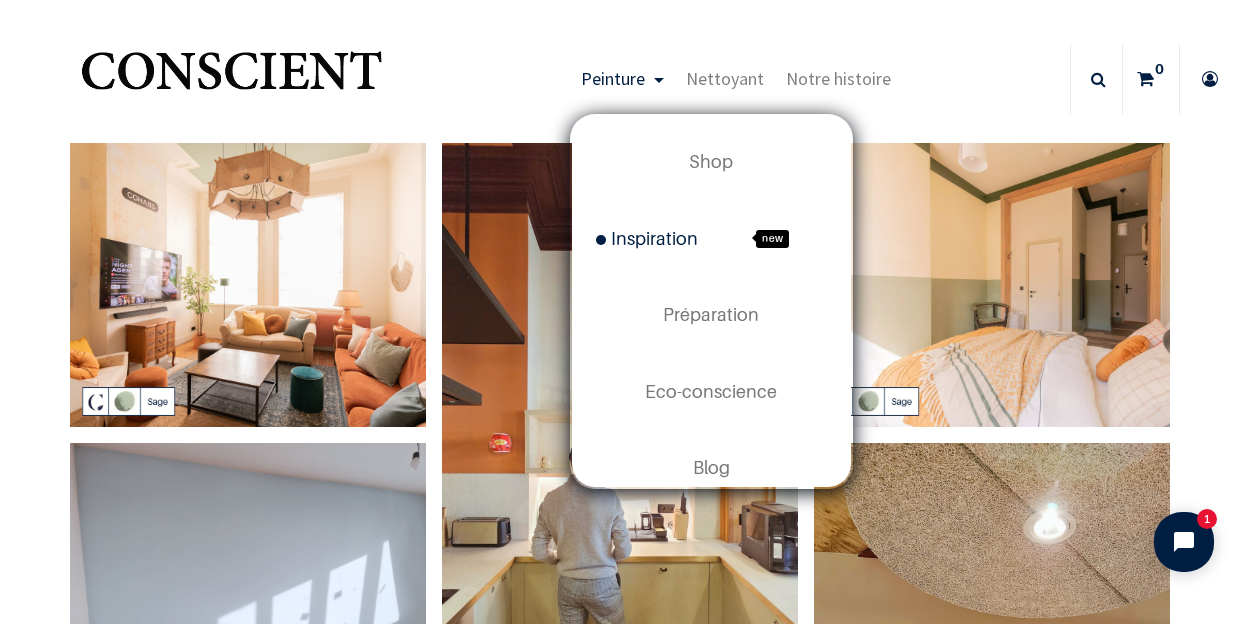 click on "Peinture" at bounding box center [622, 79] 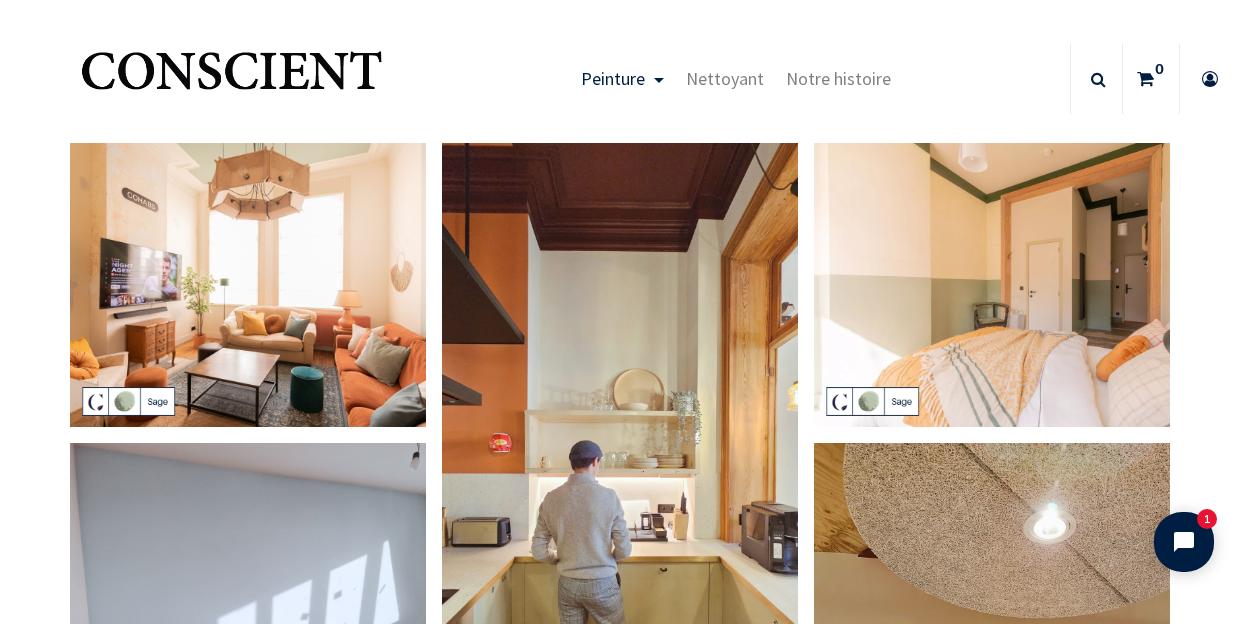 click at bounding box center (231, 79) 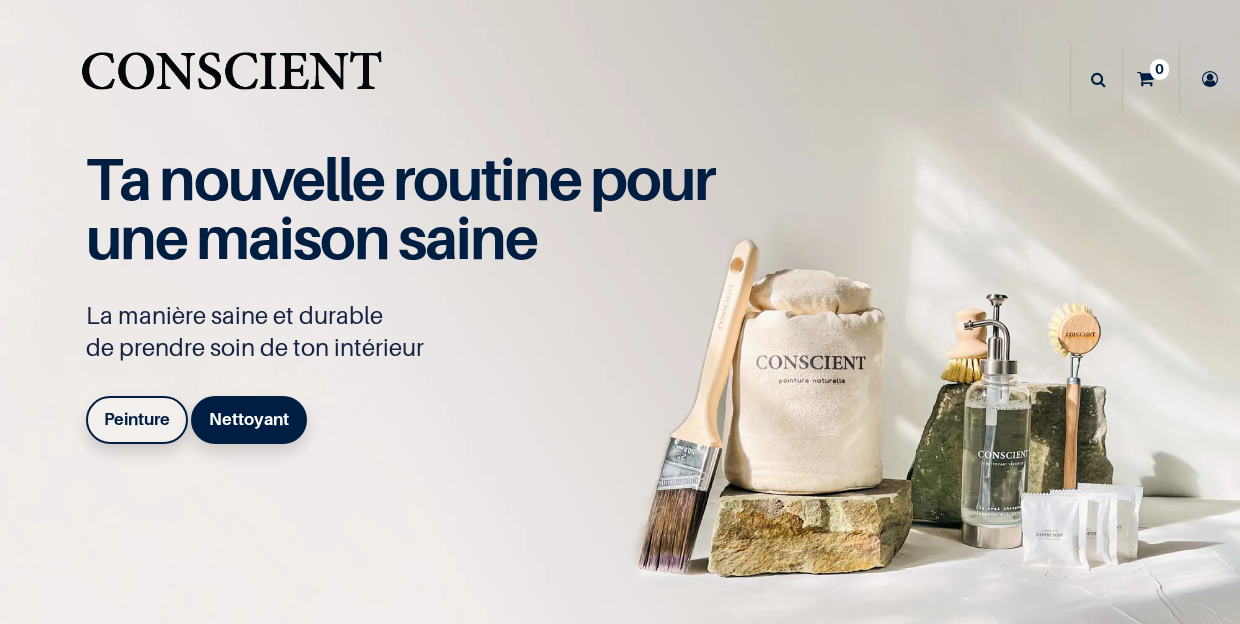 scroll, scrollTop: 0, scrollLeft: 0, axis: both 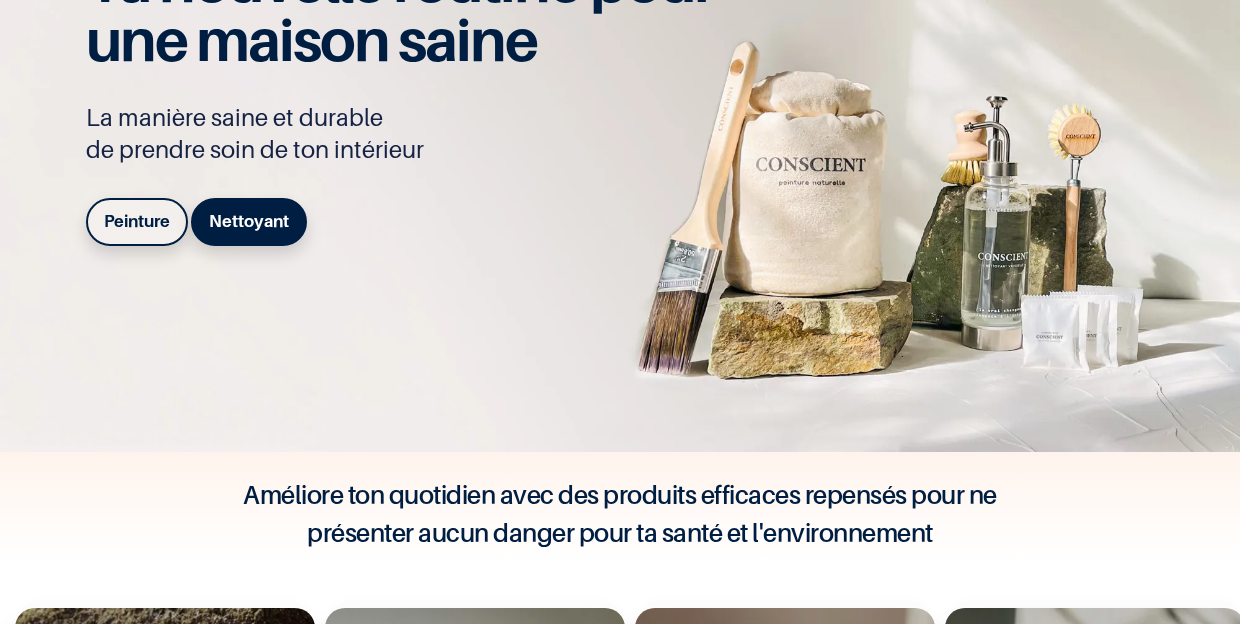 click on "Peinture" at bounding box center (137, 221) 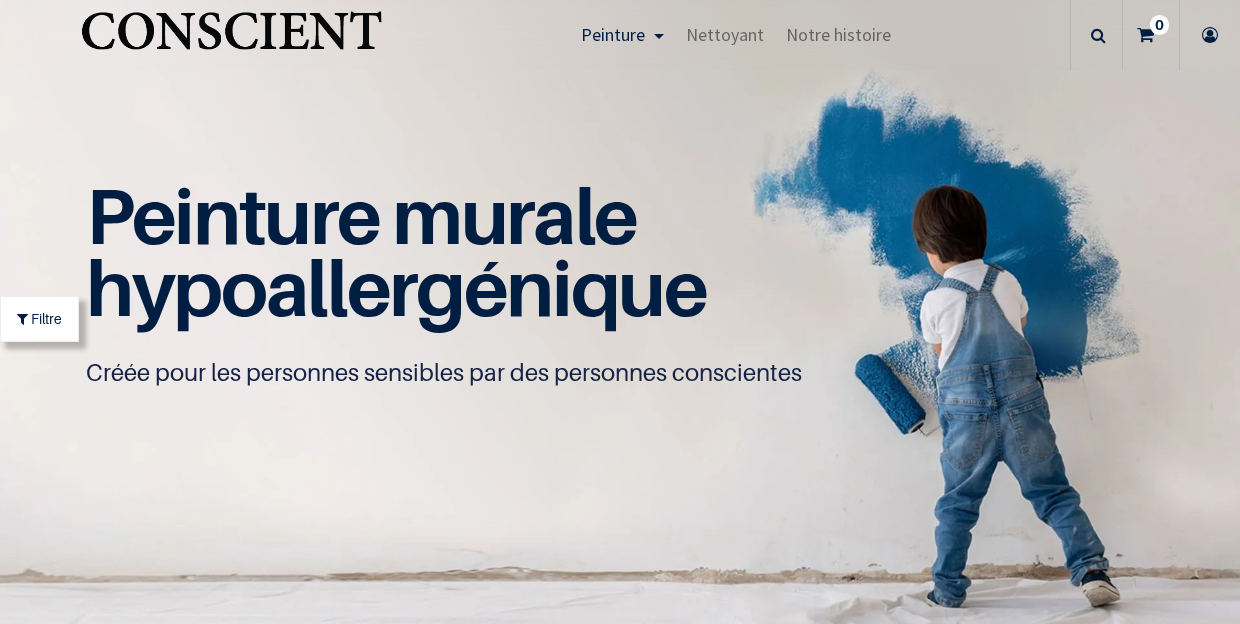 scroll, scrollTop: 0, scrollLeft: 0, axis: both 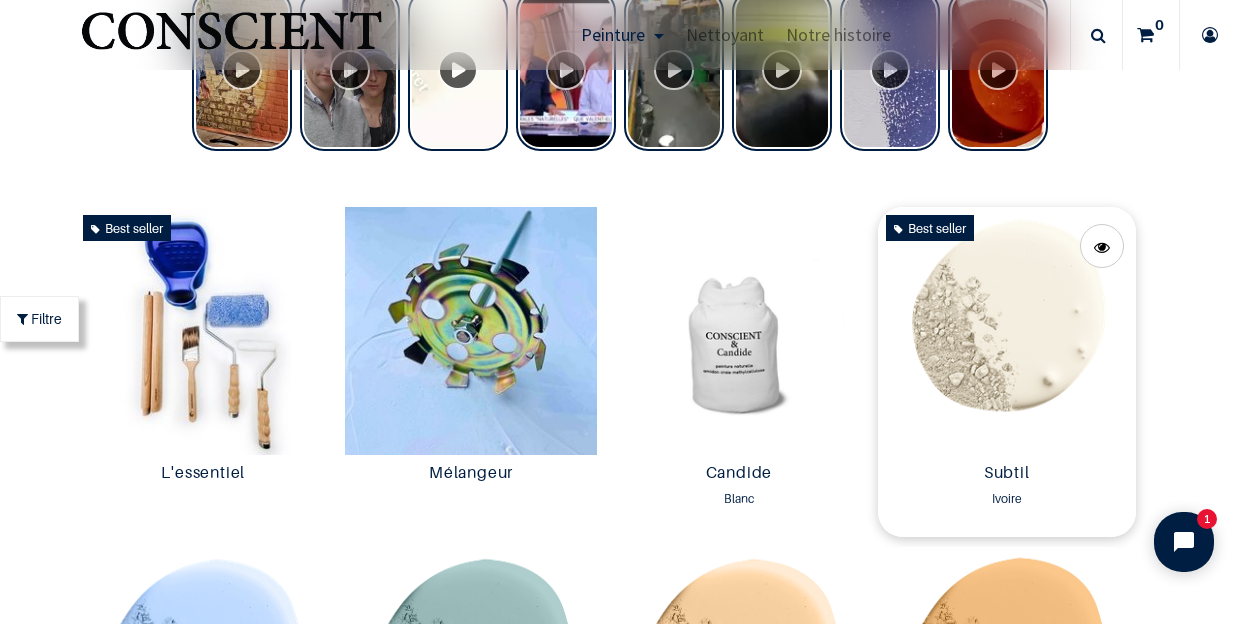 click at bounding box center [1007, 331] 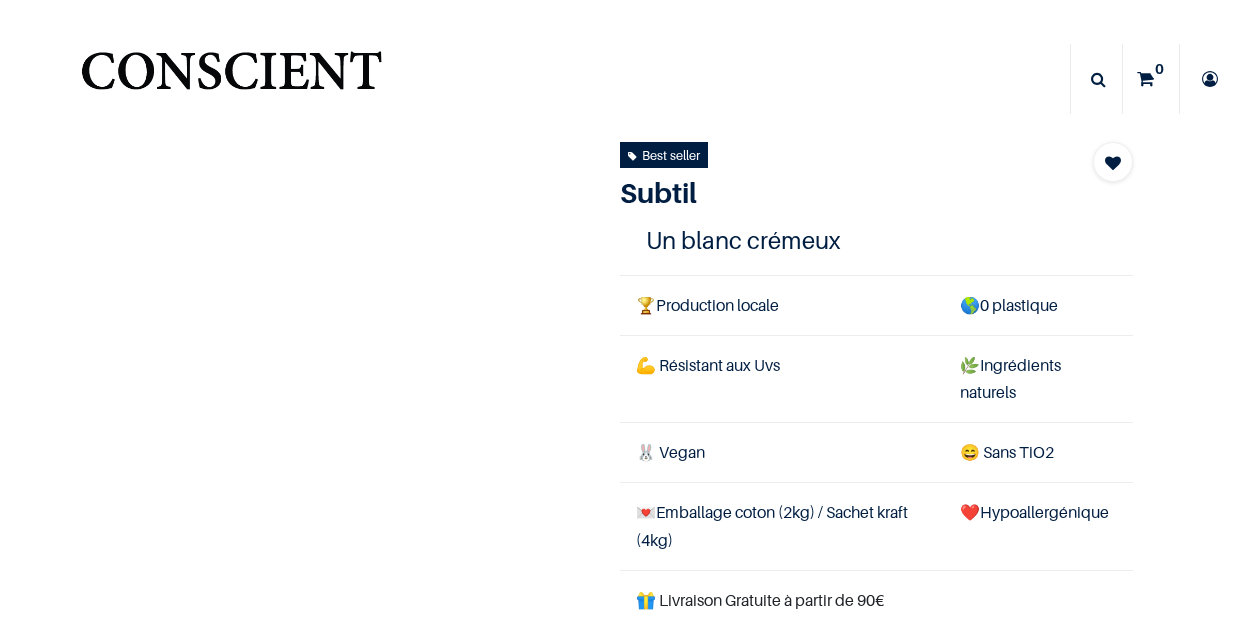 scroll, scrollTop: 0, scrollLeft: 0, axis: both 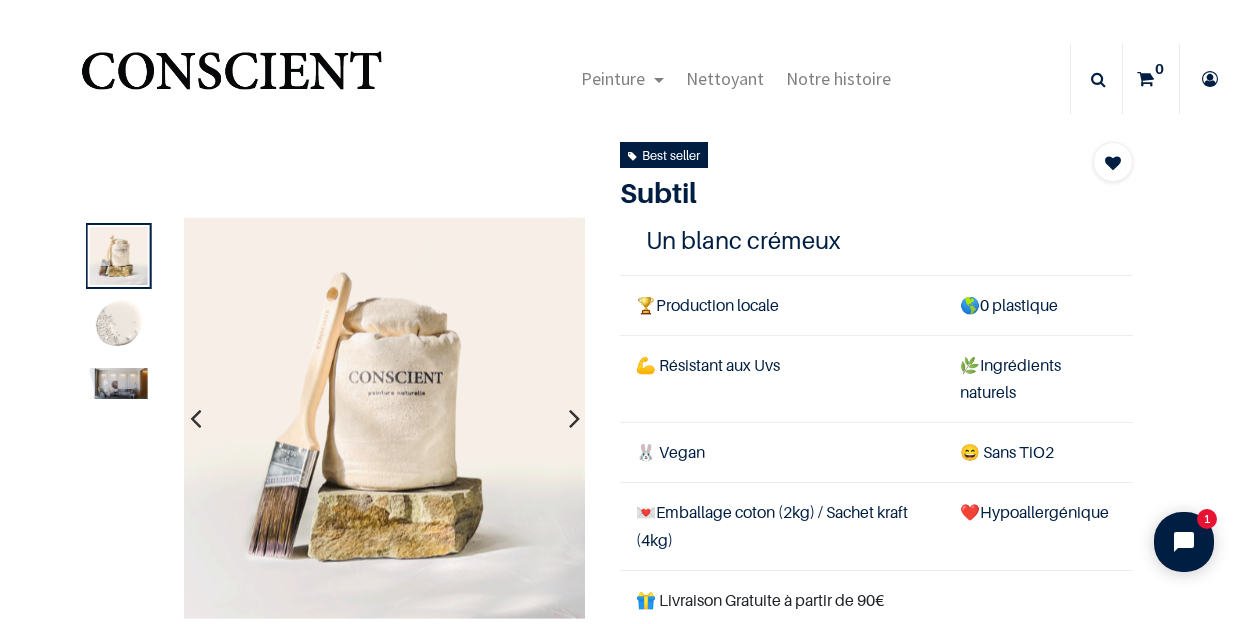 click at bounding box center [574, 418] 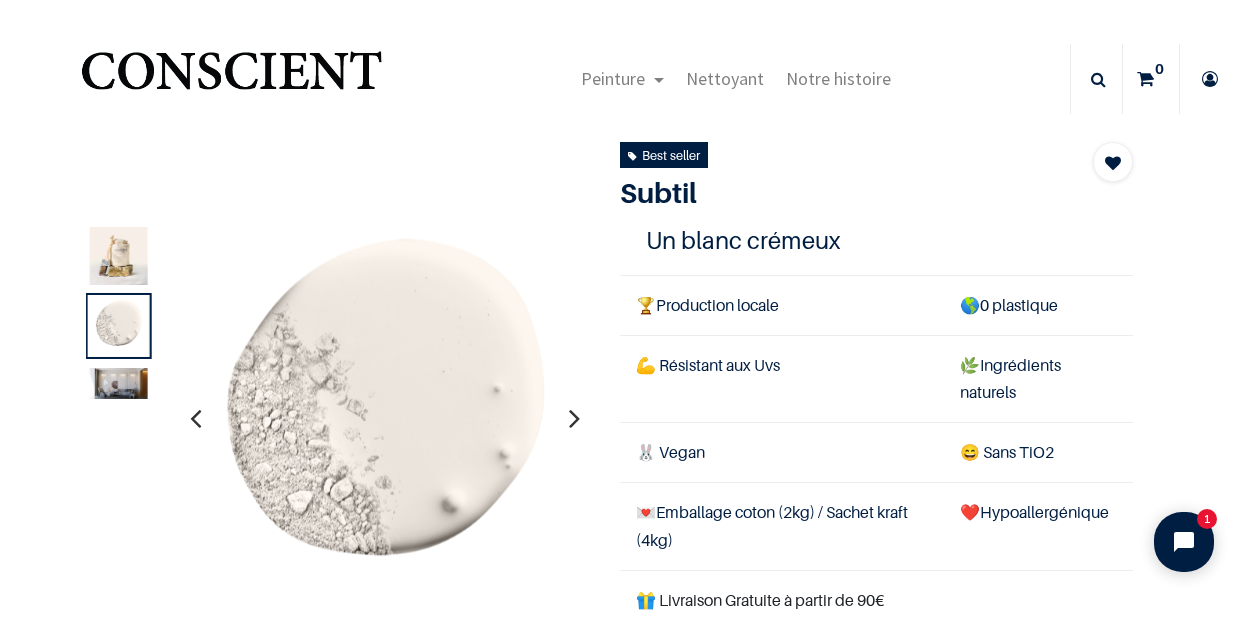 click at bounding box center (574, 418) 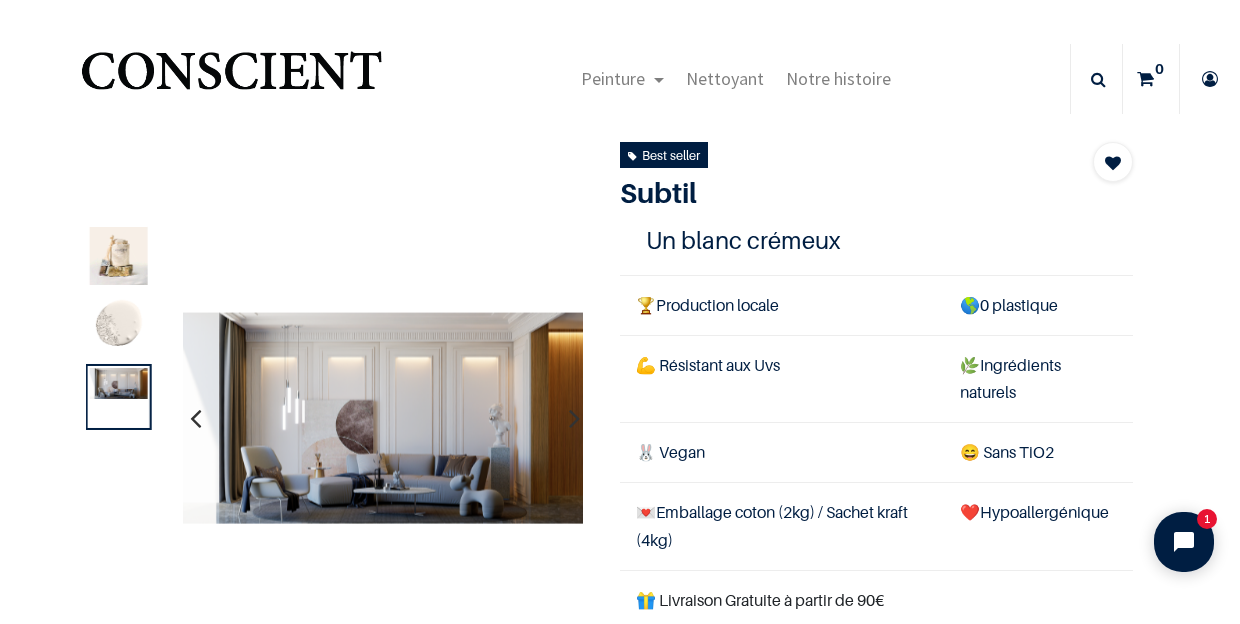 click at bounding box center [574, 418] 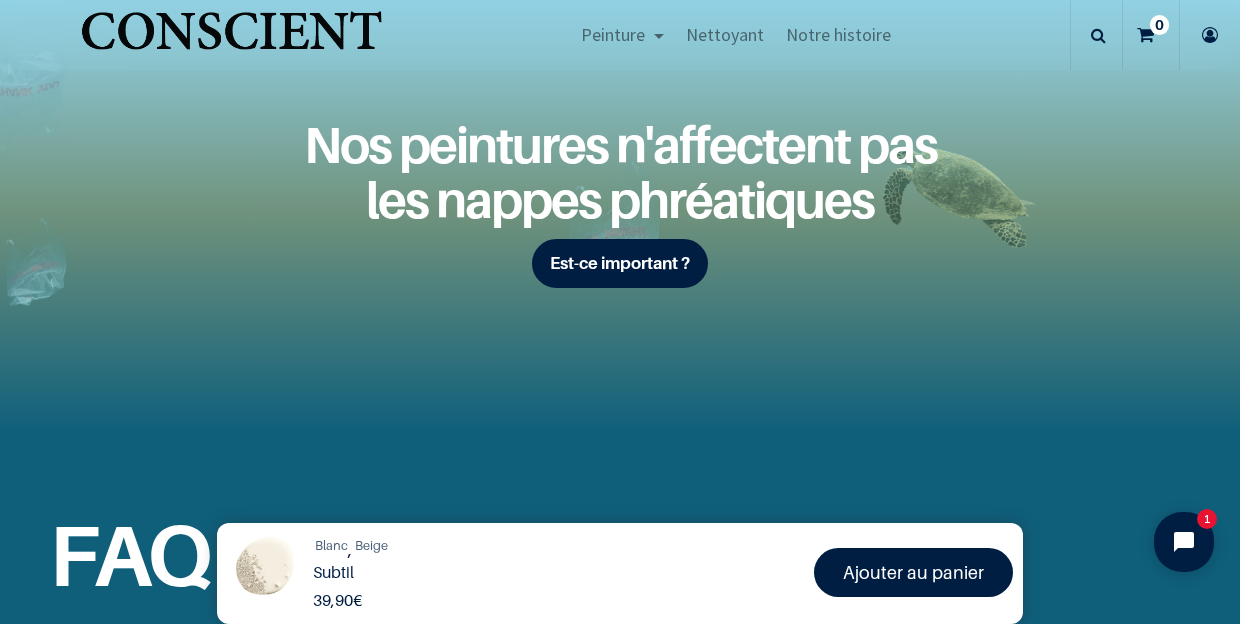 scroll, scrollTop: 0, scrollLeft: 0, axis: both 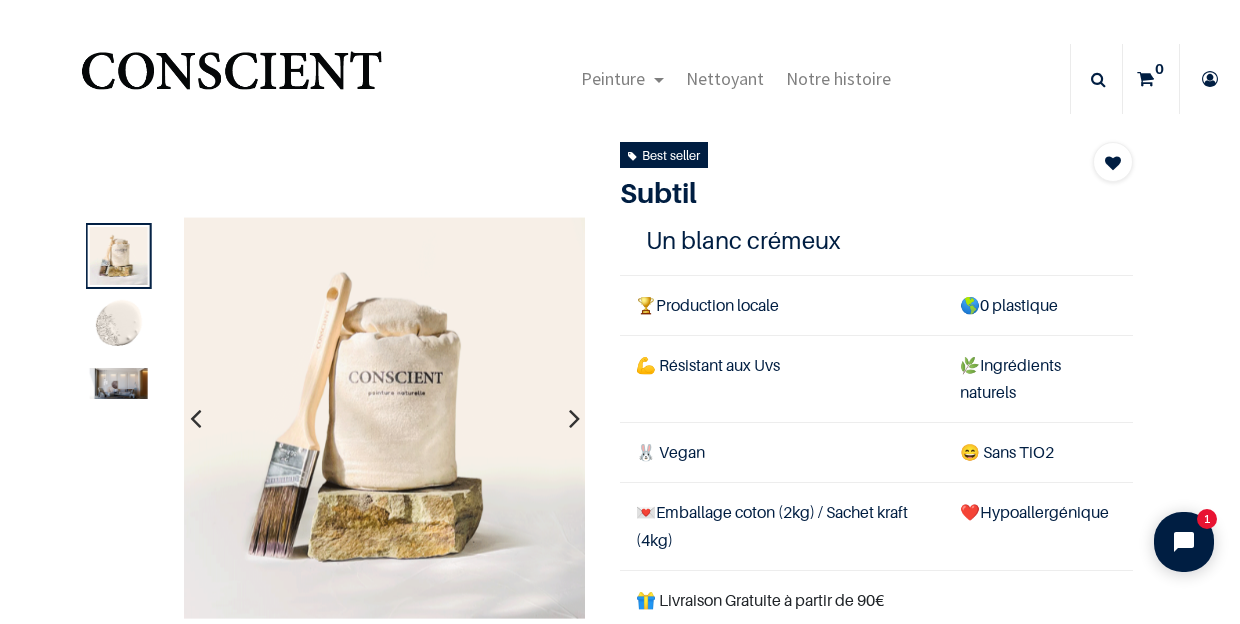 click at bounding box center (119, 383) 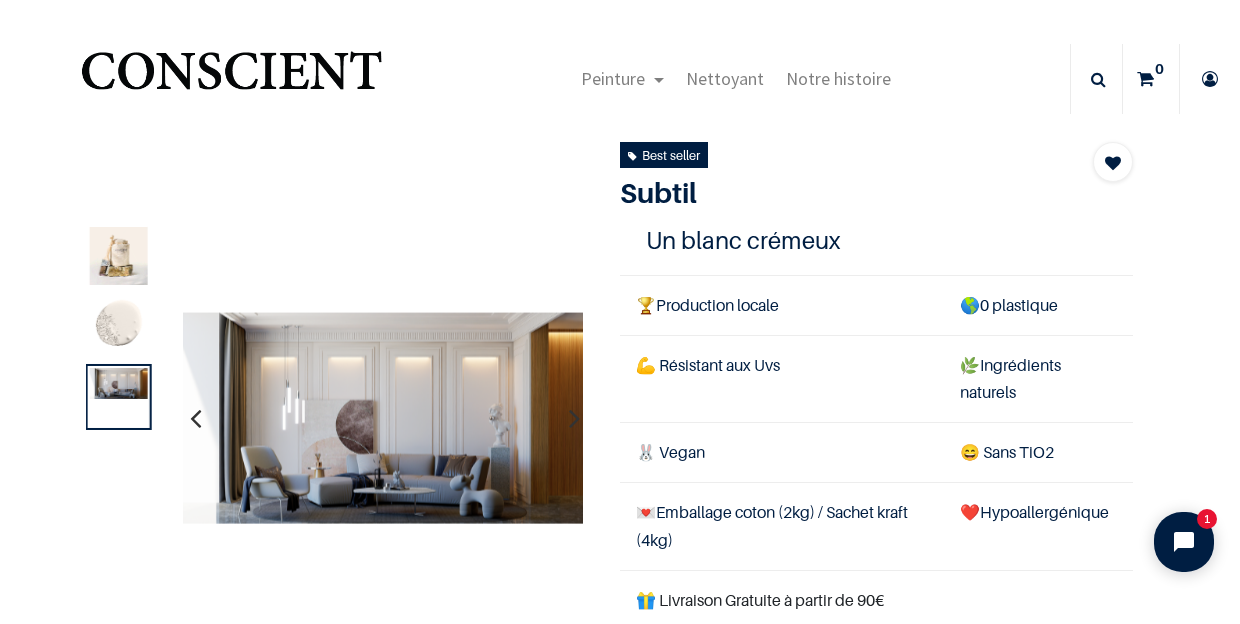 click at bounding box center (119, 326) 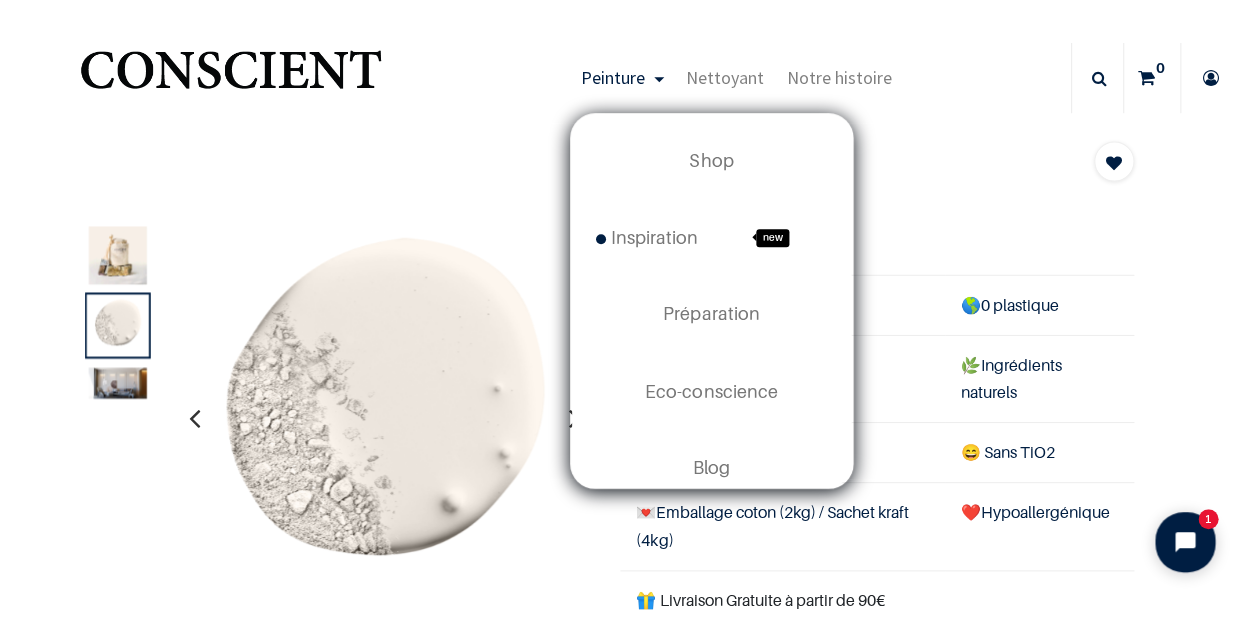 click on "Peinture" at bounding box center [622, 79] 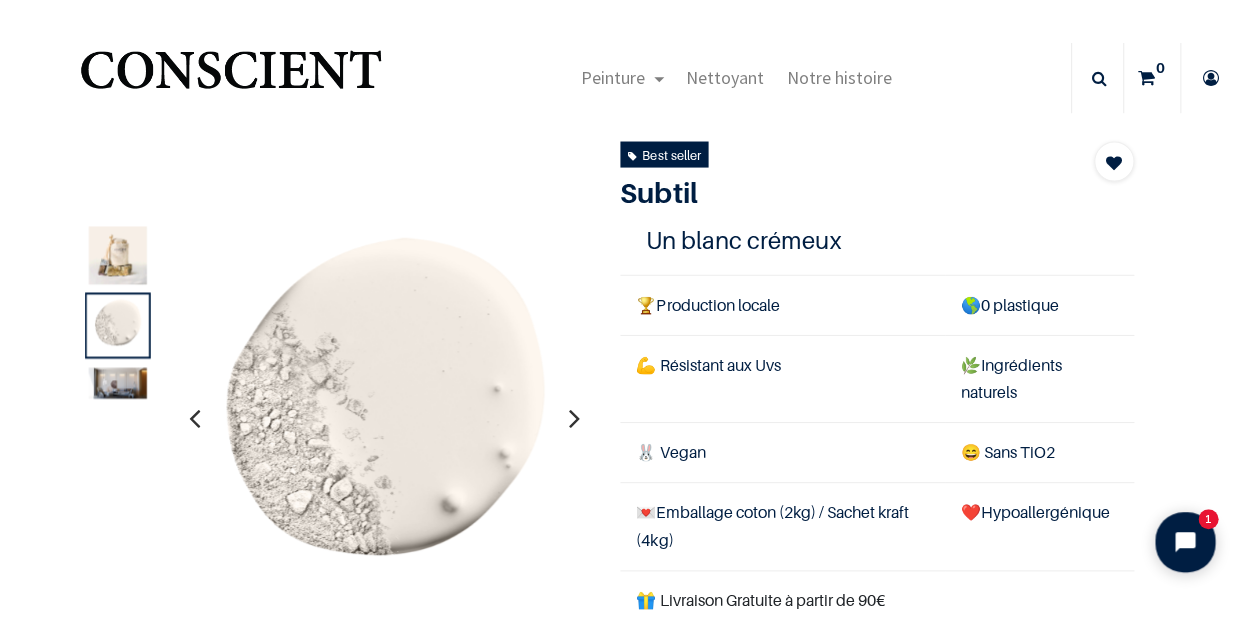 click on "Peinture
Shop
Inspiration
new Blog" at bounding box center [620, 79] 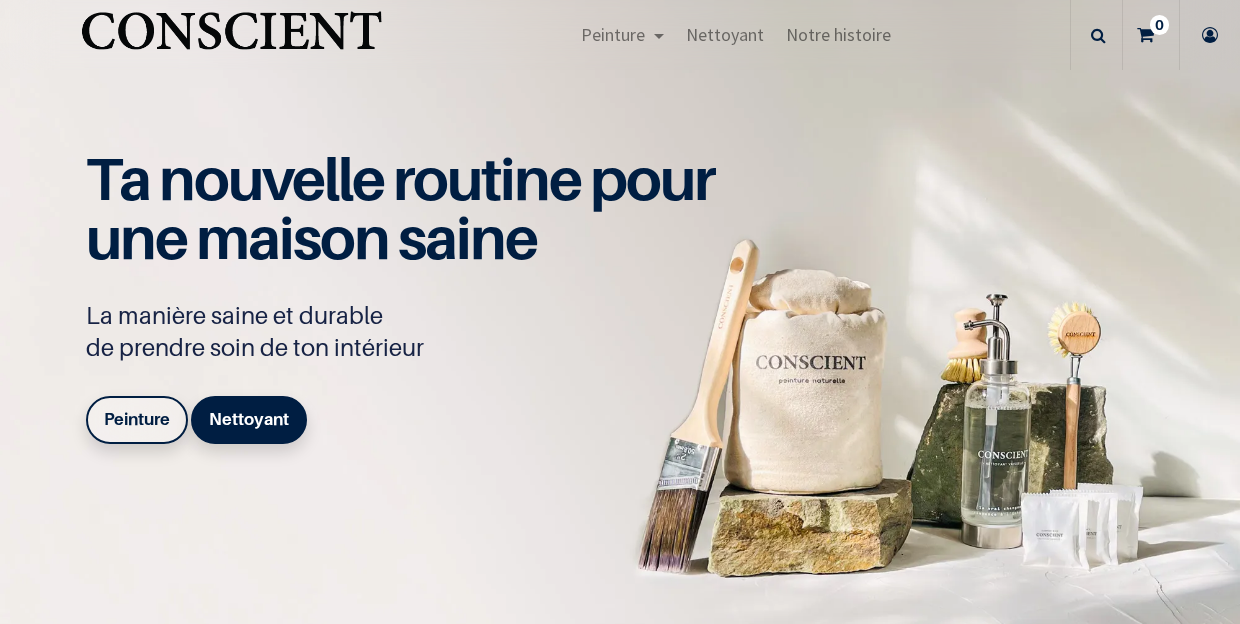 scroll, scrollTop: 0, scrollLeft: 0, axis: both 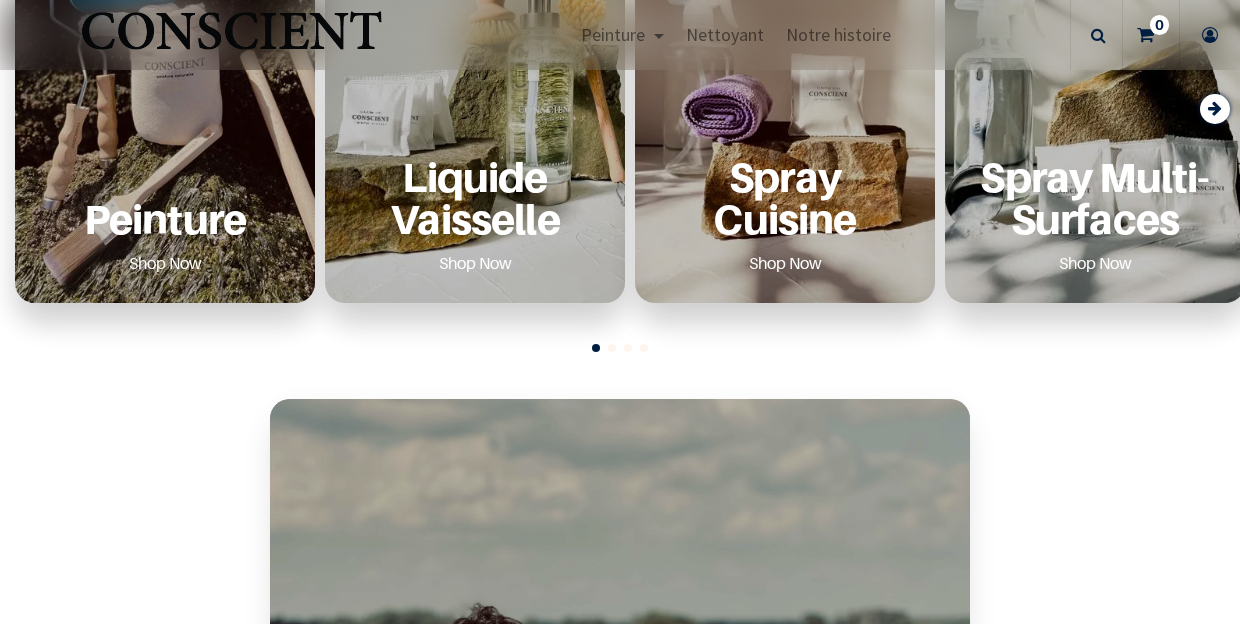 click on "Peinture
Shop Now" at bounding box center (165, 217) 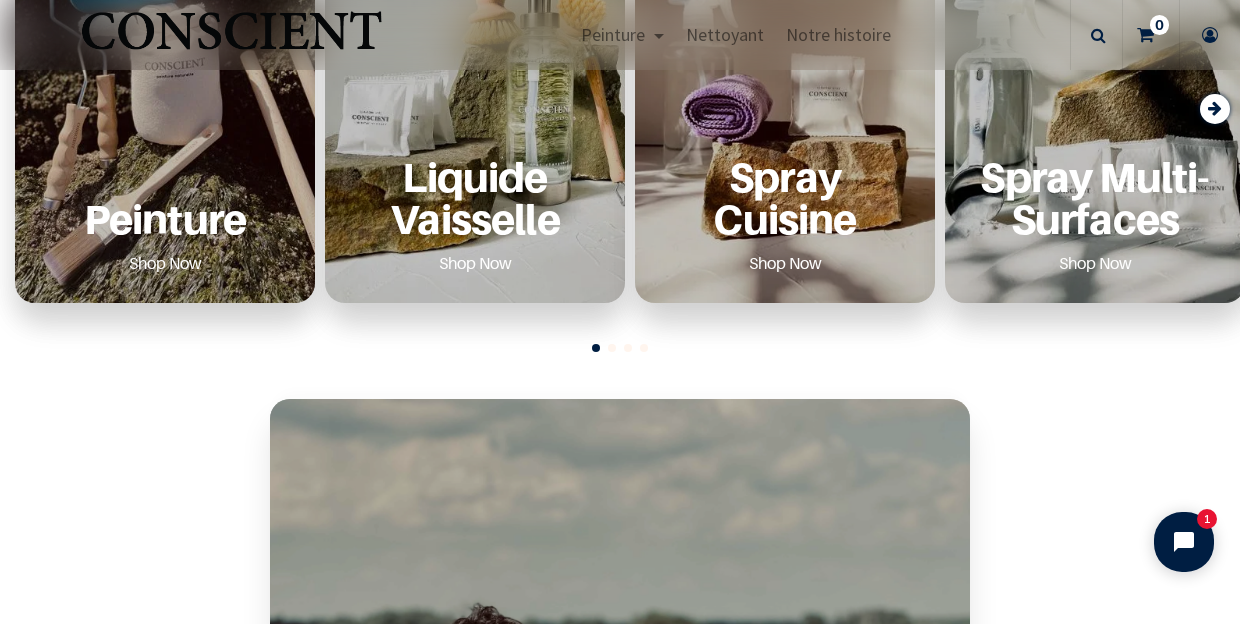 click on "Peinture
Shop Now" at bounding box center (165, 217) 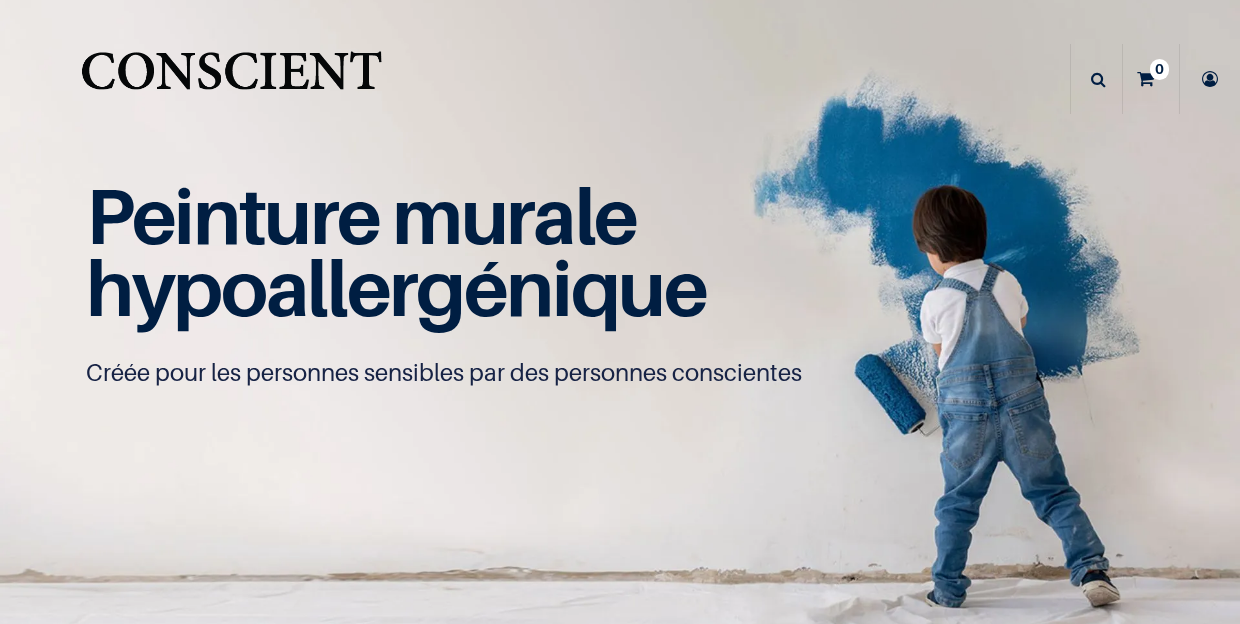 scroll, scrollTop: 0, scrollLeft: 0, axis: both 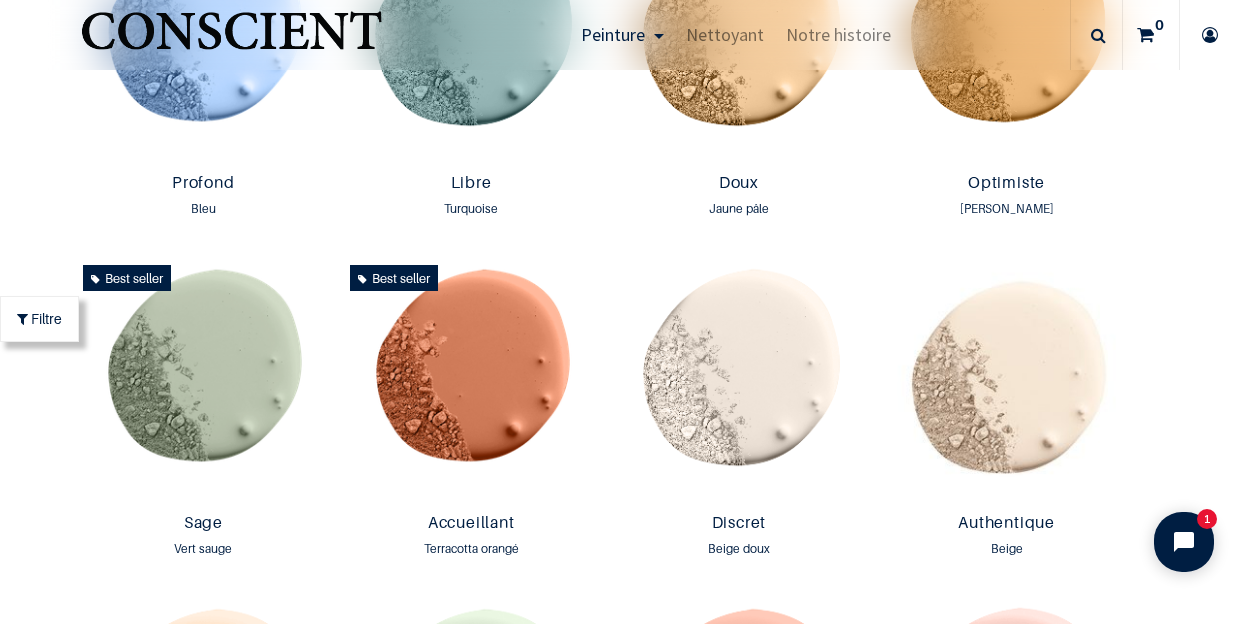 click at bounding box center (1007, 381) 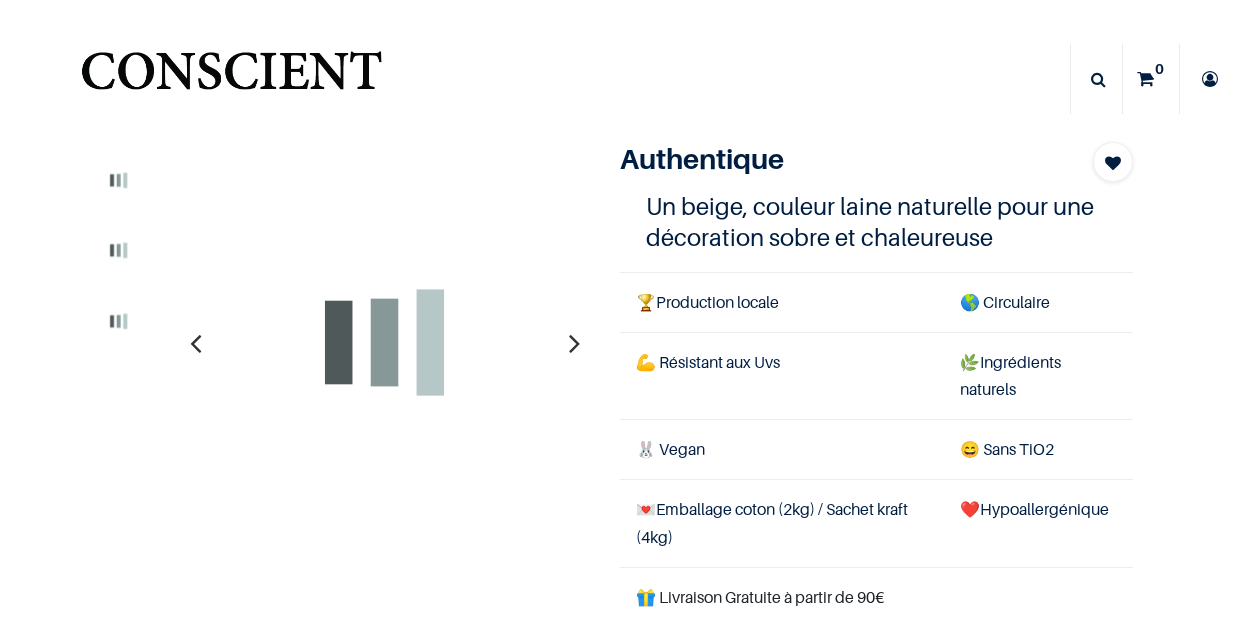 scroll, scrollTop: 0, scrollLeft: 0, axis: both 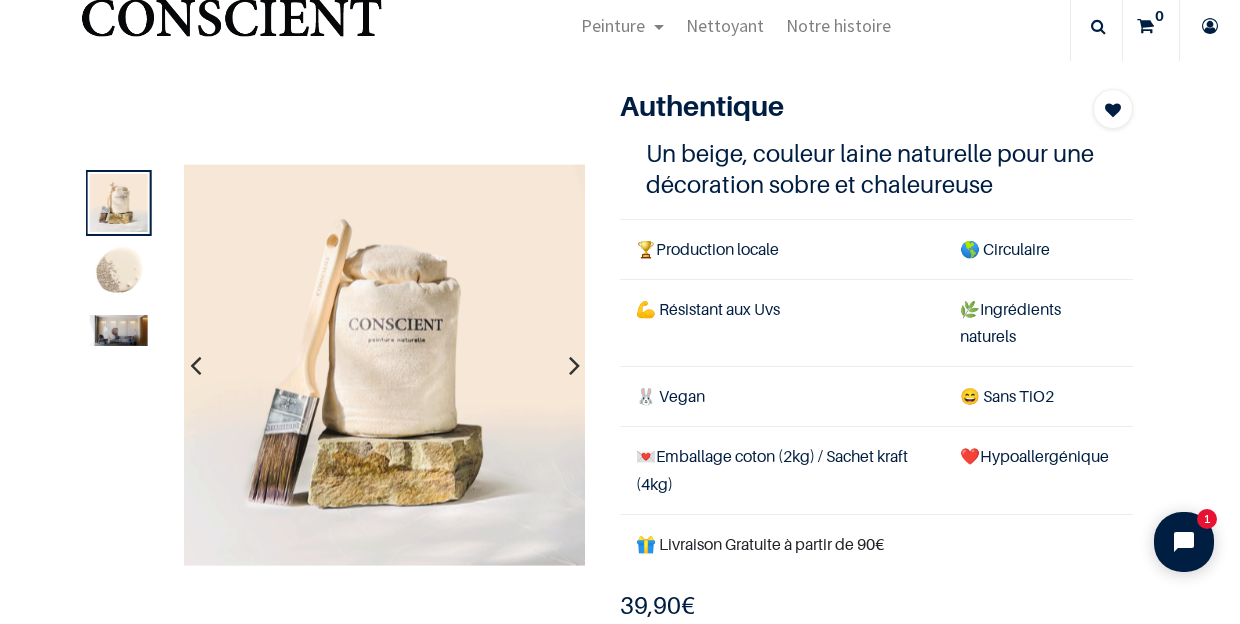 click at bounding box center (574, 365) 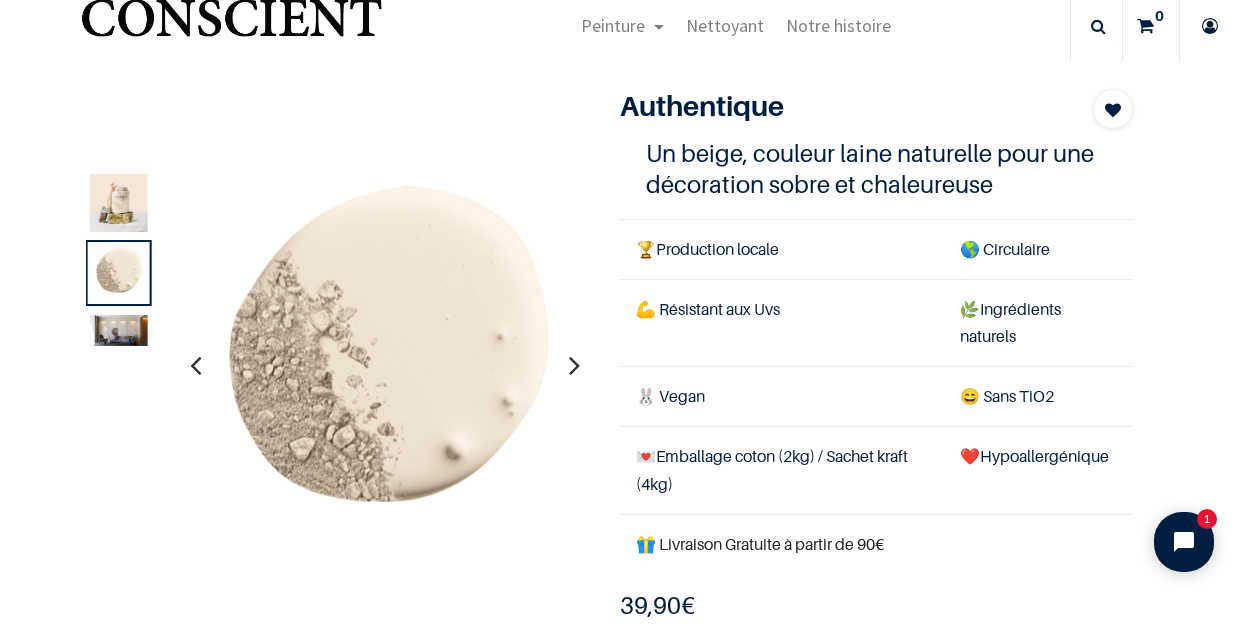 click at bounding box center [574, 365] 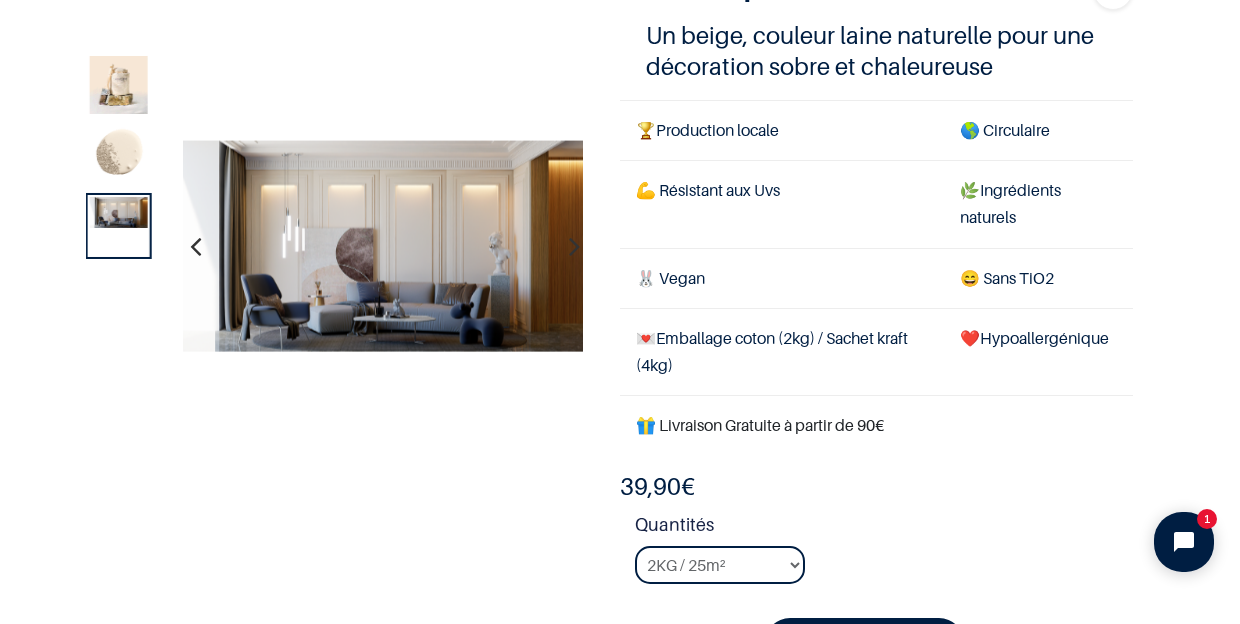 scroll, scrollTop: 290, scrollLeft: 0, axis: vertical 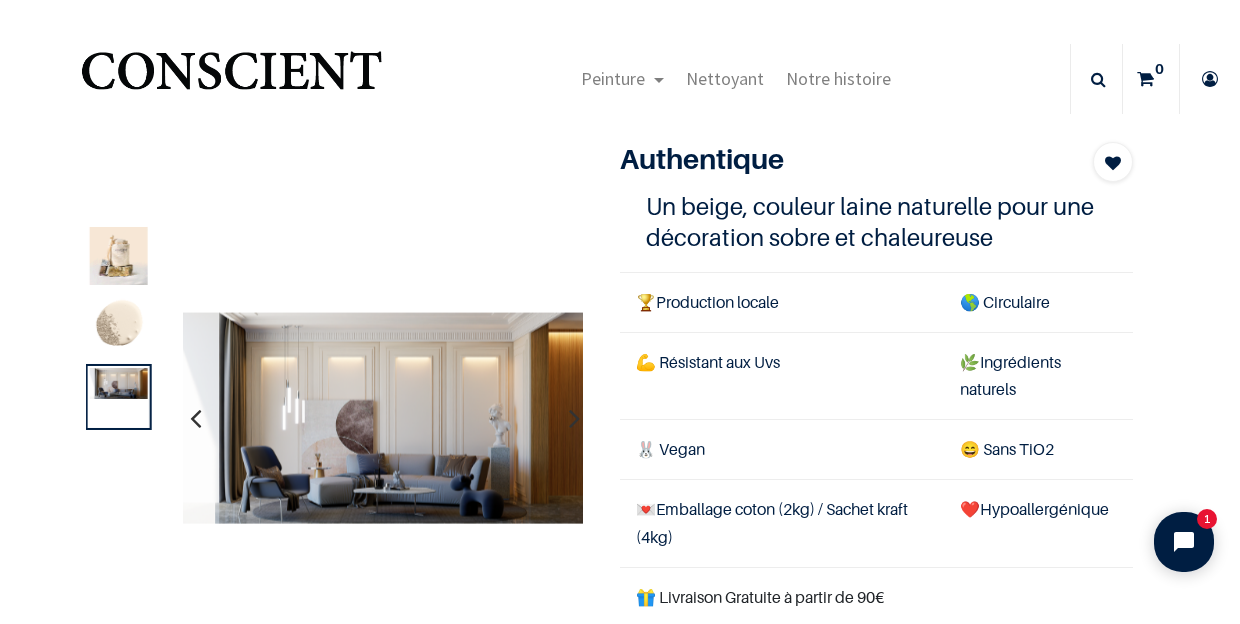 click at bounding box center (231, 79) 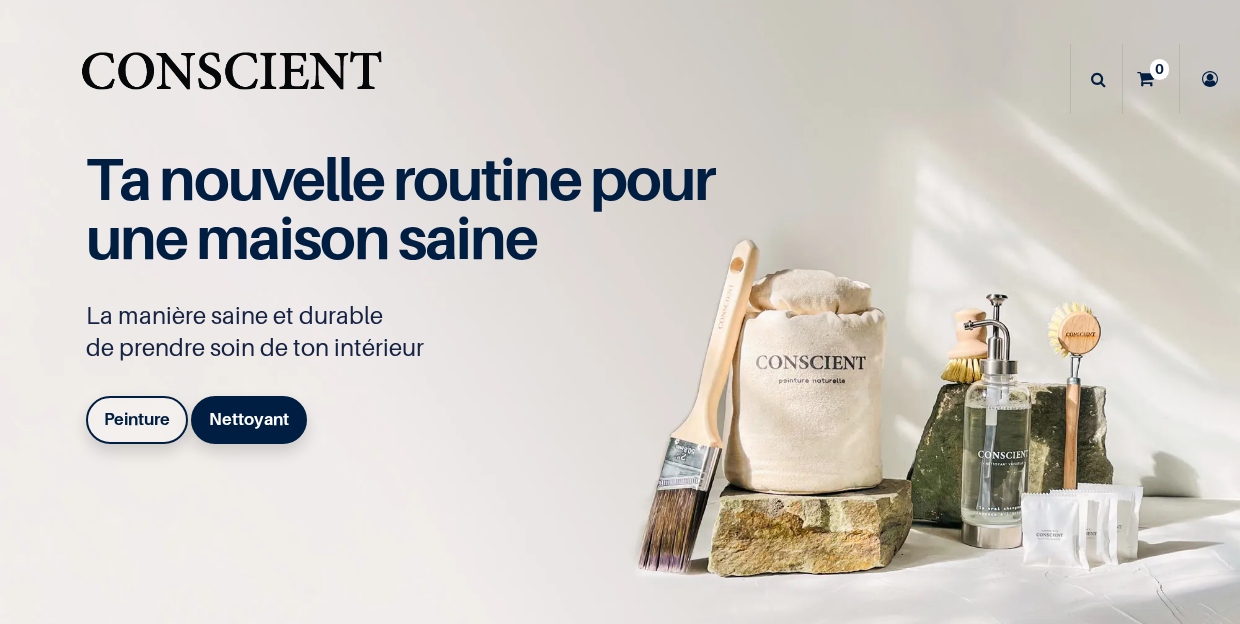 scroll, scrollTop: 0, scrollLeft: 0, axis: both 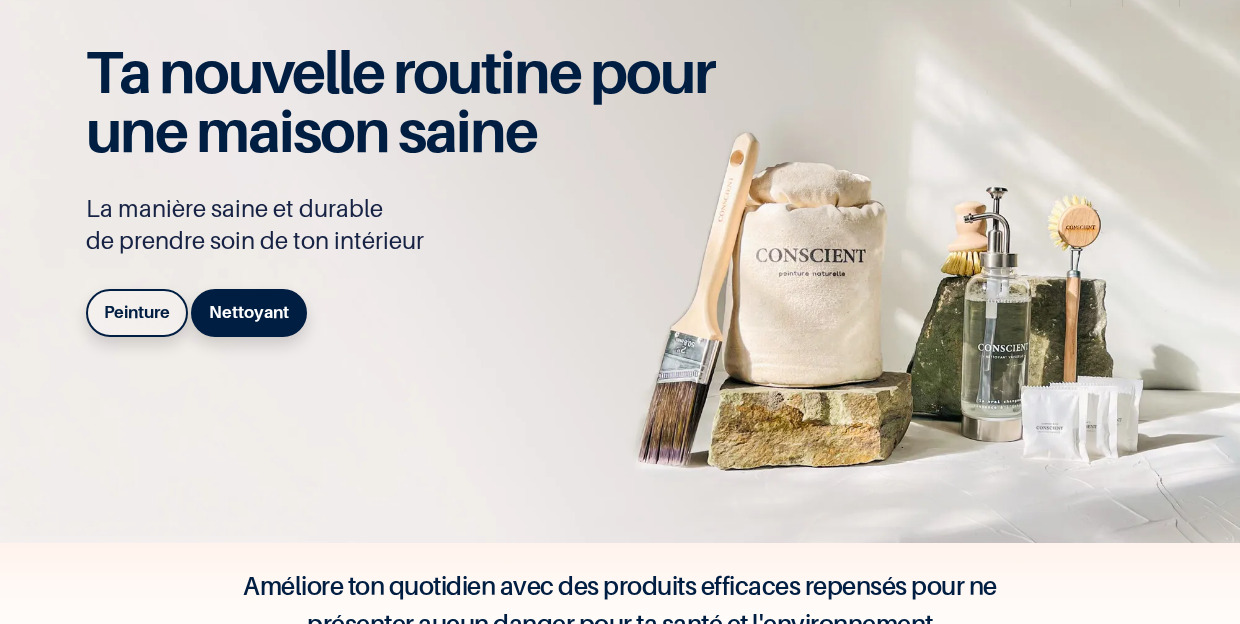 click on "Peinture" at bounding box center (137, 312) 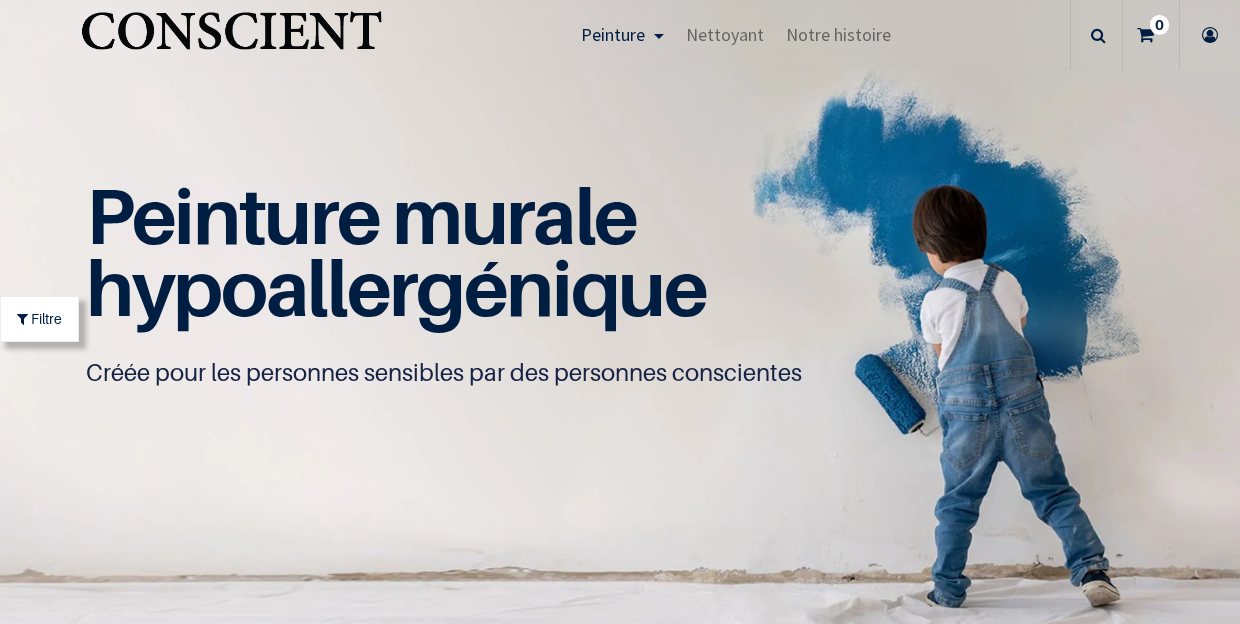 scroll, scrollTop: 0, scrollLeft: 0, axis: both 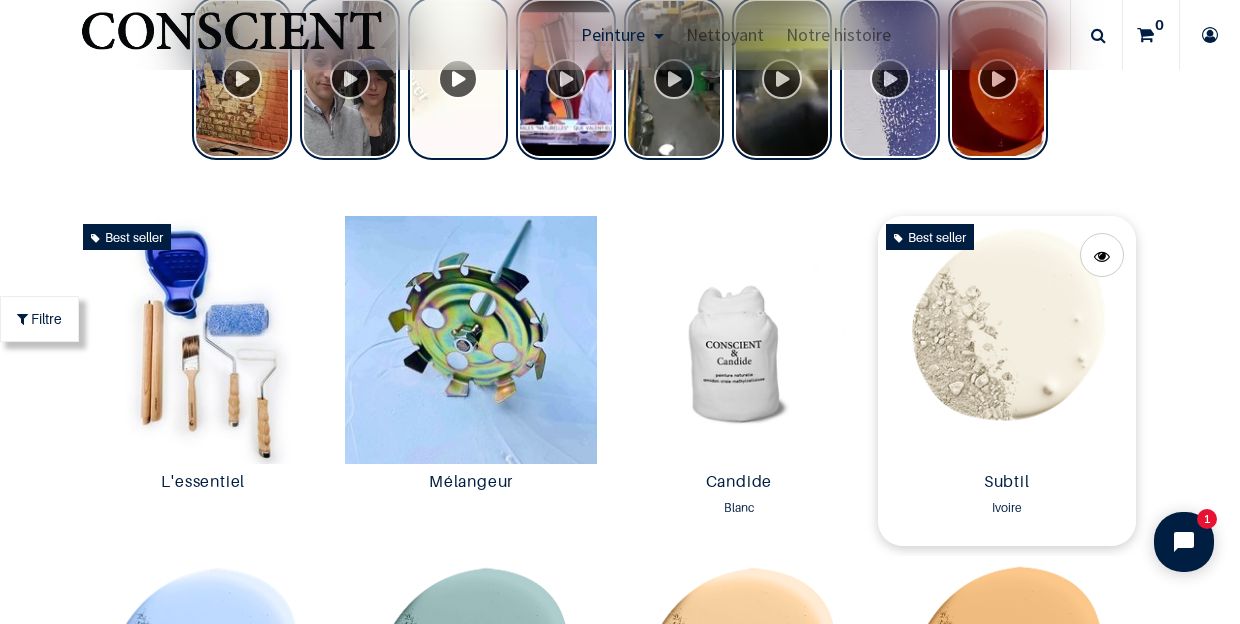 click at bounding box center (1007, 340) 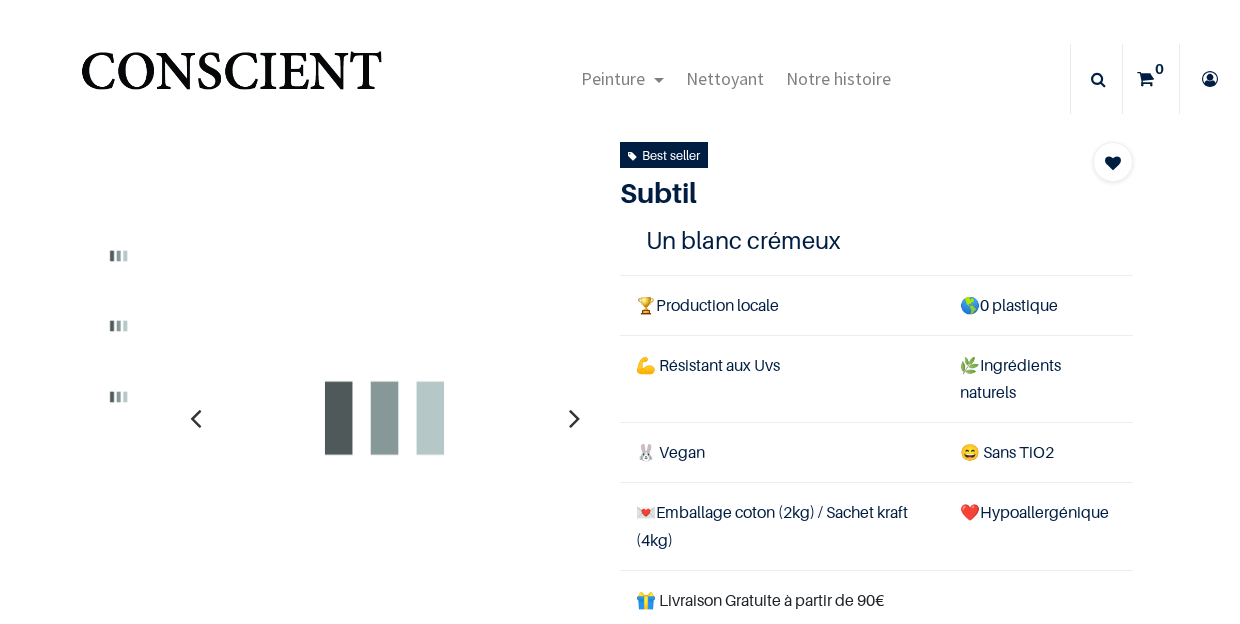 scroll, scrollTop: 0, scrollLeft: 0, axis: both 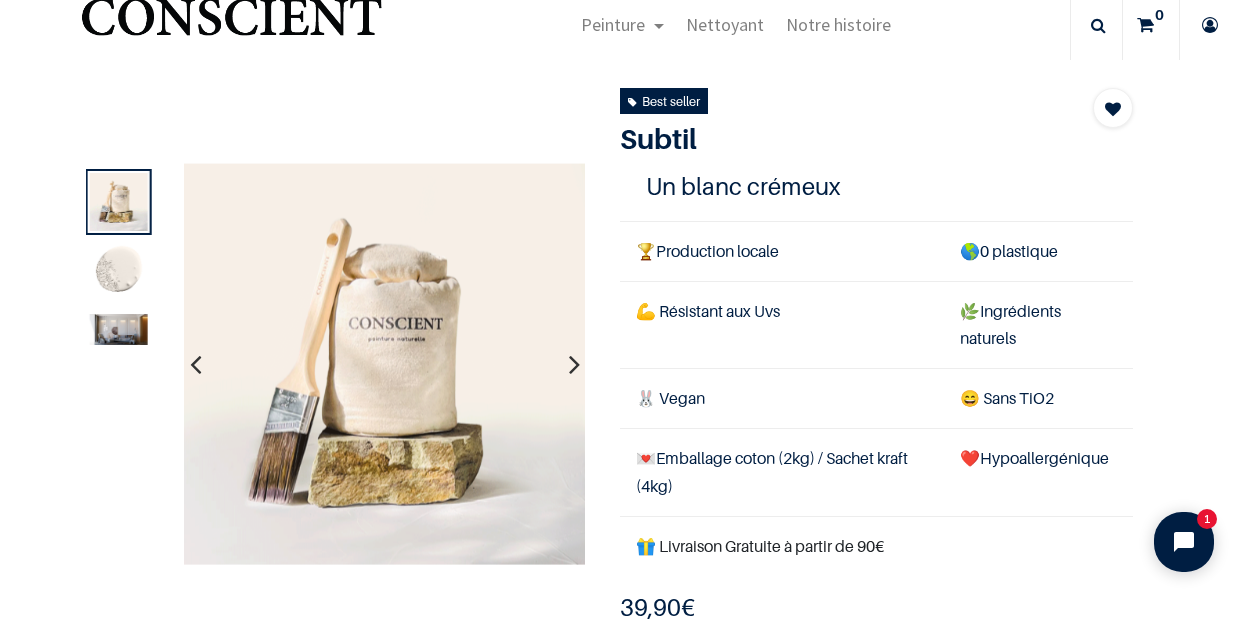 click at bounding box center (119, 272) 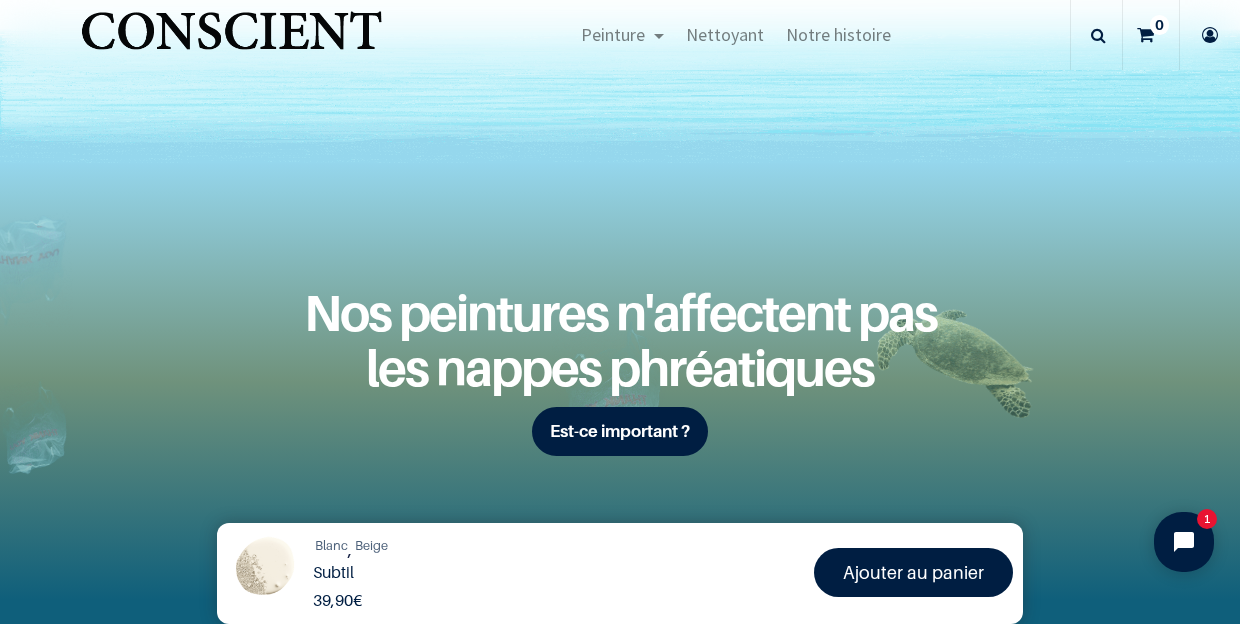 scroll, scrollTop: 576, scrollLeft: 0, axis: vertical 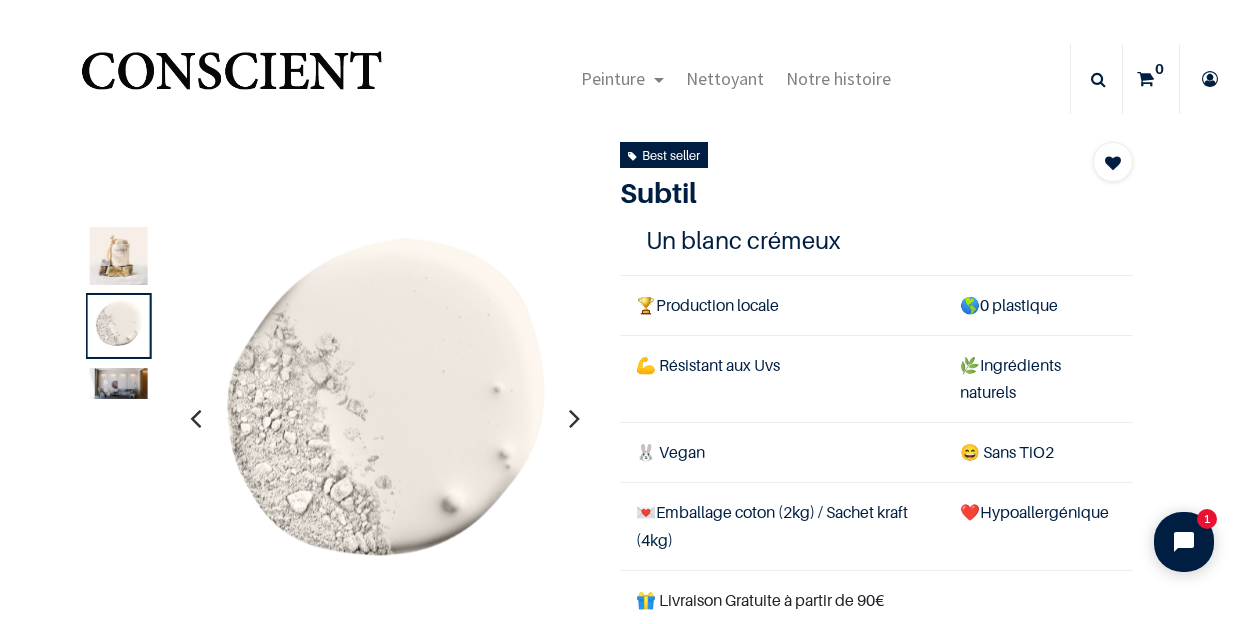 click at bounding box center (574, 418) 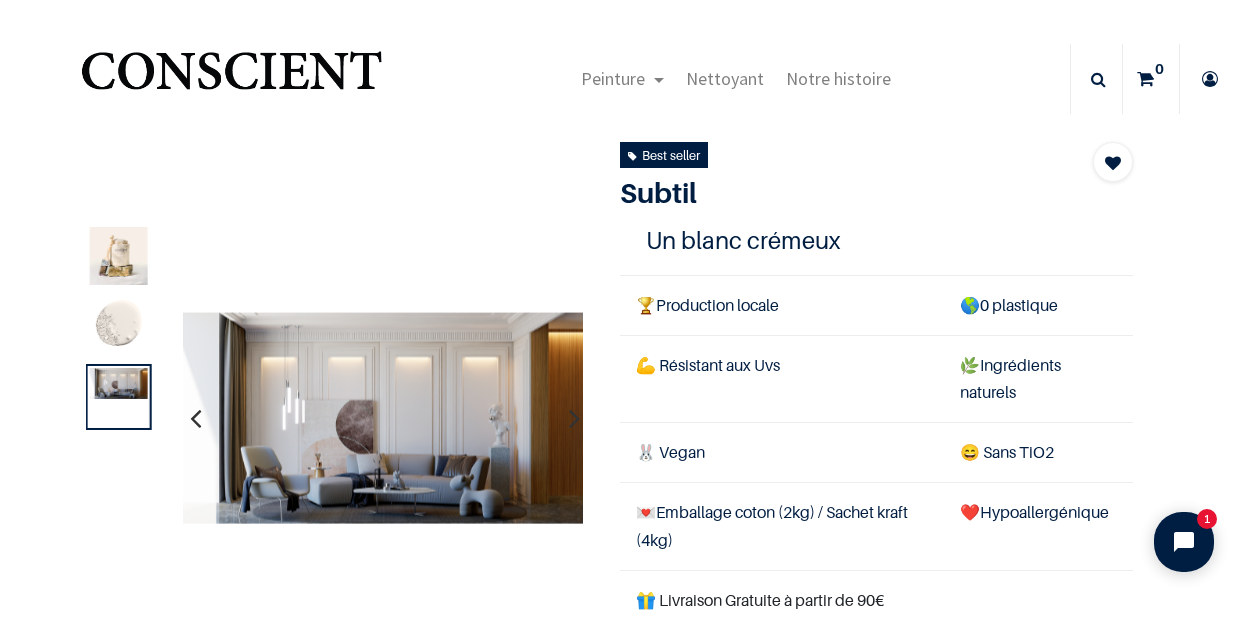 click at bounding box center (383, 418) 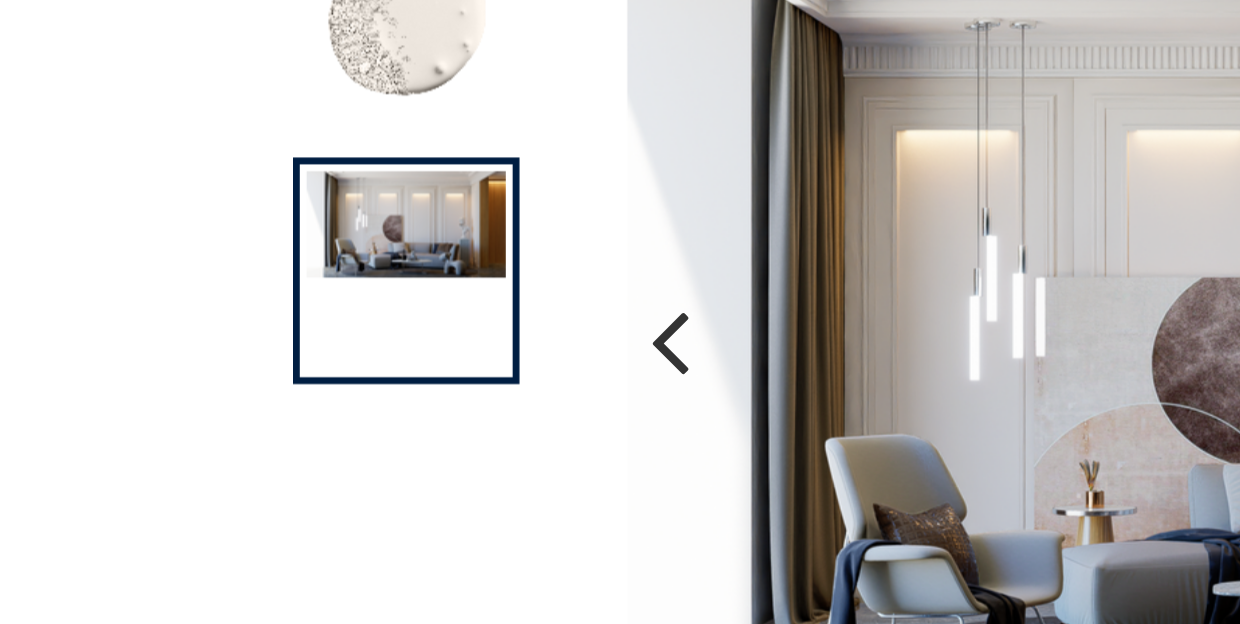 scroll, scrollTop: 193, scrollLeft: 0, axis: vertical 